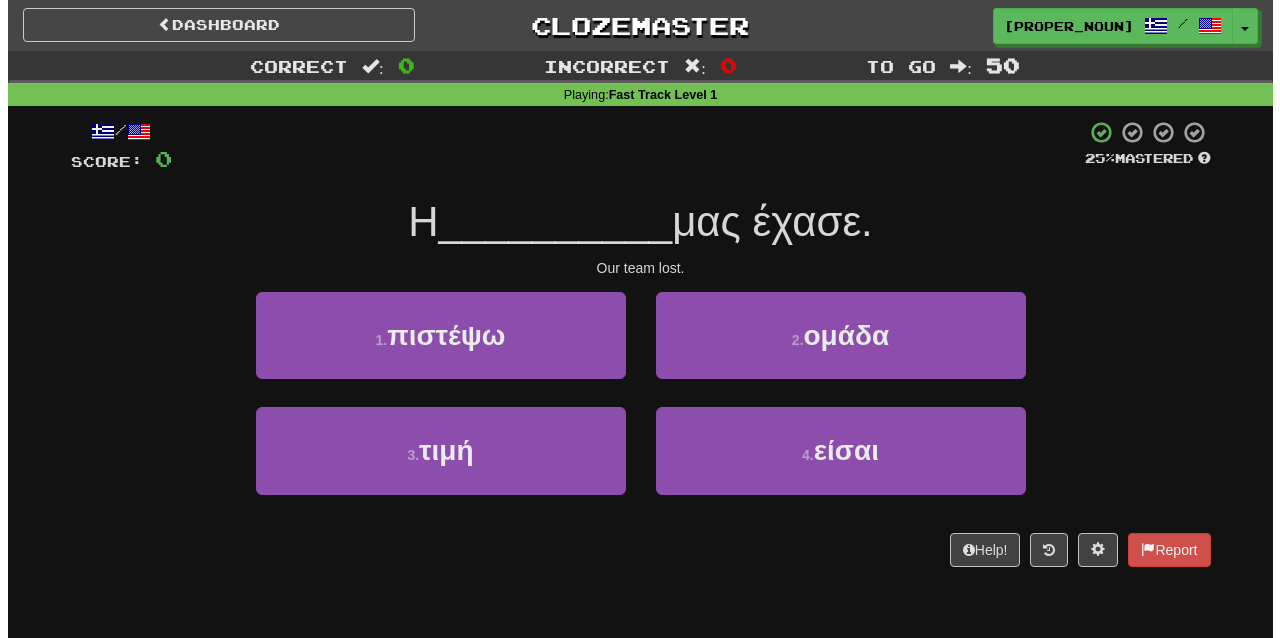 scroll, scrollTop: 0, scrollLeft: 0, axis: both 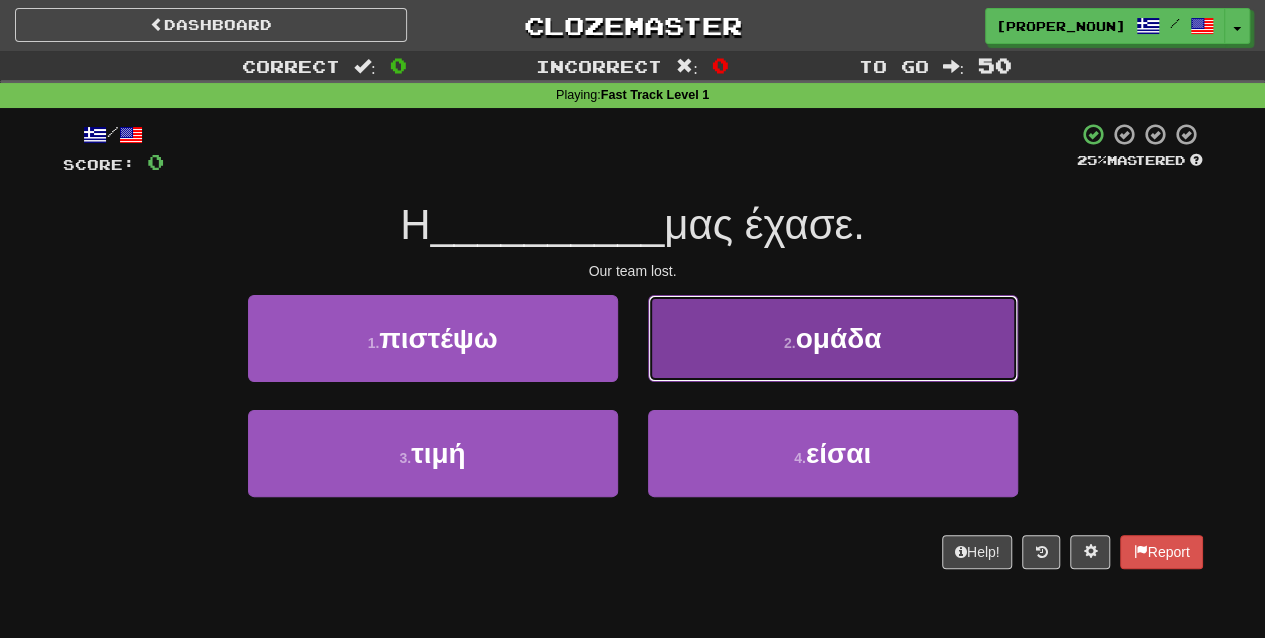 click on "2 .  ομάδα" at bounding box center [833, 338] 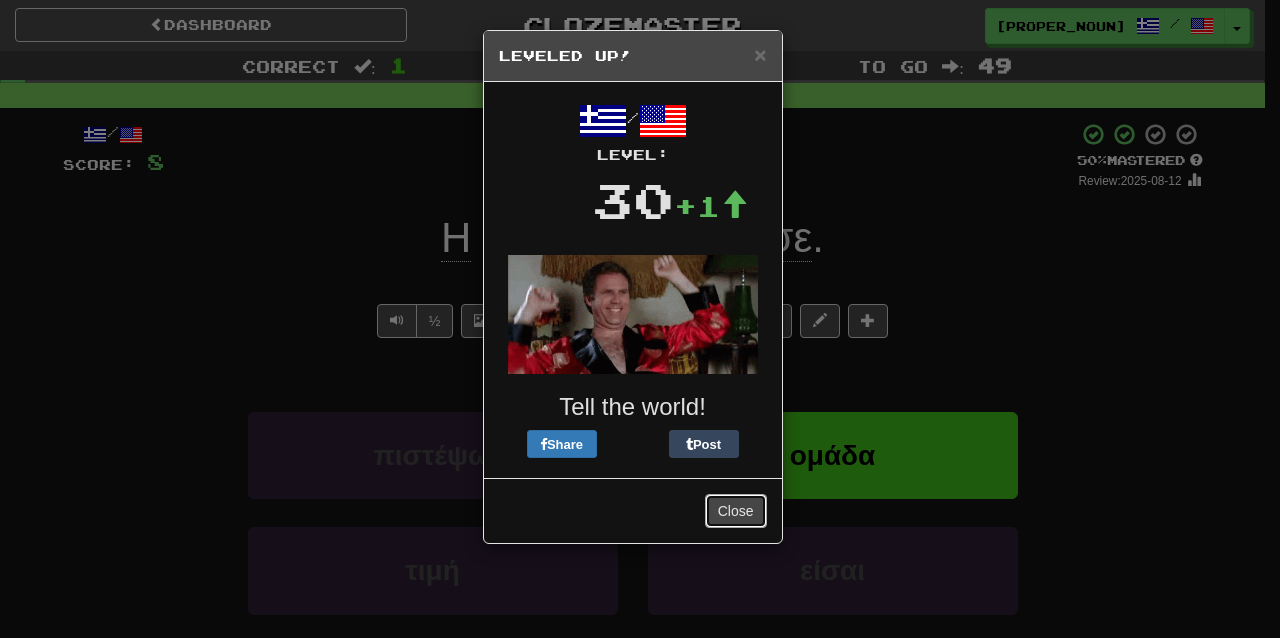 click on "Close" at bounding box center (736, 511) 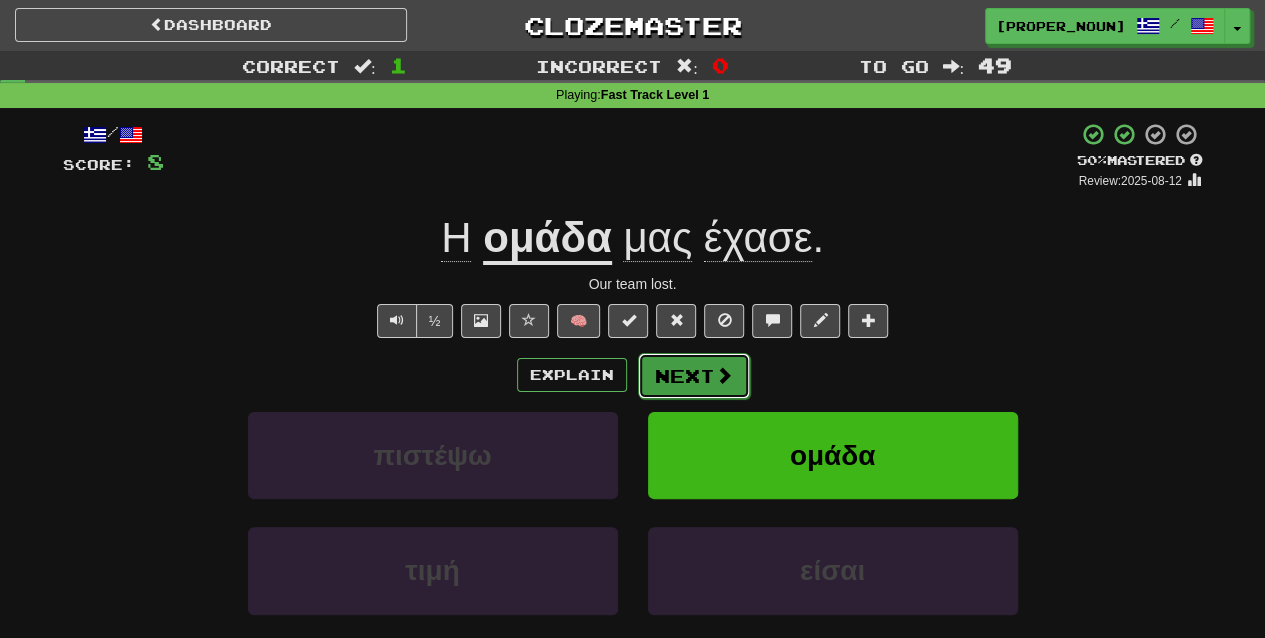 click on "Next" at bounding box center (694, 376) 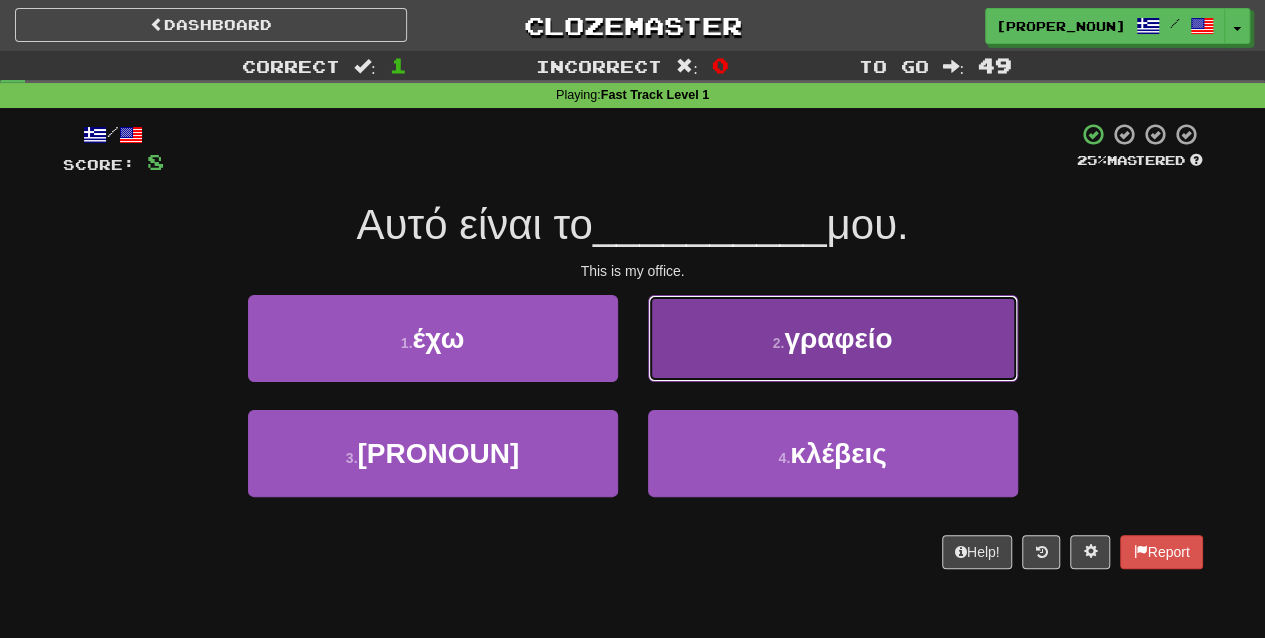 click on "2 .  γραφείο" at bounding box center (833, 338) 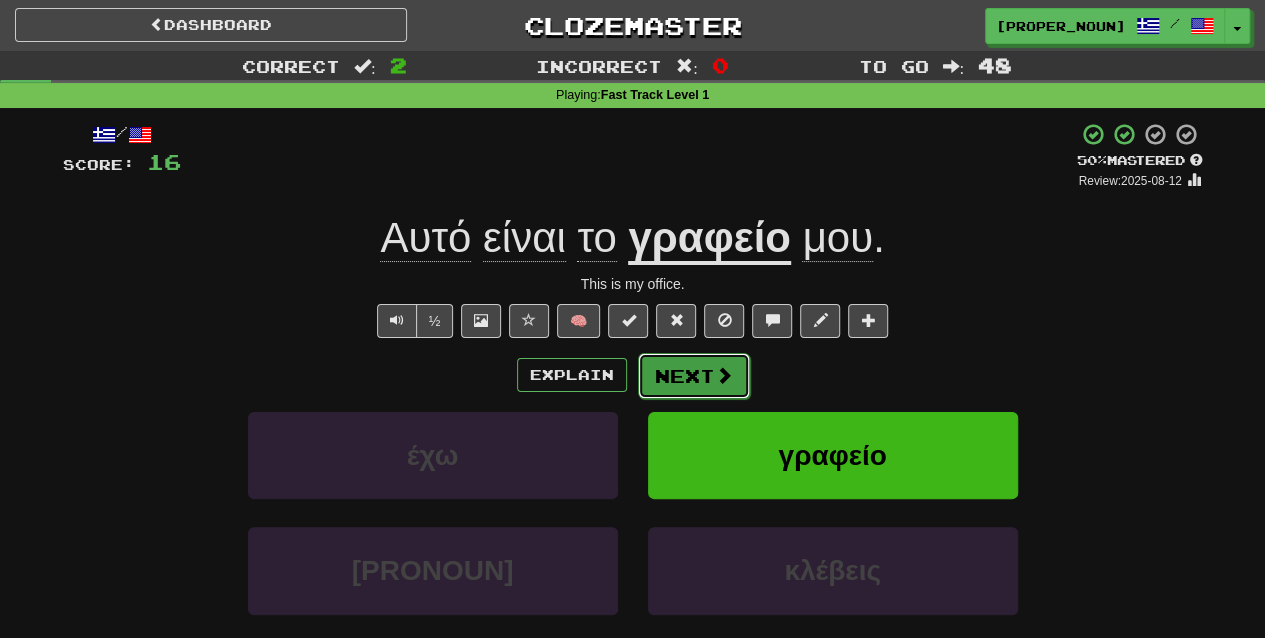 click on "Next" at bounding box center [694, 376] 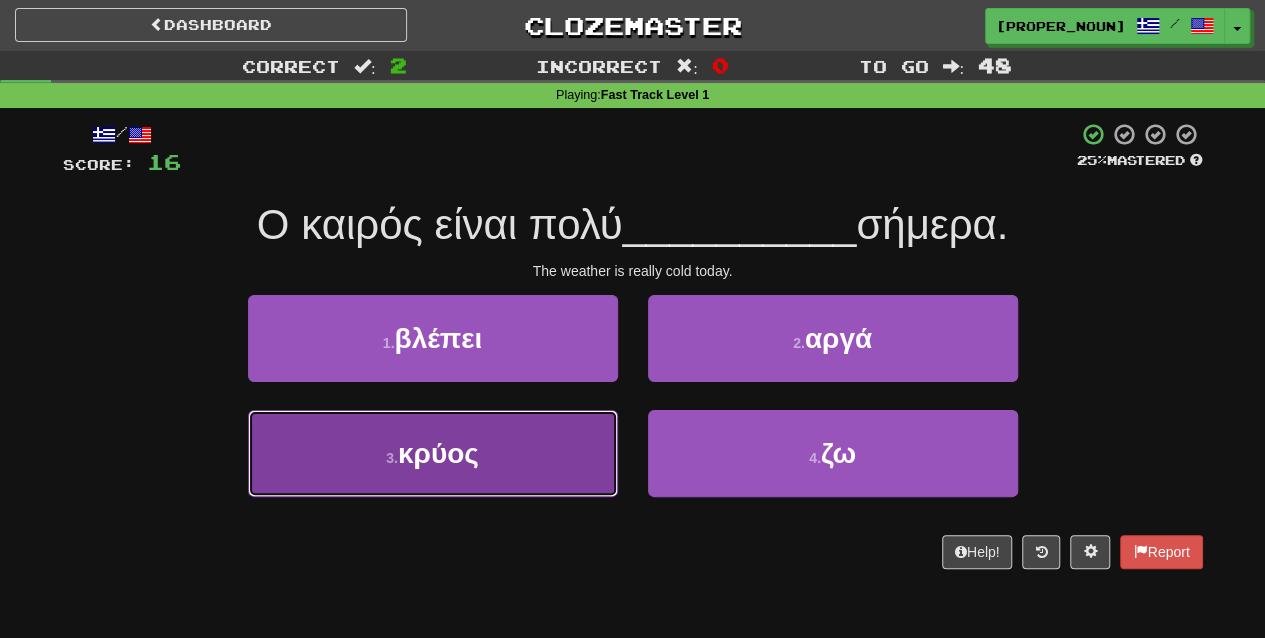 click on "3 .  [ADJECTIVE]" at bounding box center (433, 453) 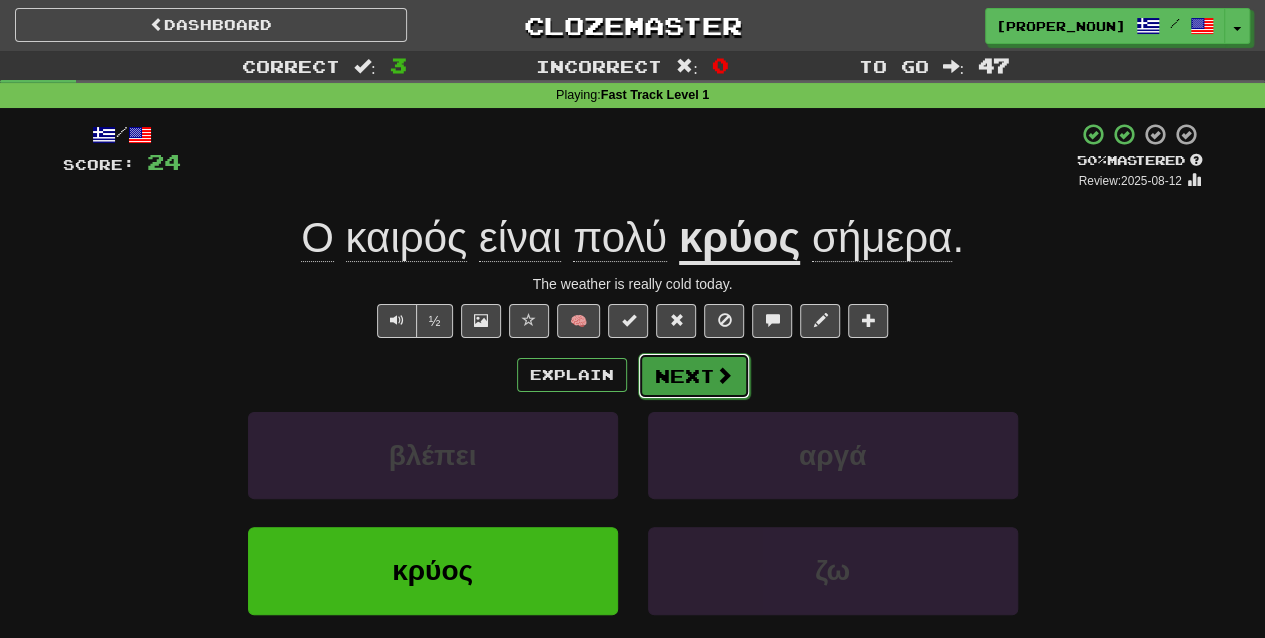 click on "Next" at bounding box center (694, 376) 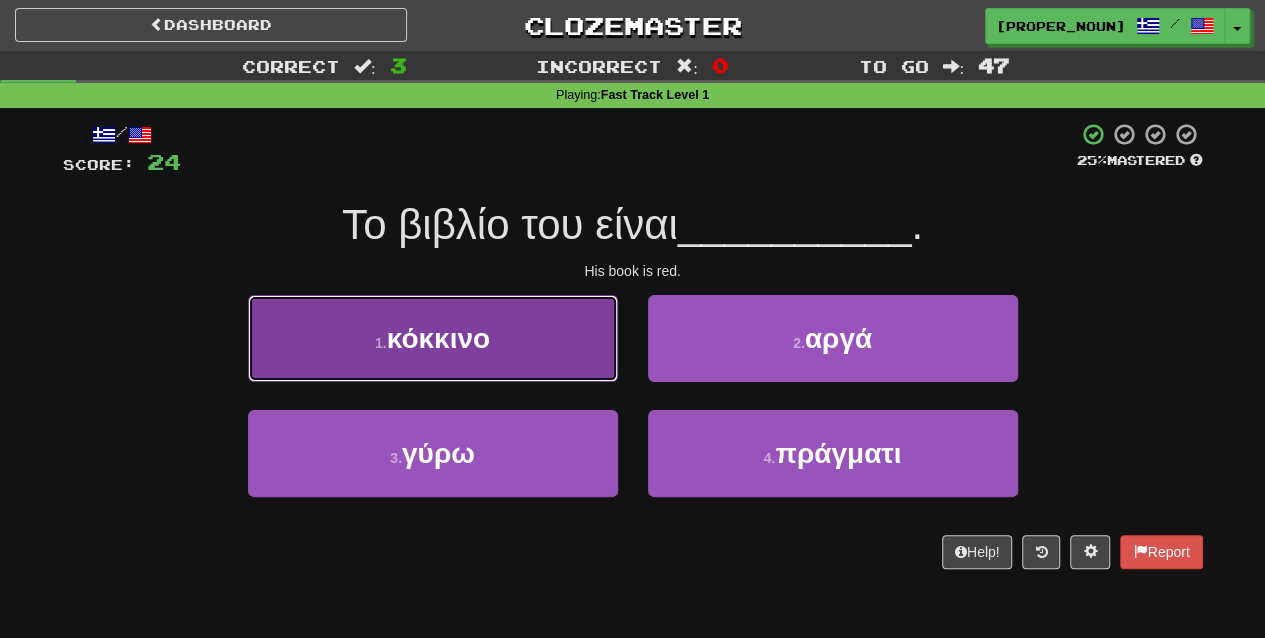 click on "1 .  [COLOR]" at bounding box center (433, 338) 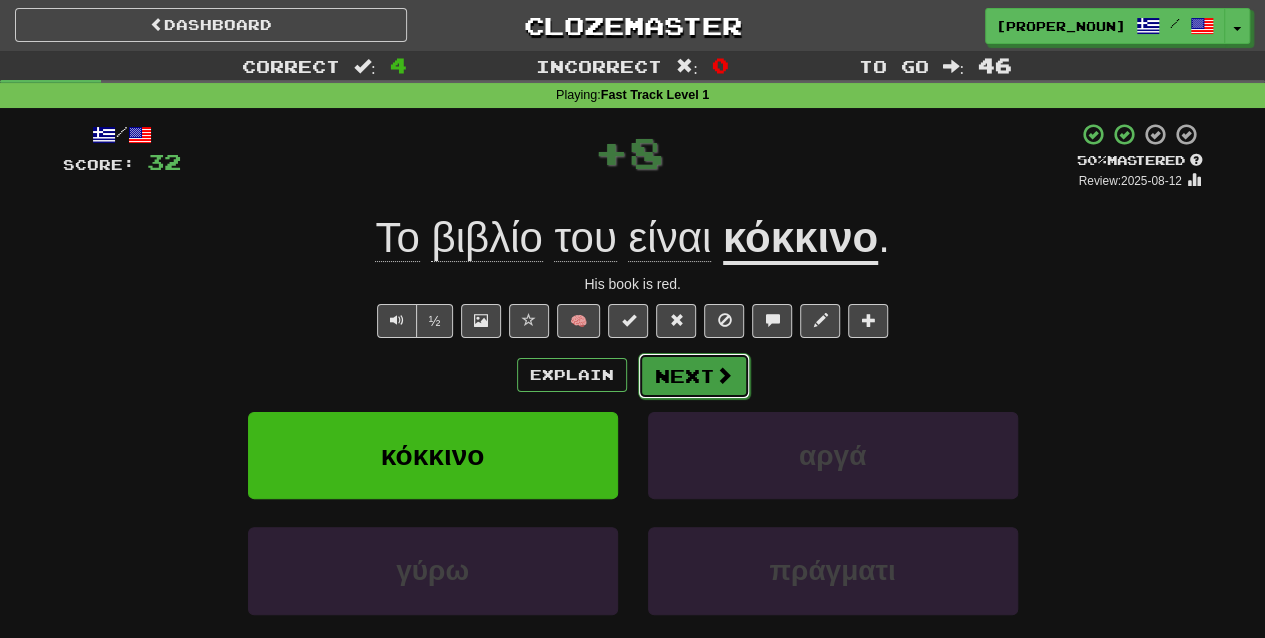 click at bounding box center (724, 375) 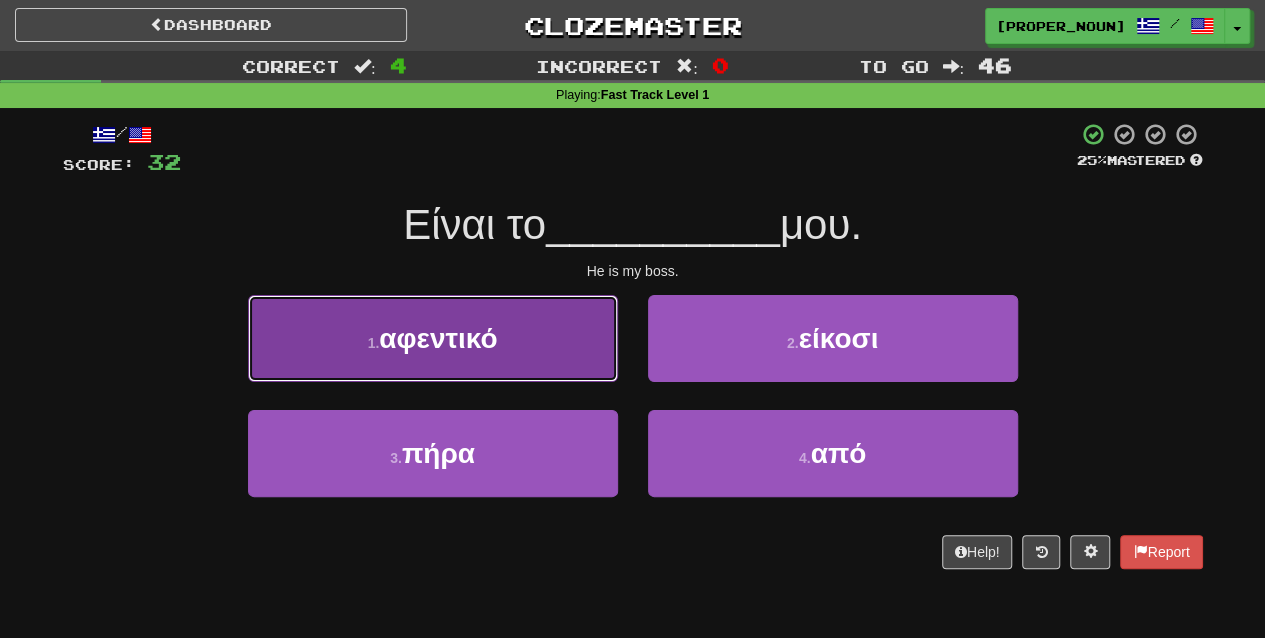click on "1 . αφεντικό" at bounding box center [433, 338] 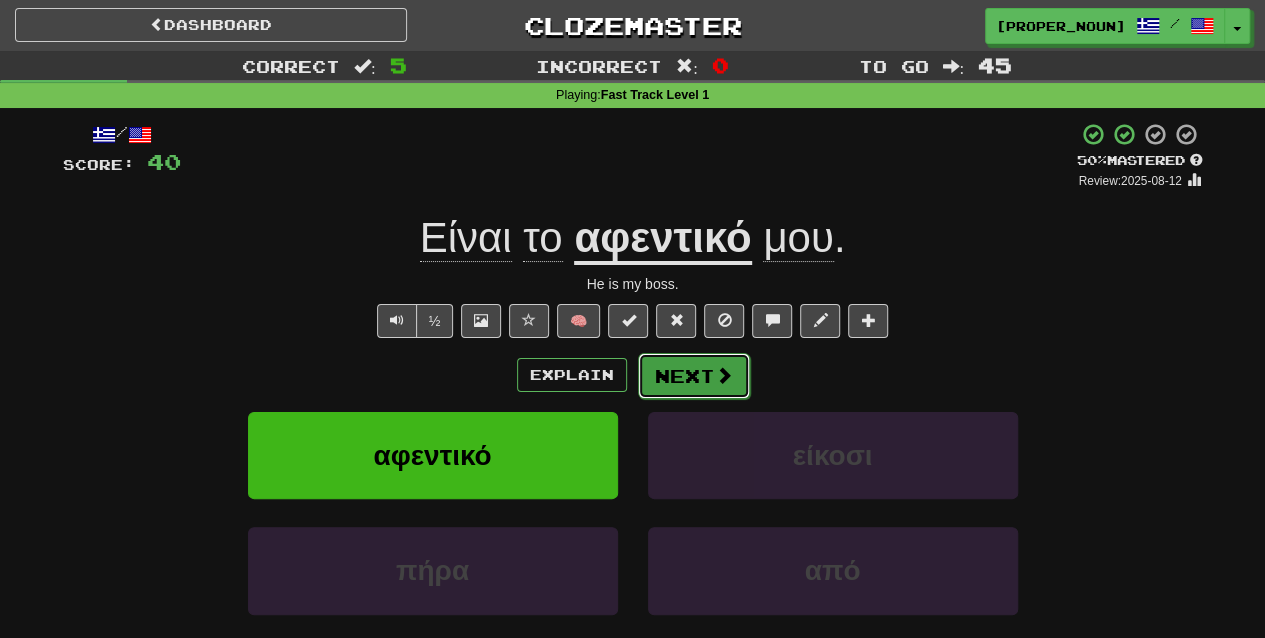 click at bounding box center [724, 375] 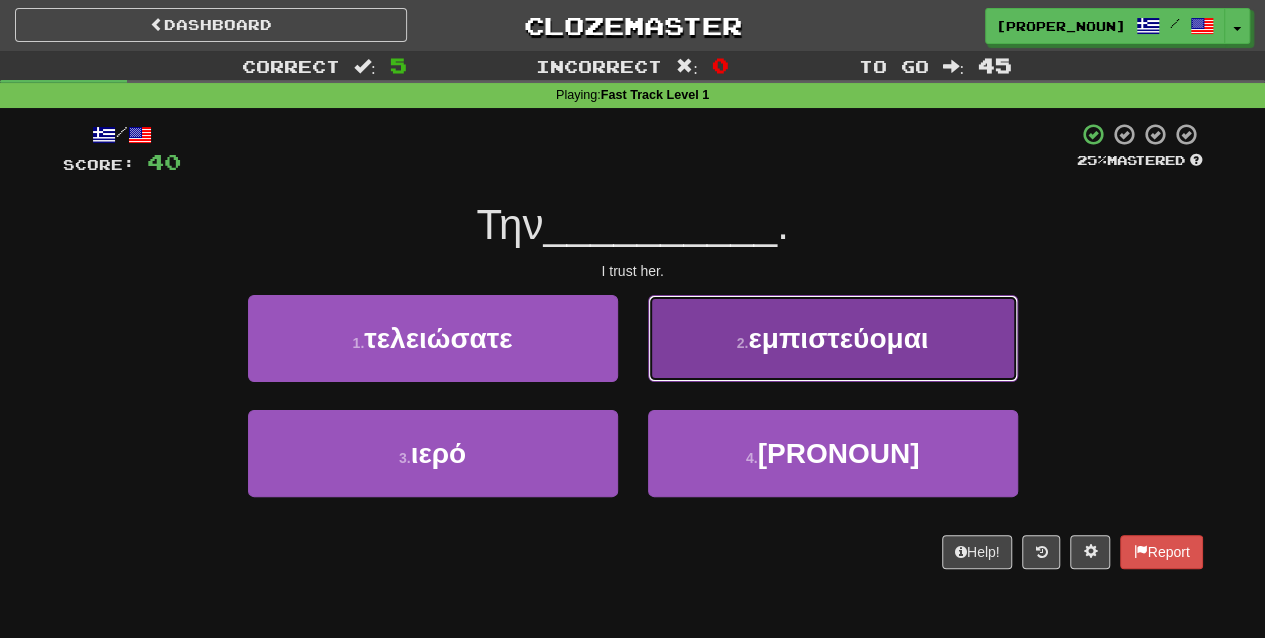 click on "εμπιστεύομαι" at bounding box center (838, 338) 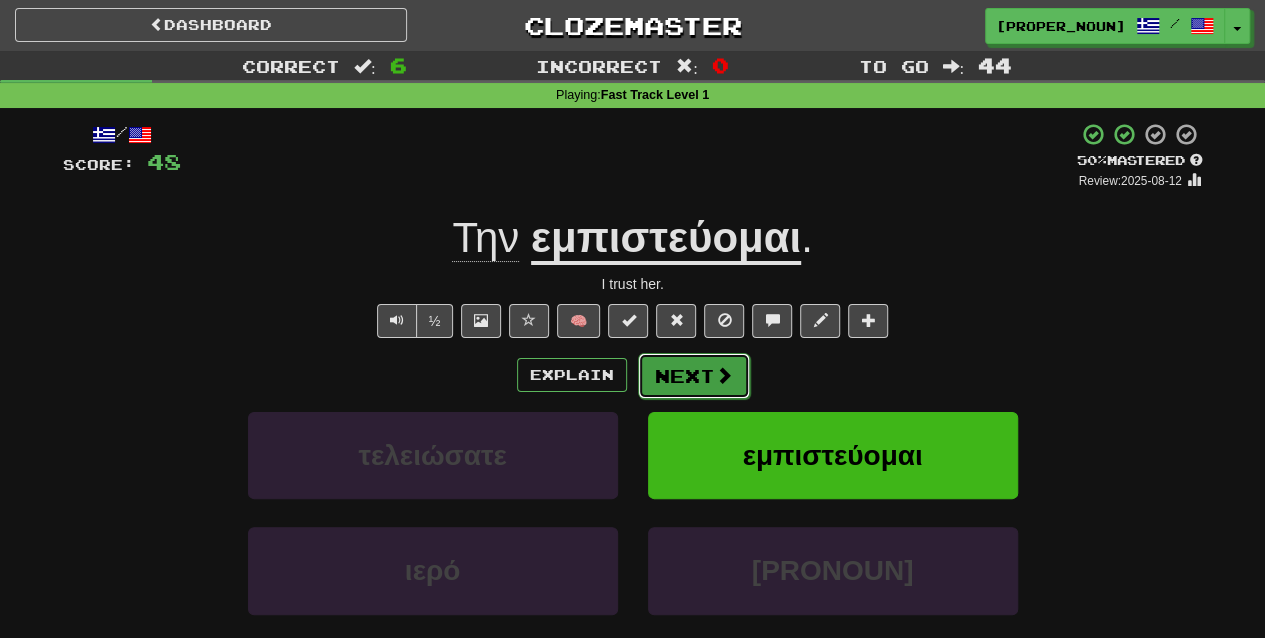 click at bounding box center [724, 375] 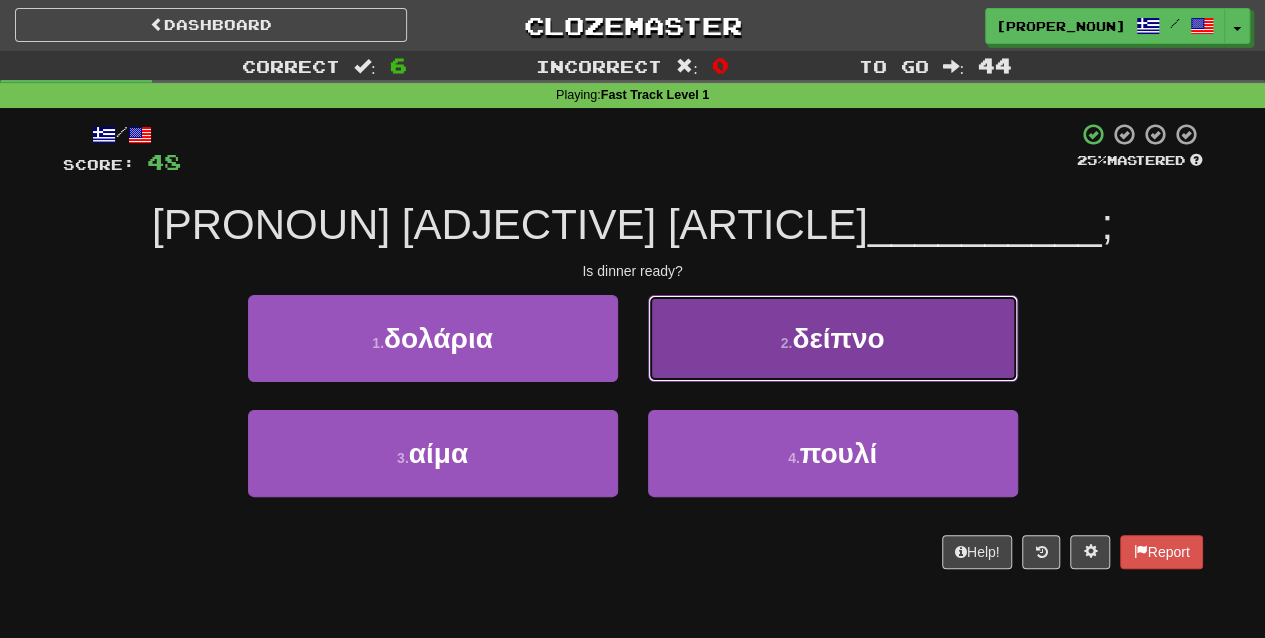 click on "2 .  δείπνο" at bounding box center (833, 338) 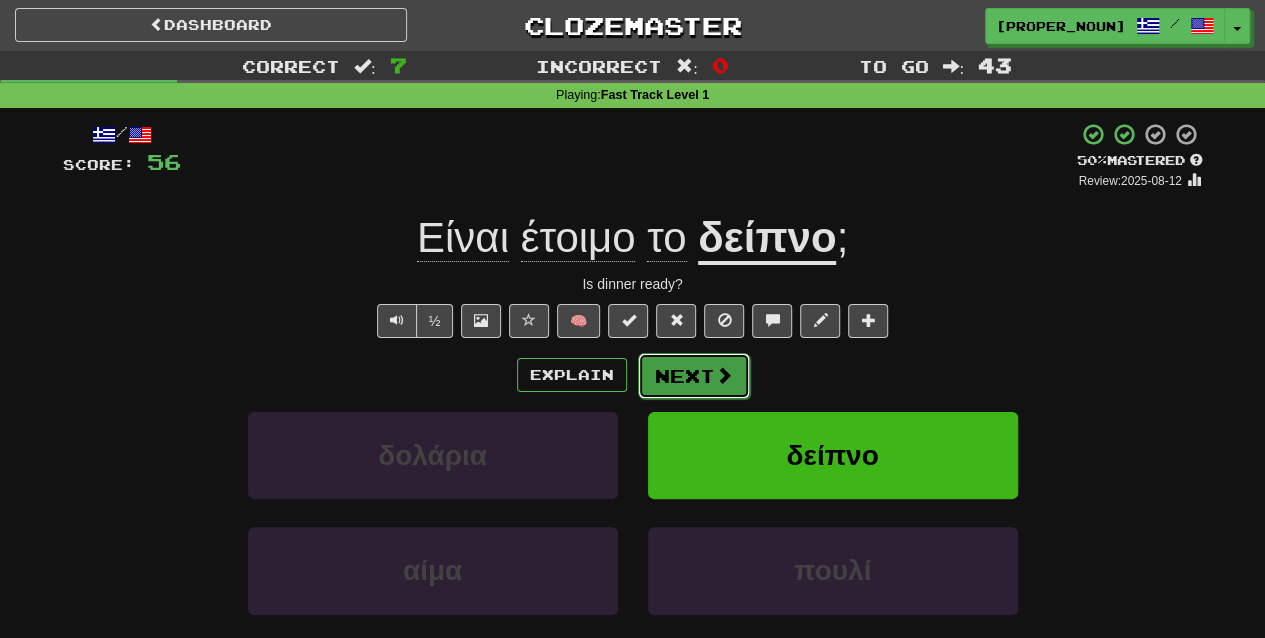 click at bounding box center [724, 375] 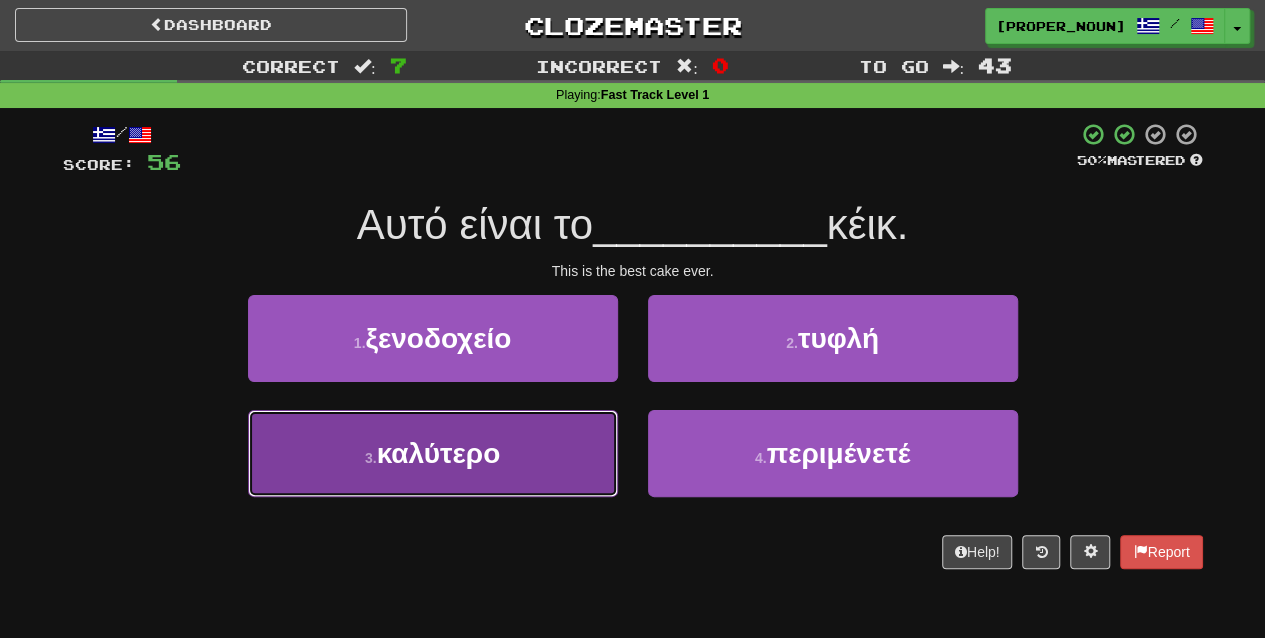 click on "3 .  [ADJECTIVE]" at bounding box center (433, 453) 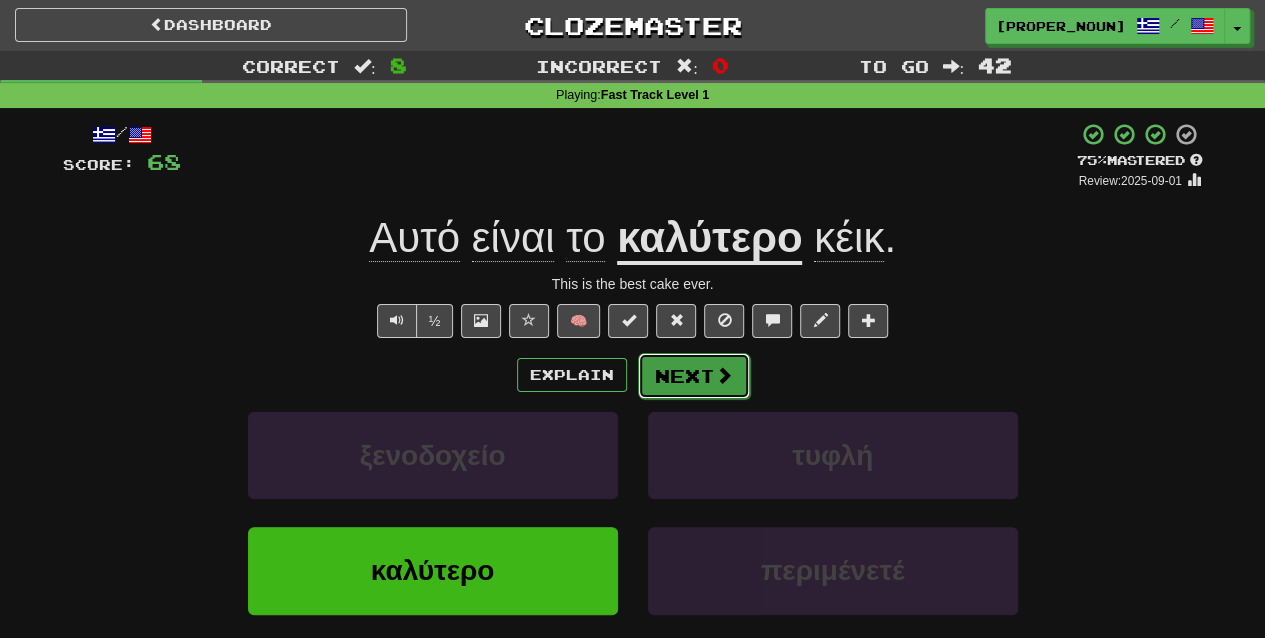 click at bounding box center (724, 375) 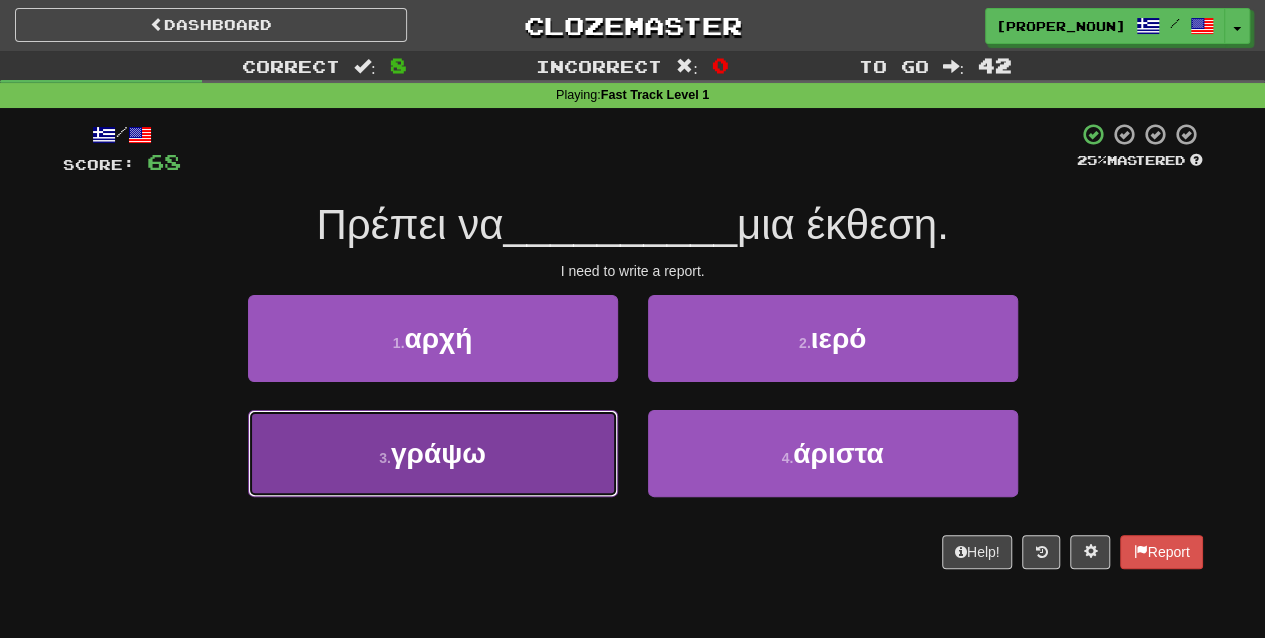 click on "3 .  γράψω" at bounding box center [433, 453] 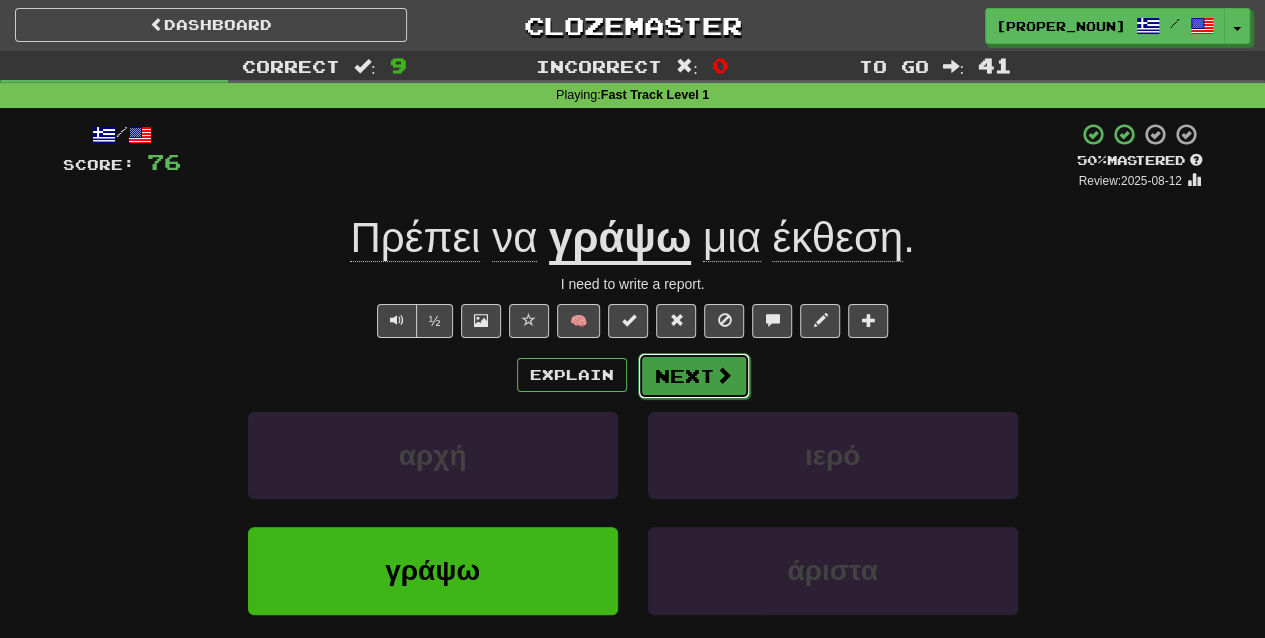 click on "Next" at bounding box center (694, 376) 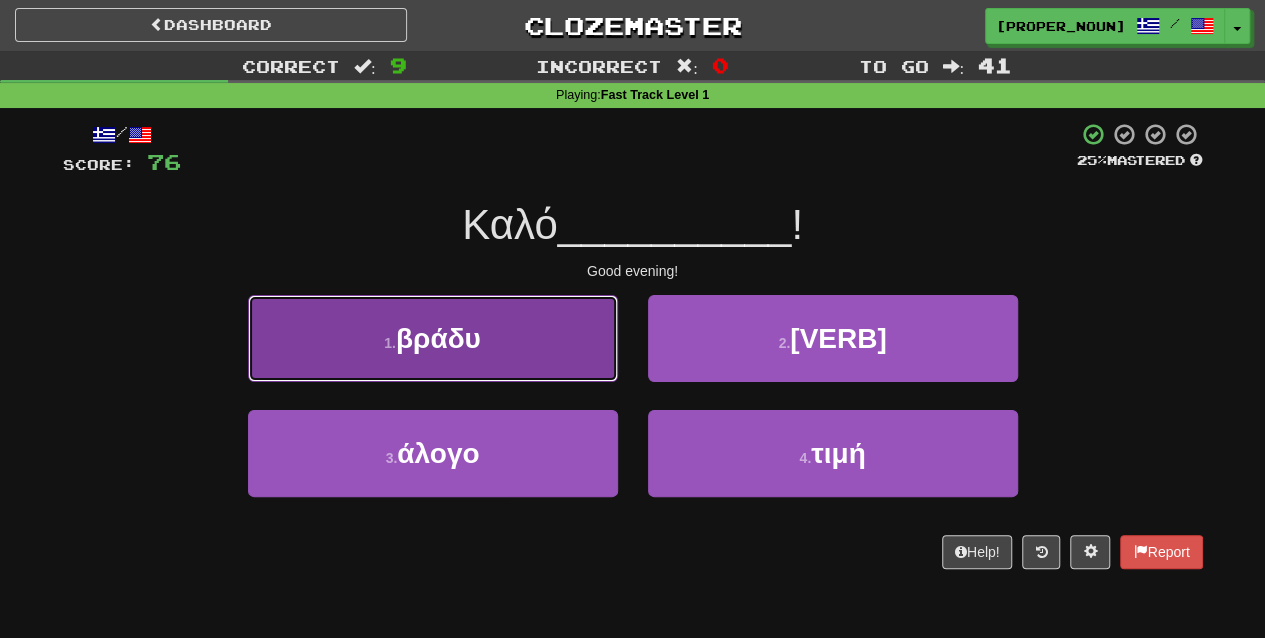 click on "1 .  [NOUN]" at bounding box center (433, 338) 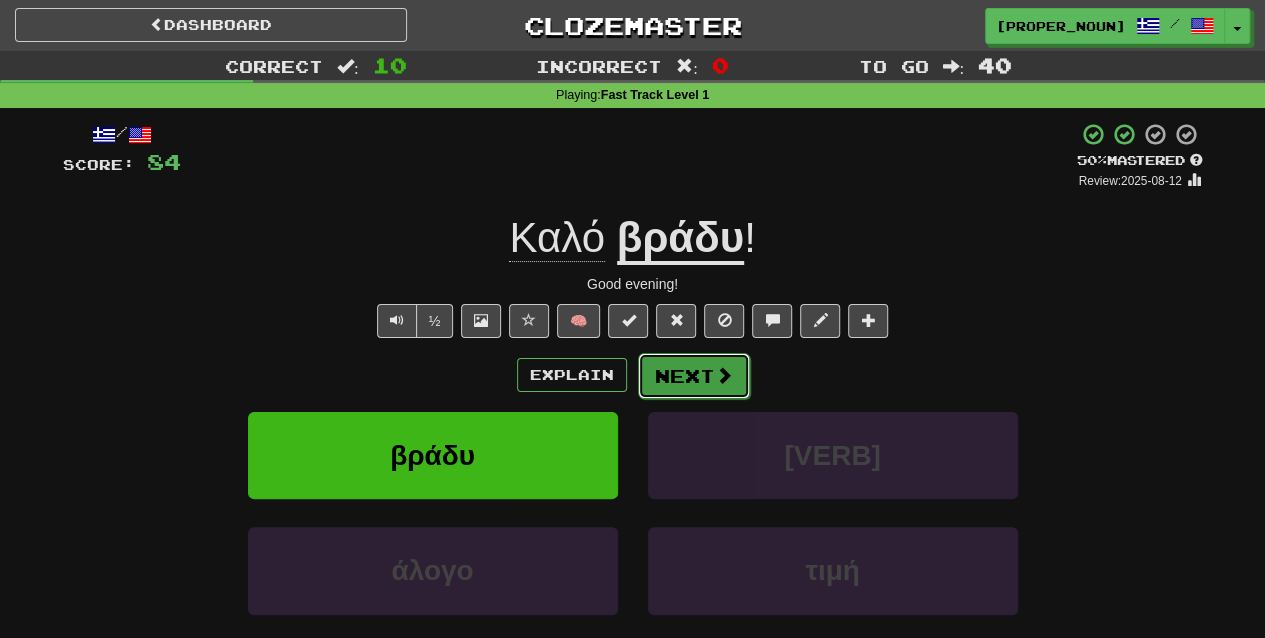 click on "Next" at bounding box center [694, 376] 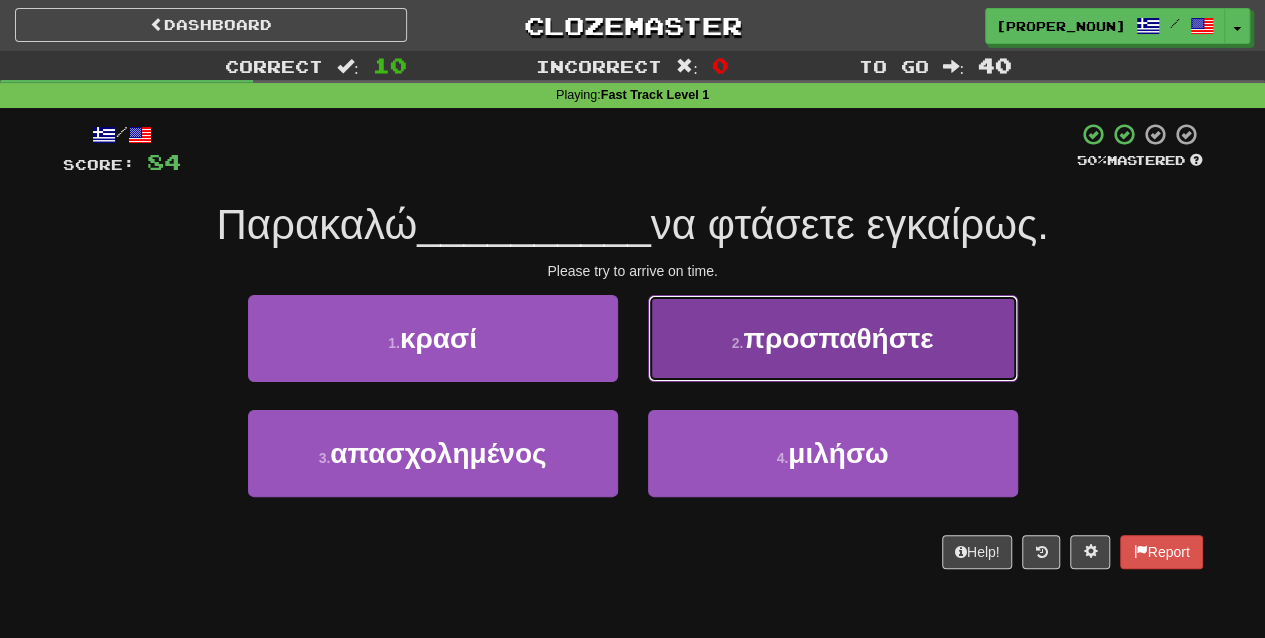 click on "προσπαθήστε" at bounding box center (838, 338) 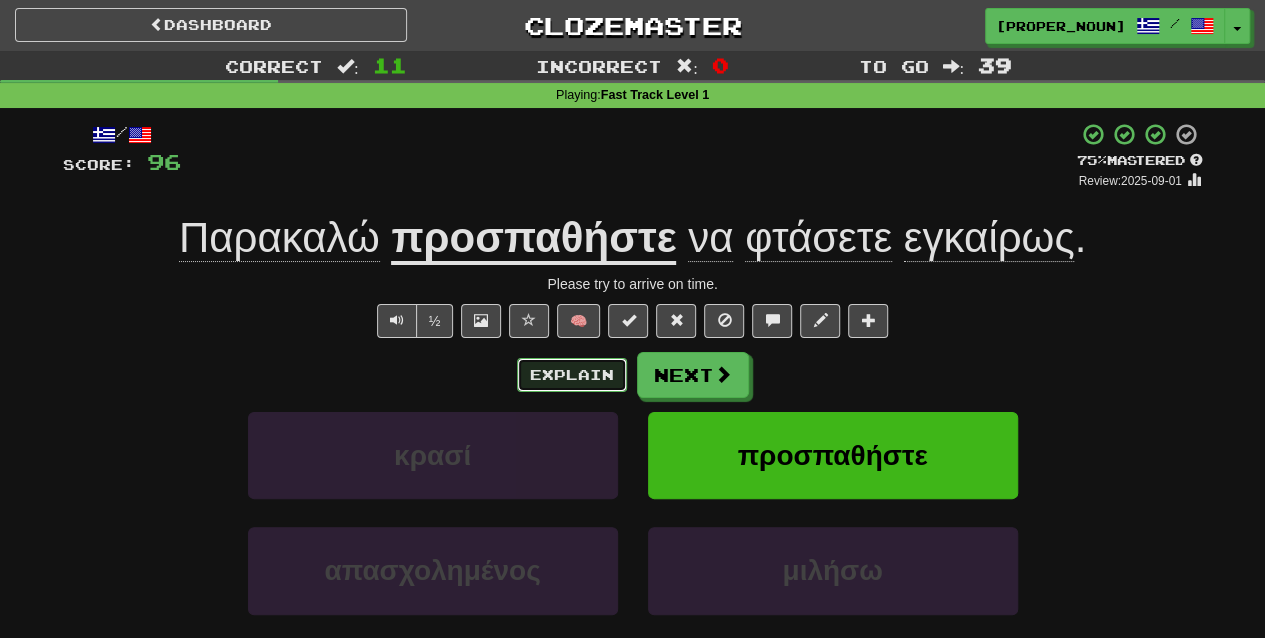 click on "Explain" at bounding box center (572, 375) 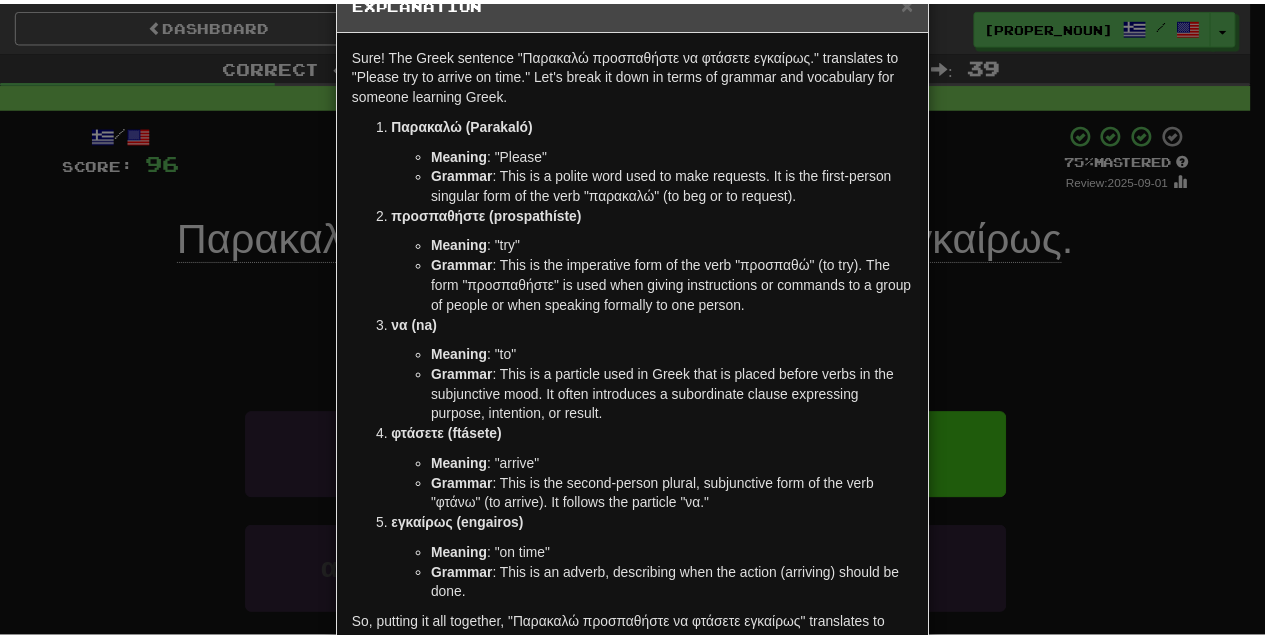 scroll, scrollTop: 54, scrollLeft: 0, axis: vertical 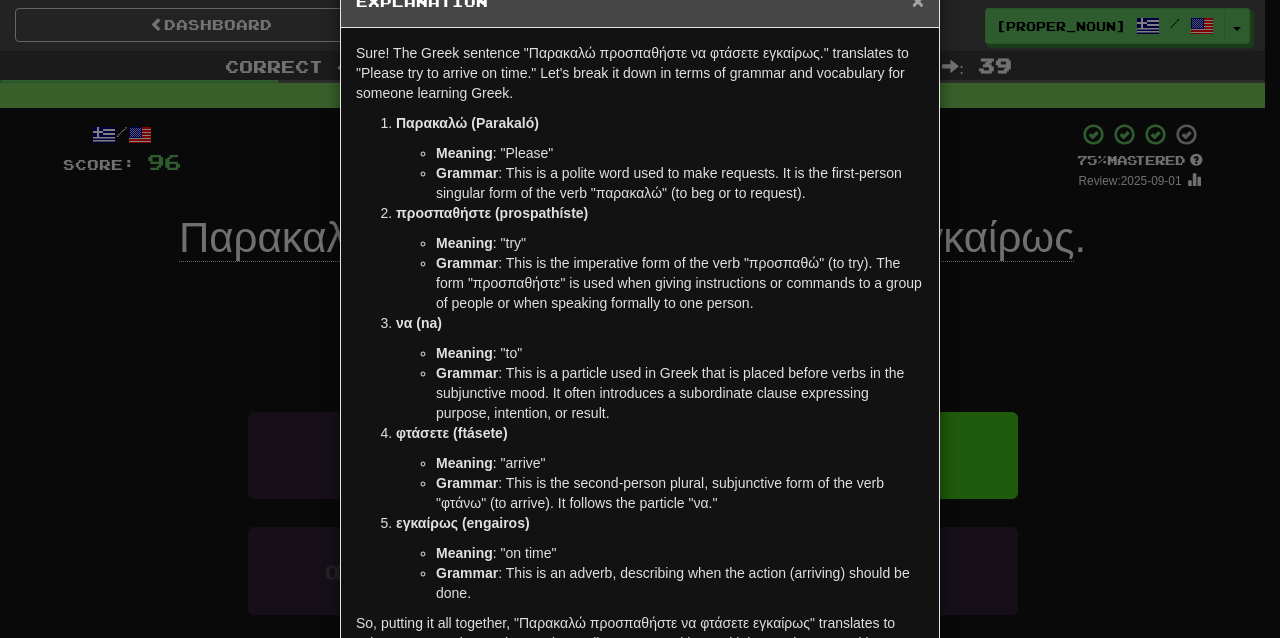 click on "×" at bounding box center (918, 0) 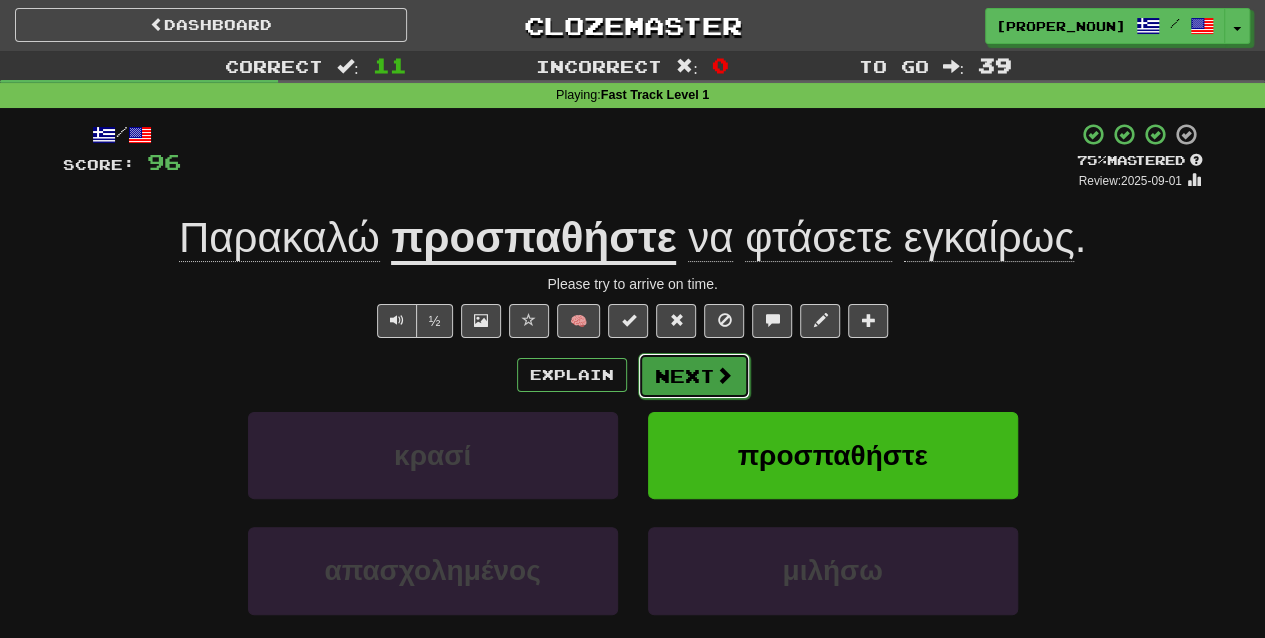 click on "Next" at bounding box center [694, 376] 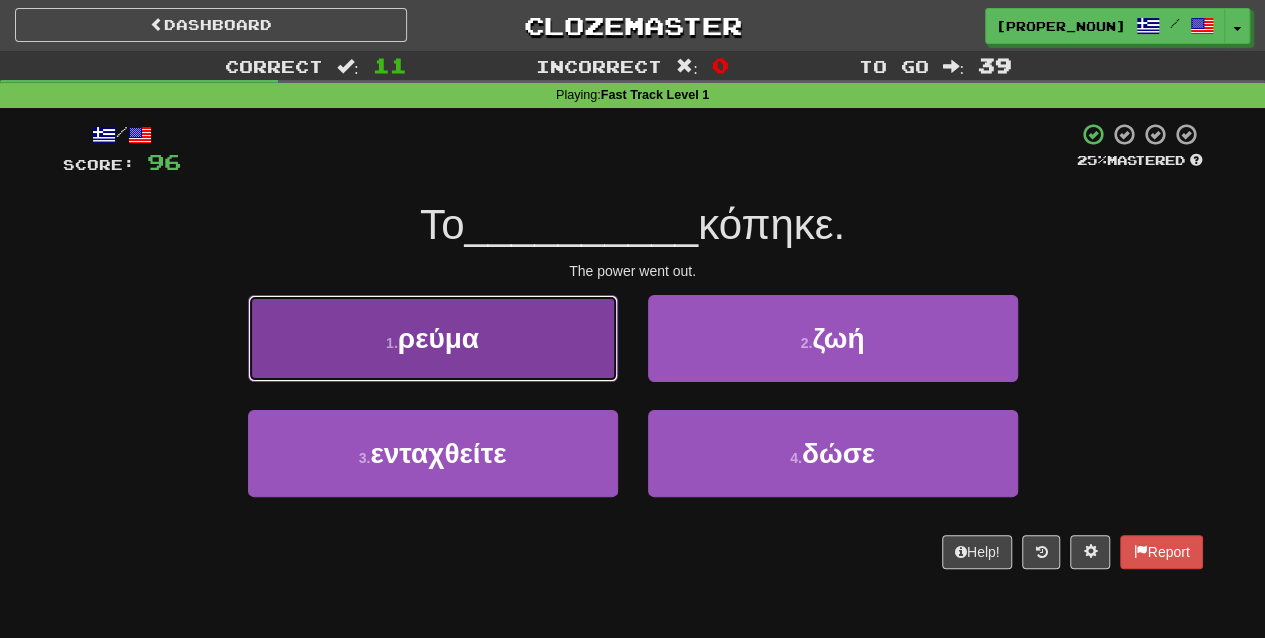 click on "1 . ρεύμα" at bounding box center [433, 338] 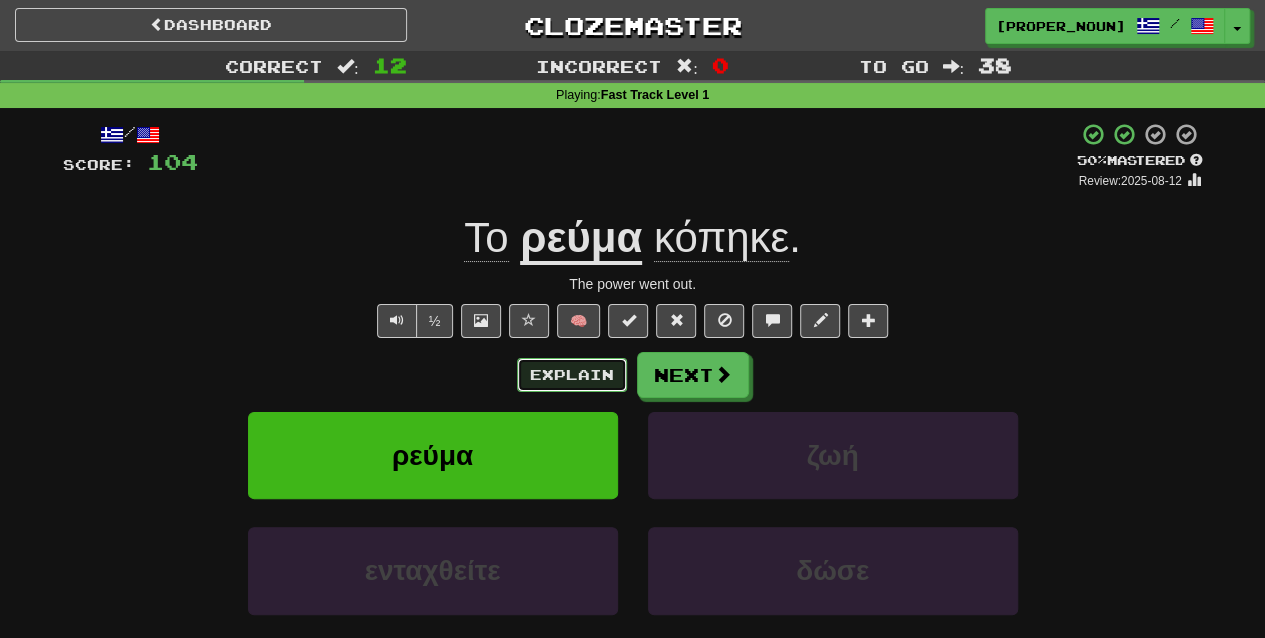 click on "Explain" at bounding box center [572, 375] 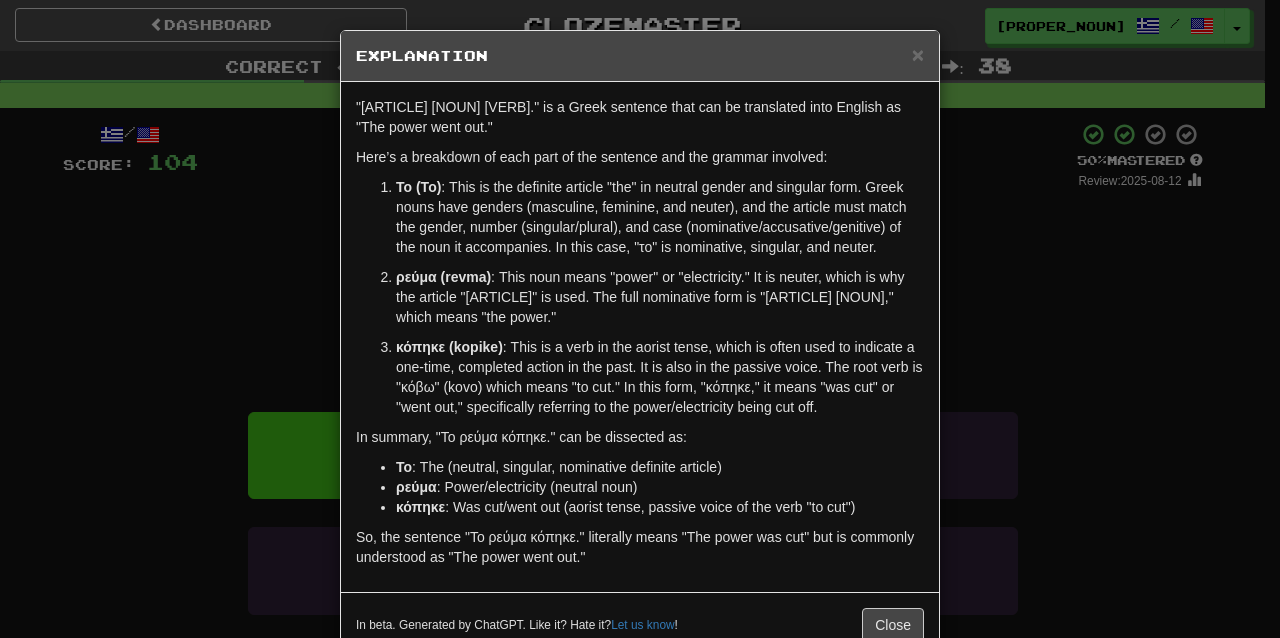 click on "× Explanation "[ARTICLE] [NOUN] [VERB]." is a Greek sentence that can be translated into English as "The power went out."
Here’s a breakdown of each part of the sentence and the grammar involved:
[ARTICLE] (To) : This is the definite article "the" in neutral gender and singular form. Greek nouns have genders (masculine, feminine, and neuter), and the article must match the gender, number (singular/plural), and case (nominative/accusative/genitive) of the noun it accompanies. In this case, "[ARTICLE]" is nominative, singular, and neuter.
[NOUN] (revma) : This noun means "power" or "electricity." It is neuter, which is why the article "[ARTICLE]" is used. The full nominative form is "[ARTICLE] [NOUN]," which means "the power."
[VERB]
In summary, "[ARTICLE] [NOUN] [VERB]." can be dissected as:
[ARTICLE] : The (neutral, singular, nominative definite article)
[NOUN] : Power/electricity (neutral noun)
[VERB]
In beta. Generated by ChatGPT. Like it? Hate it?" at bounding box center [640, 319] 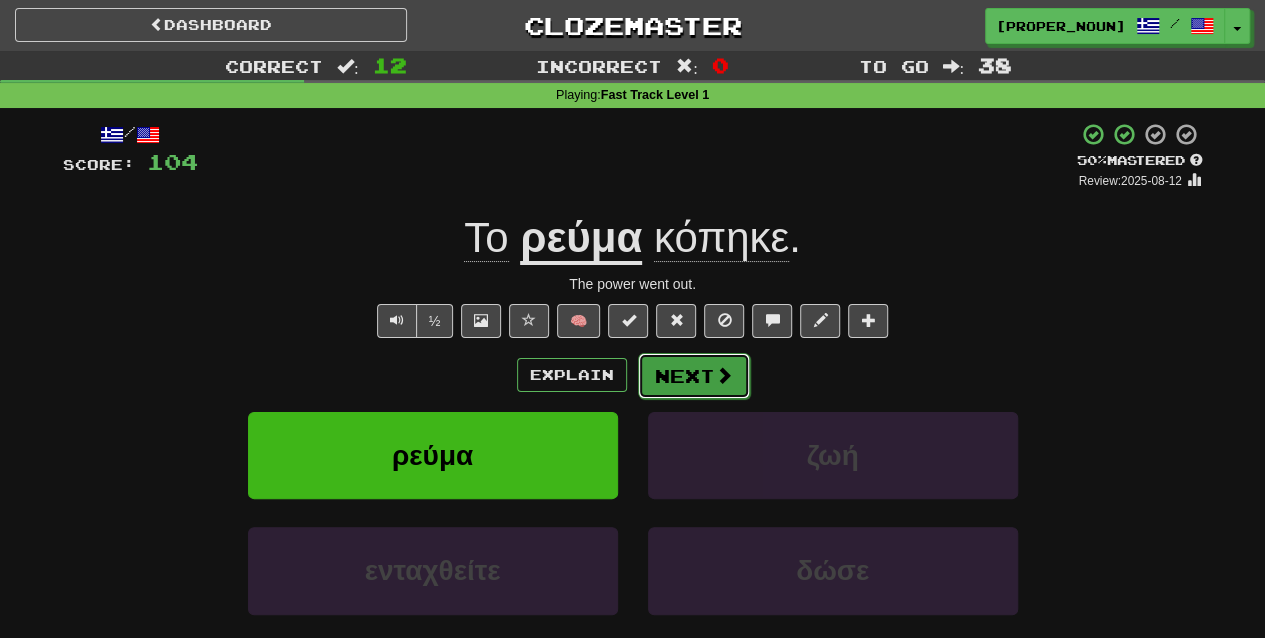 click on "Next" at bounding box center (694, 376) 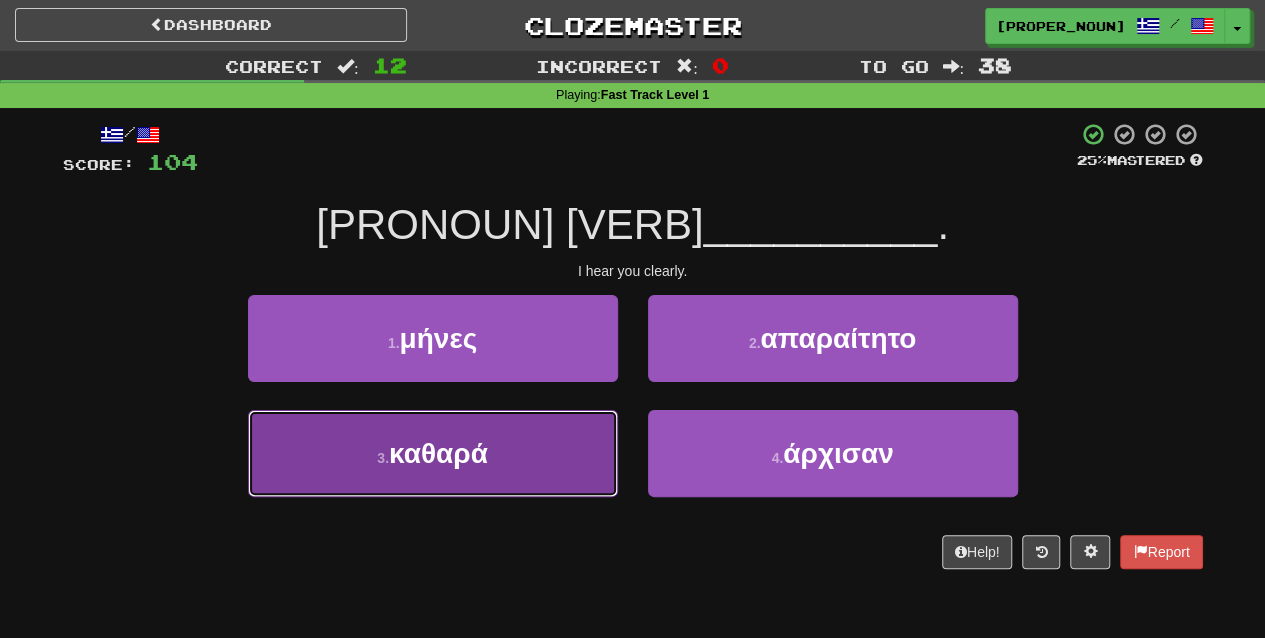 click on "3 .  [ADVERB]" at bounding box center (433, 453) 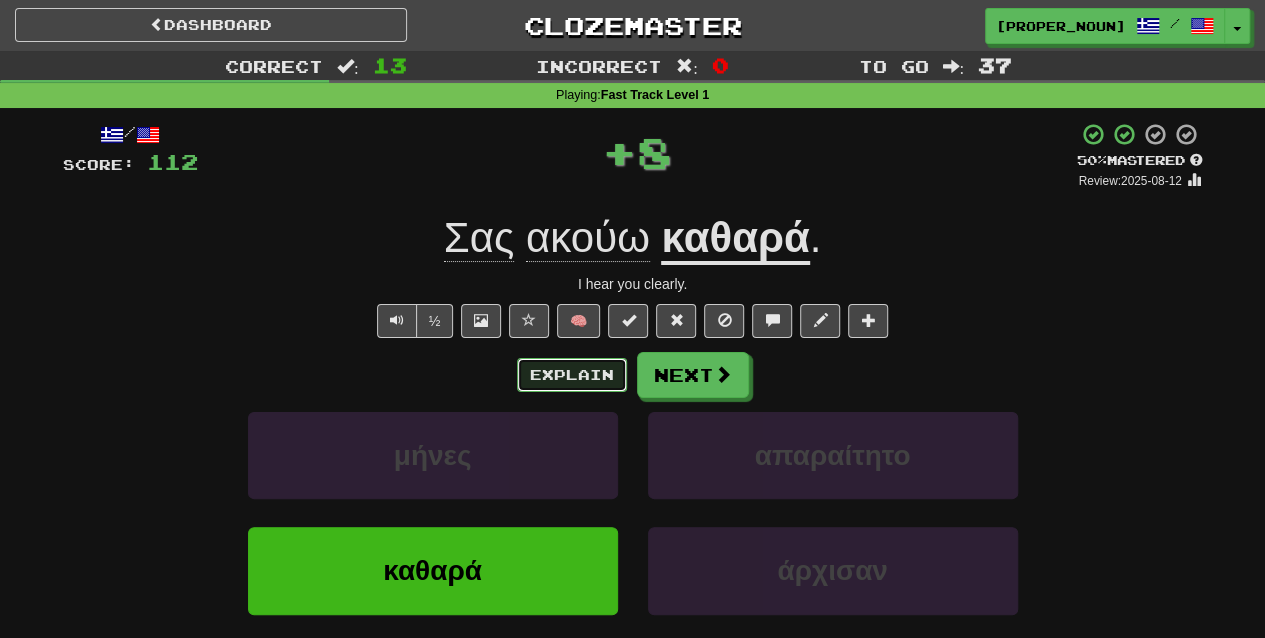 click on "Explain" at bounding box center (572, 375) 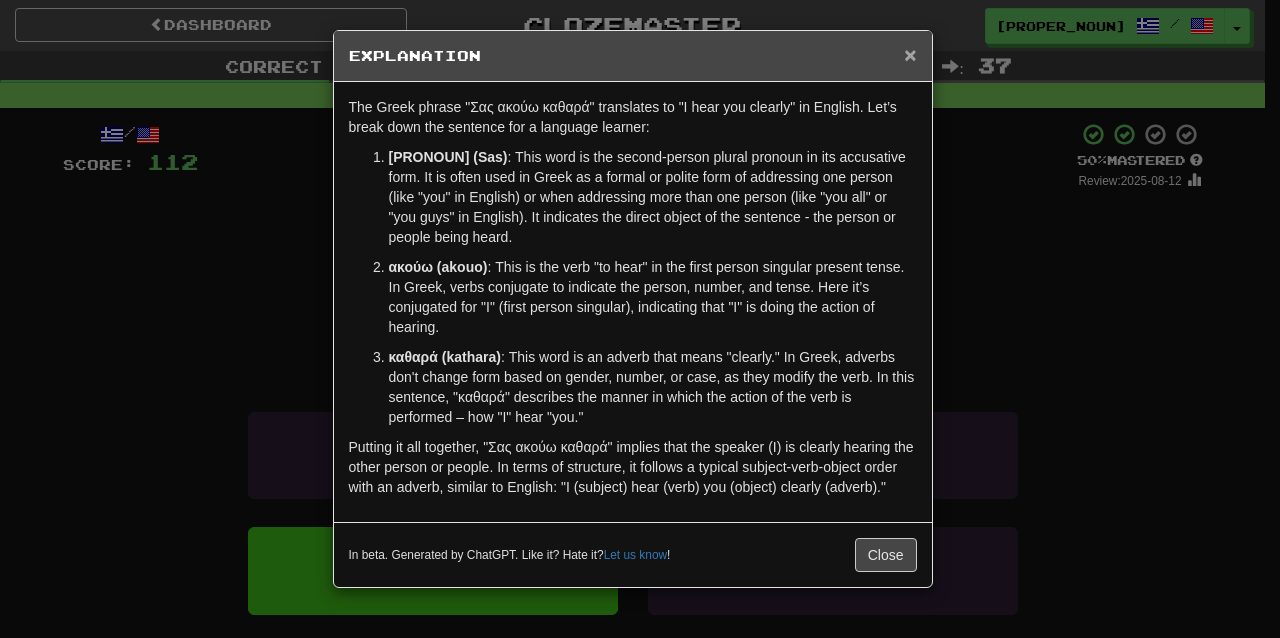 click on "×" at bounding box center (910, 54) 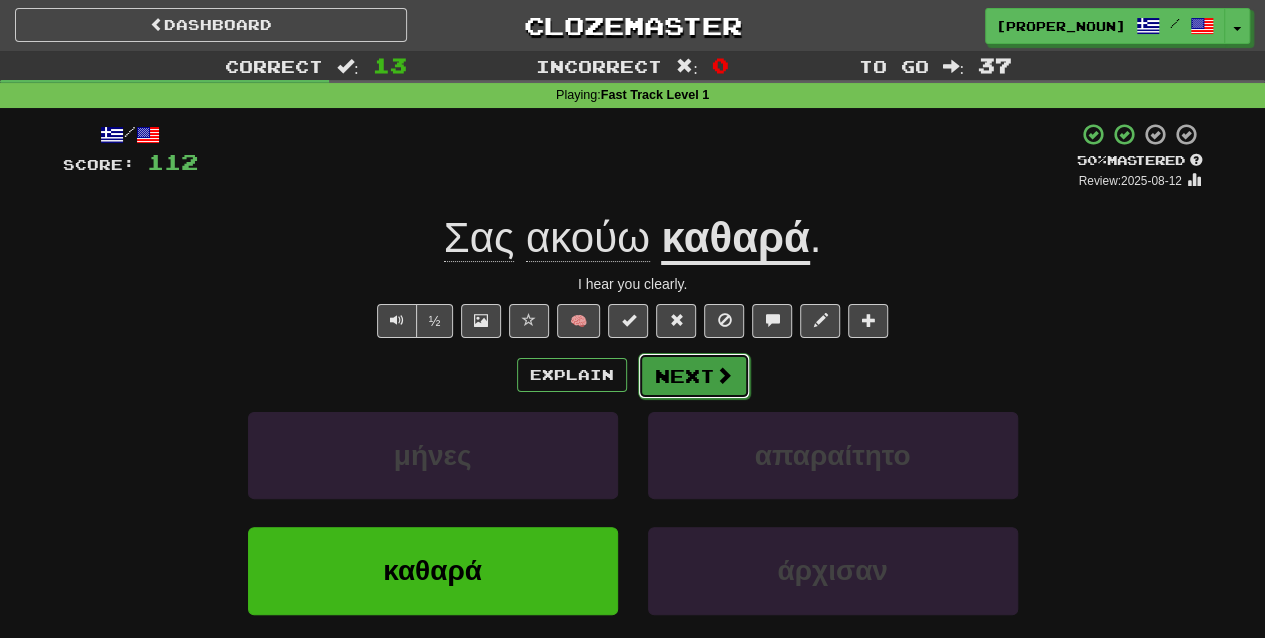 click on "Next" at bounding box center [694, 376] 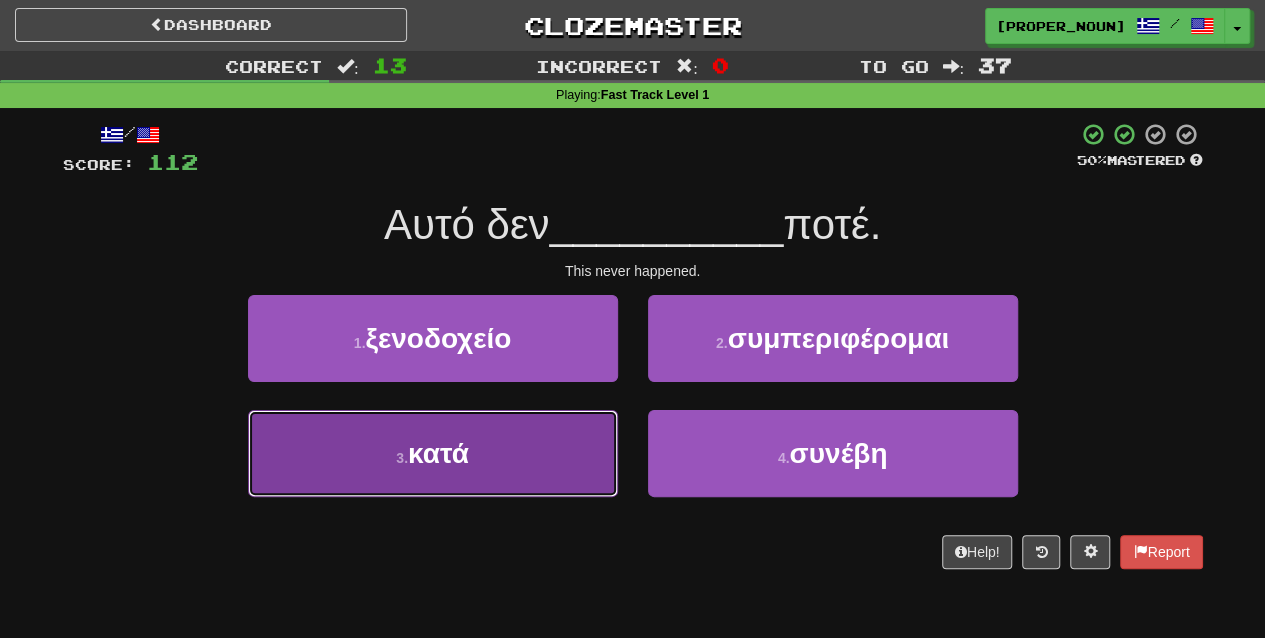 click on "3 . κατά" at bounding box center (433, 453) 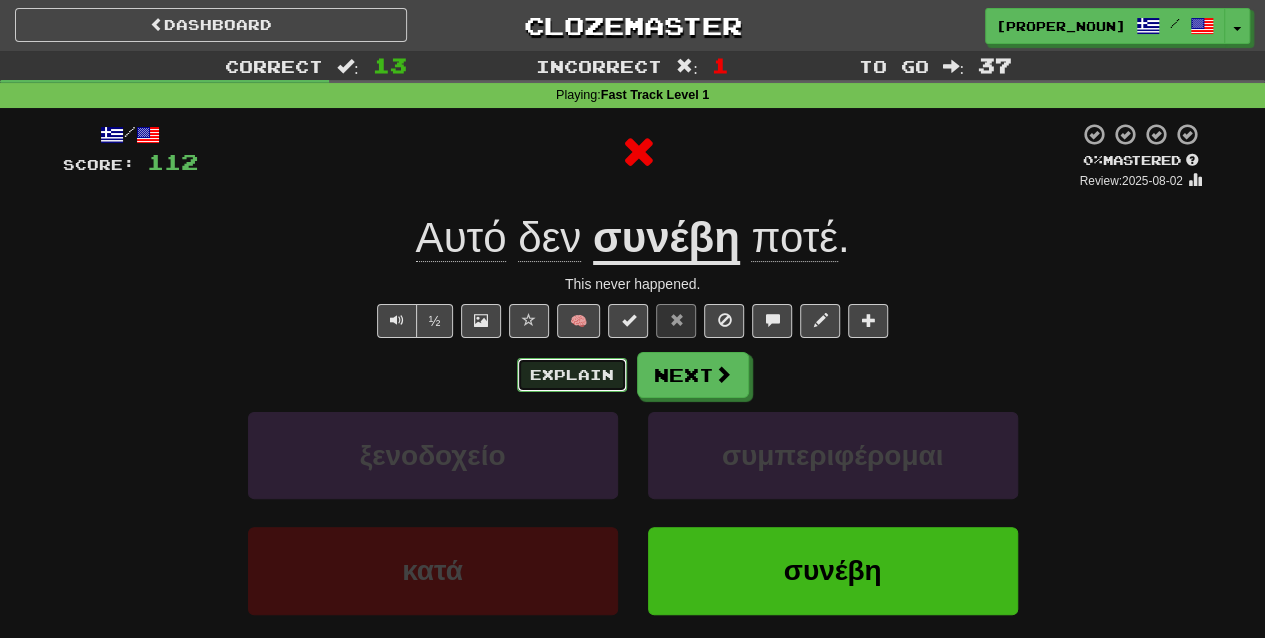 click on "Explain" at bounding box center [572, 375] 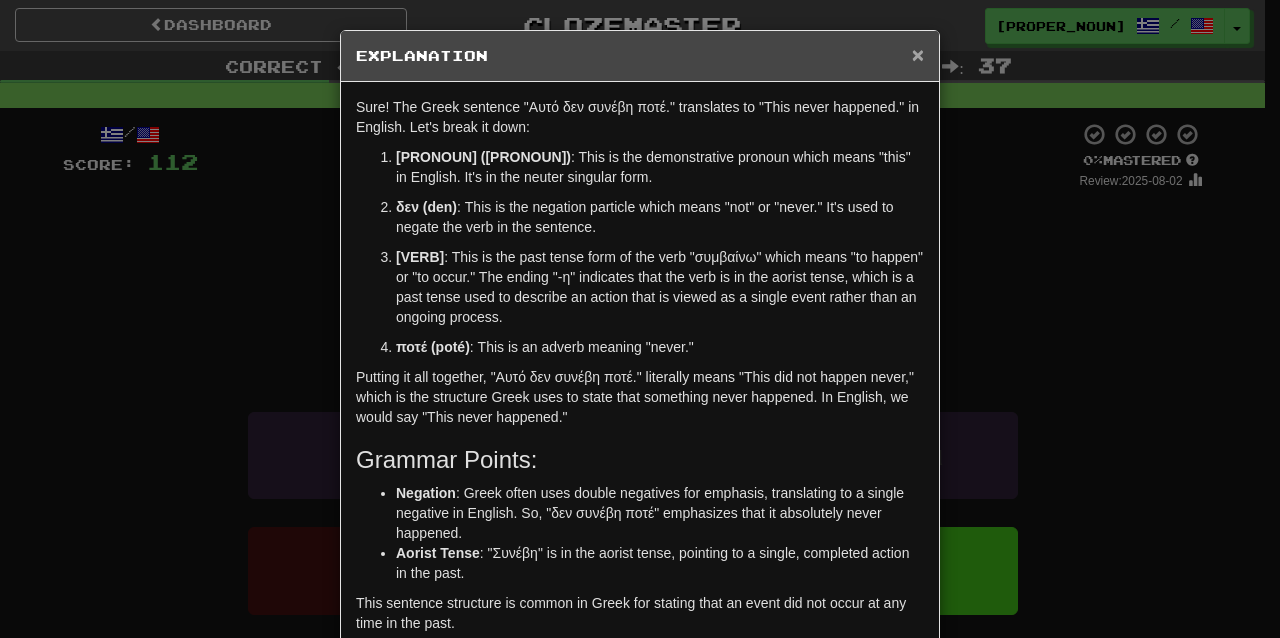 click on "×" at bounding box center (918, 54) 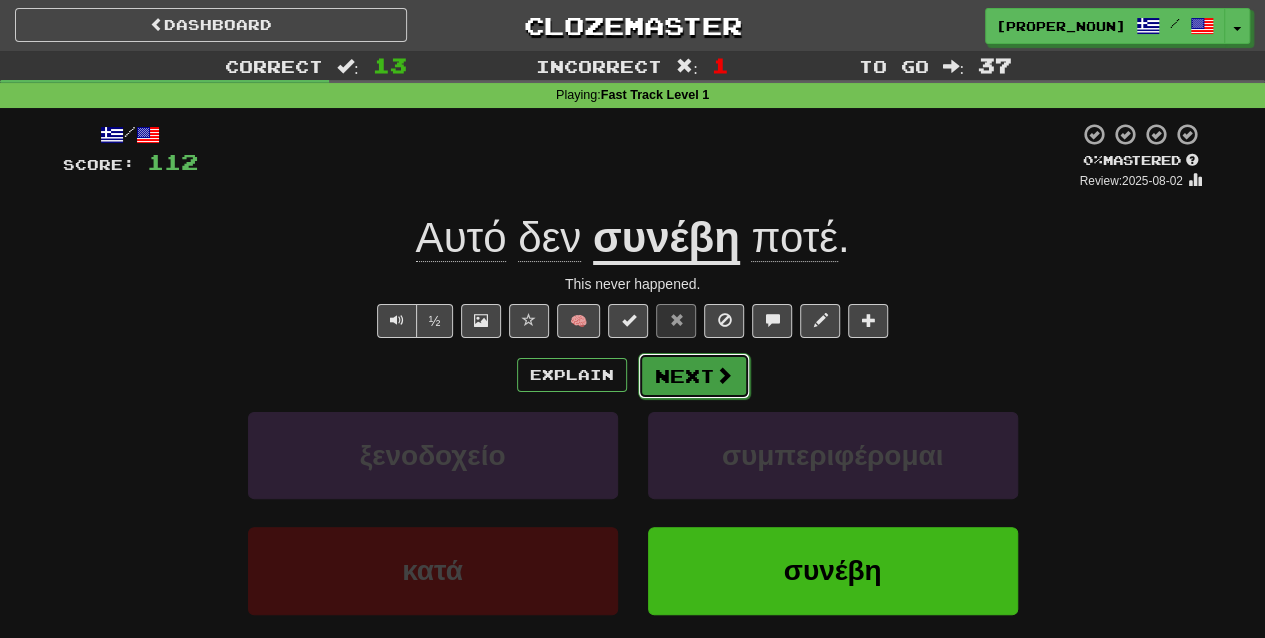 click at bounding box center [724, 375] 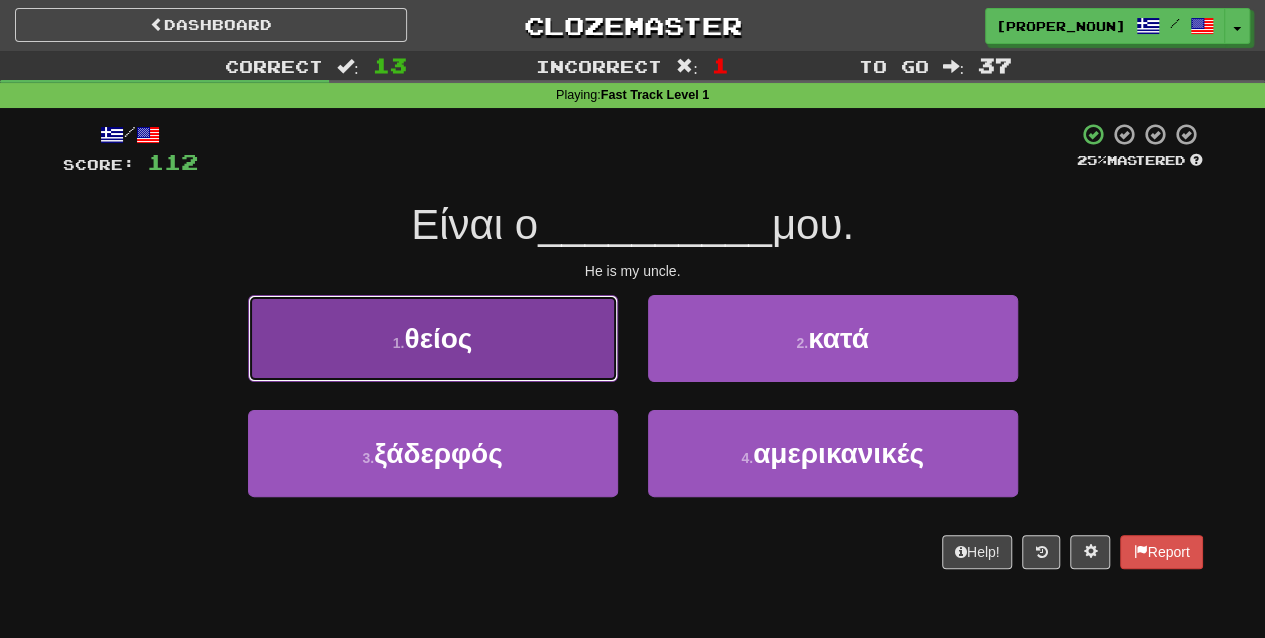 click on "1 .  [NOUN]" at bounding box center [433, 338] 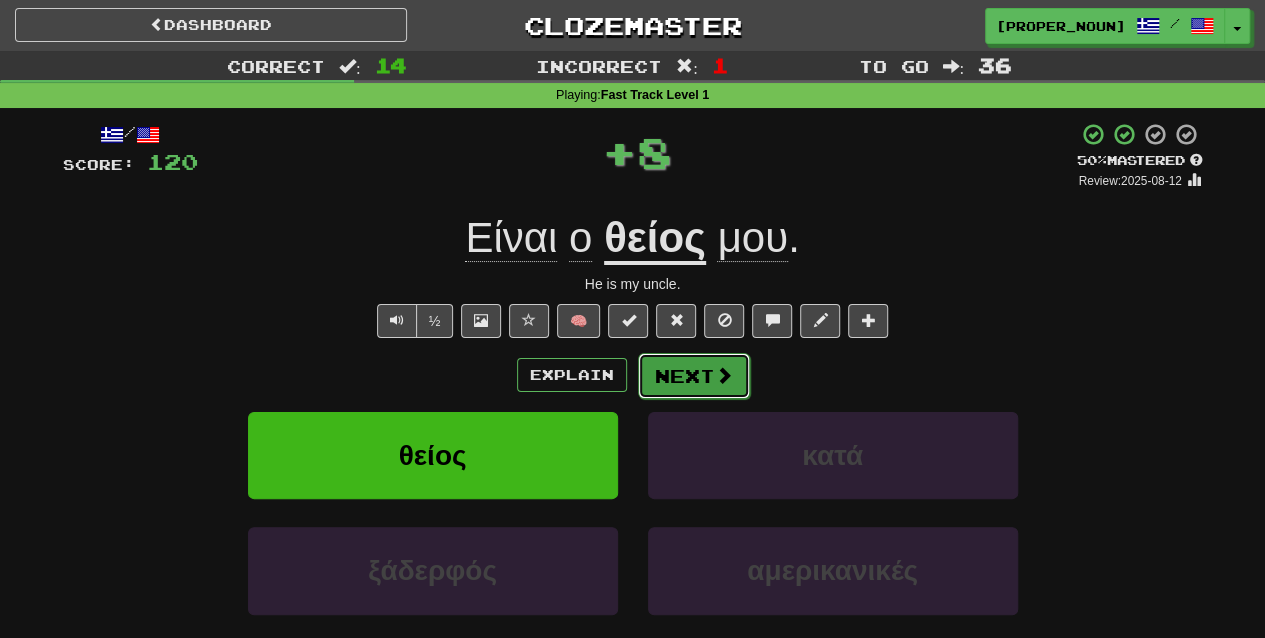 click on "Next" at bounding box center (694, 376) 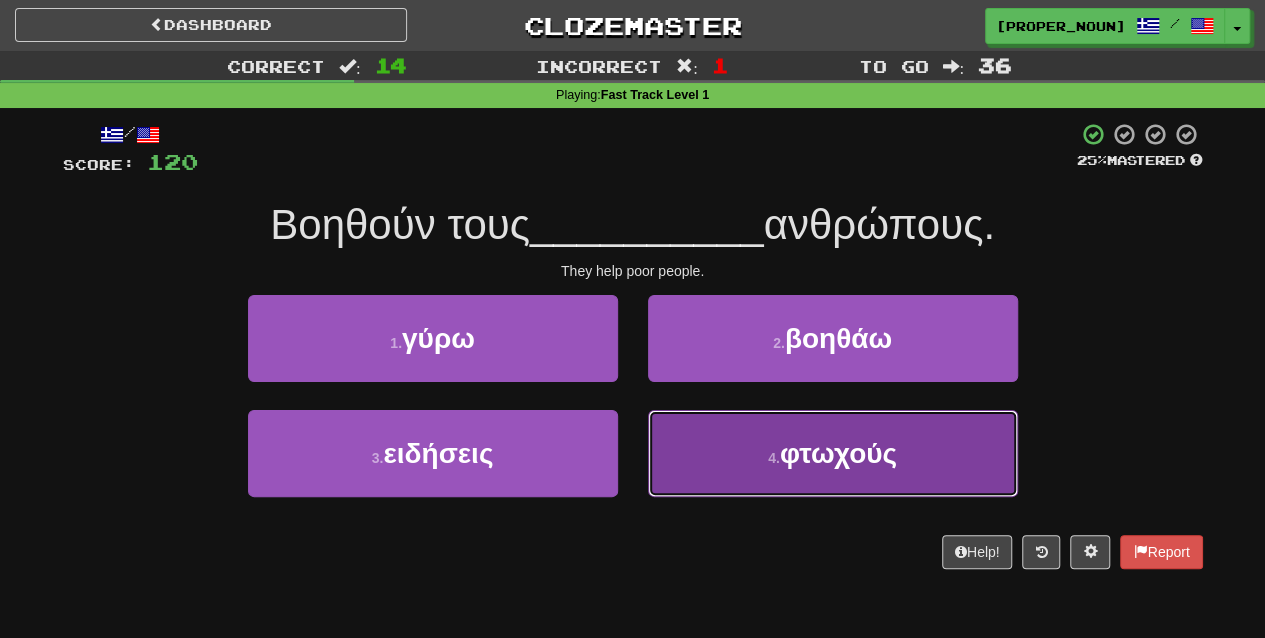 click on "4 .  φτωχούς" at bounding box center [833, 453] 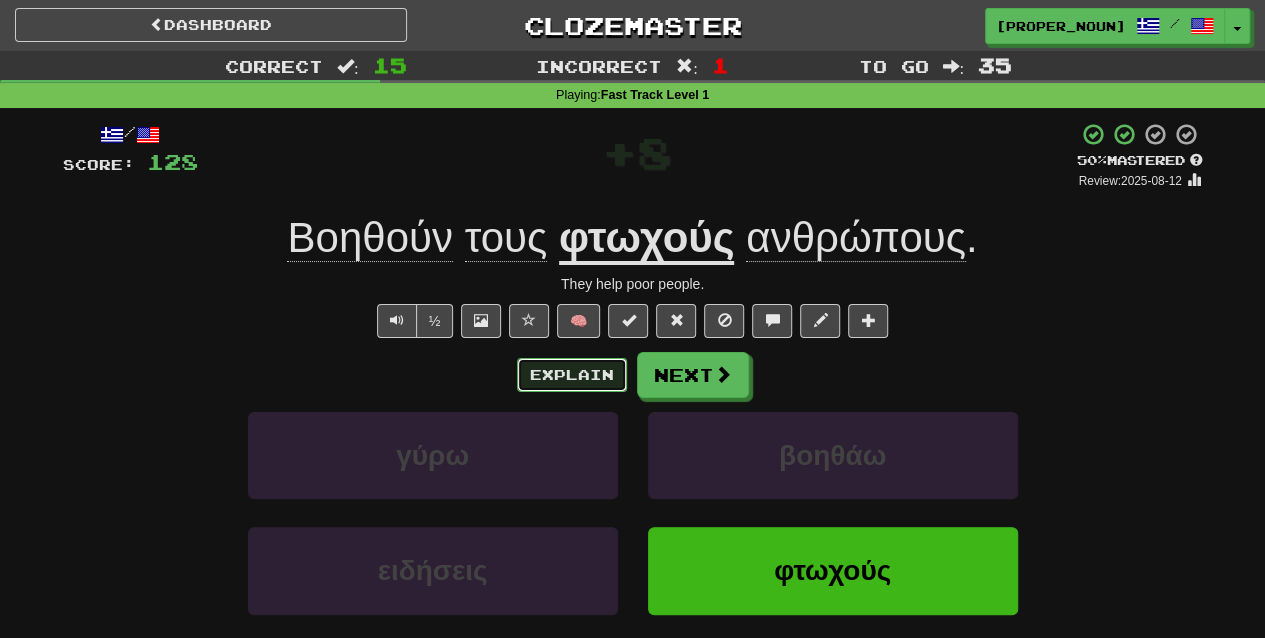 click on "Explain" at bounding box center (572, 375) 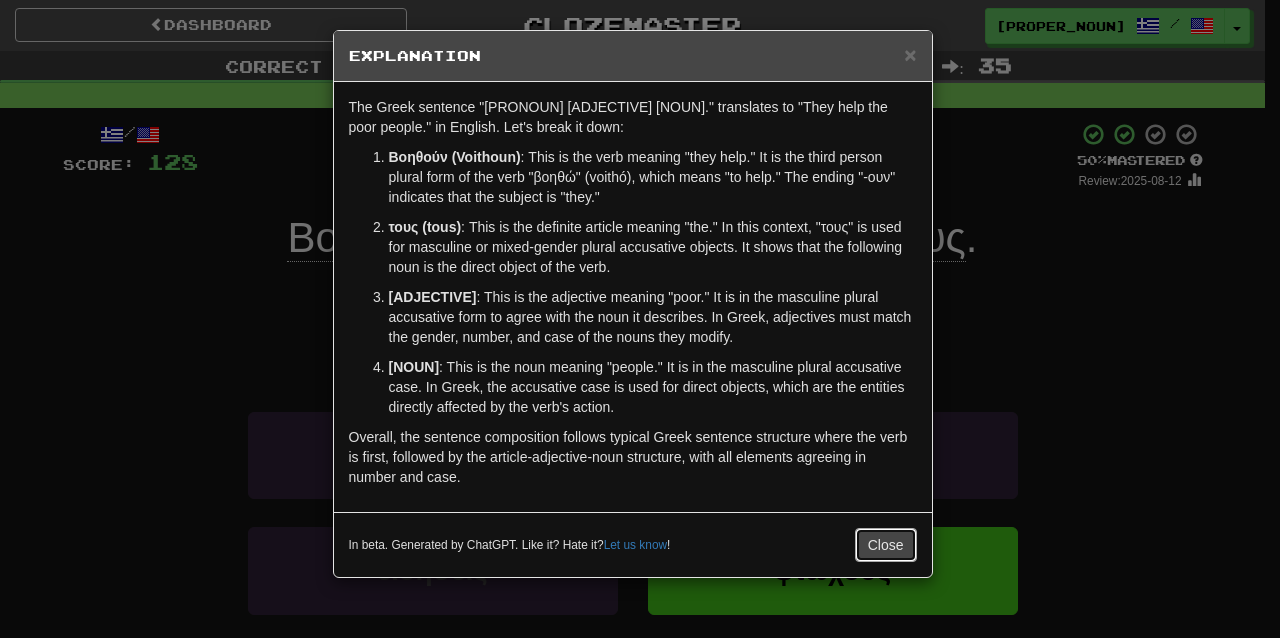 click on "Close" at bounding box center [886, 545] 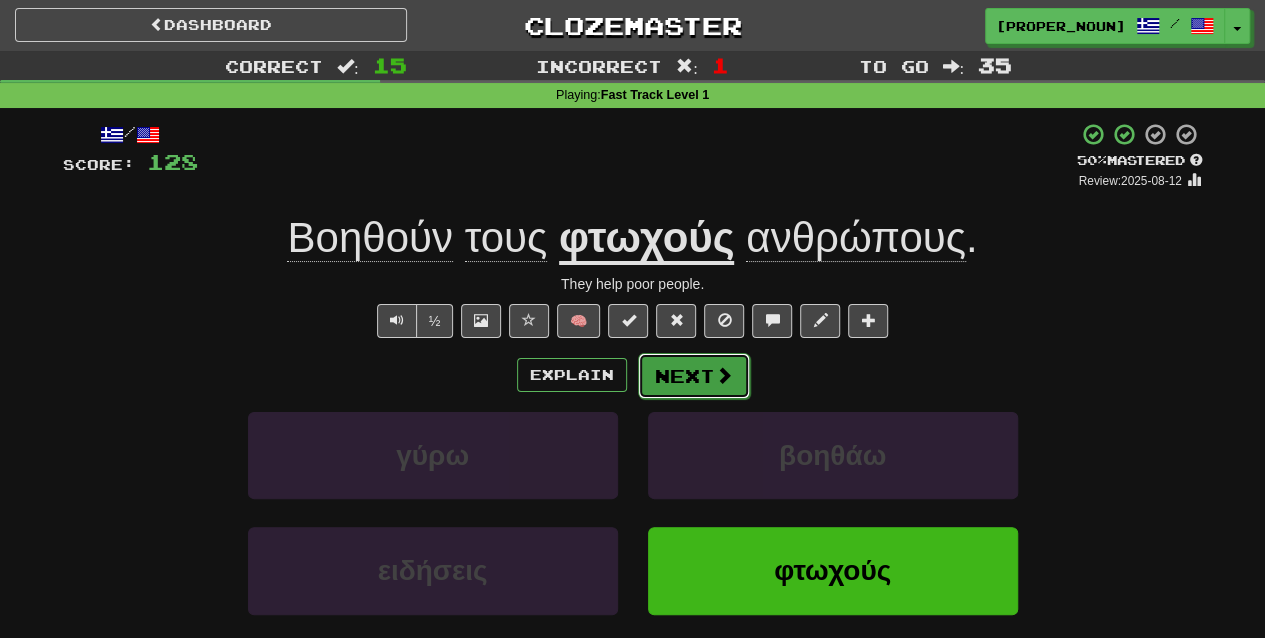 click on "Next" at bounding box center (694, 376) 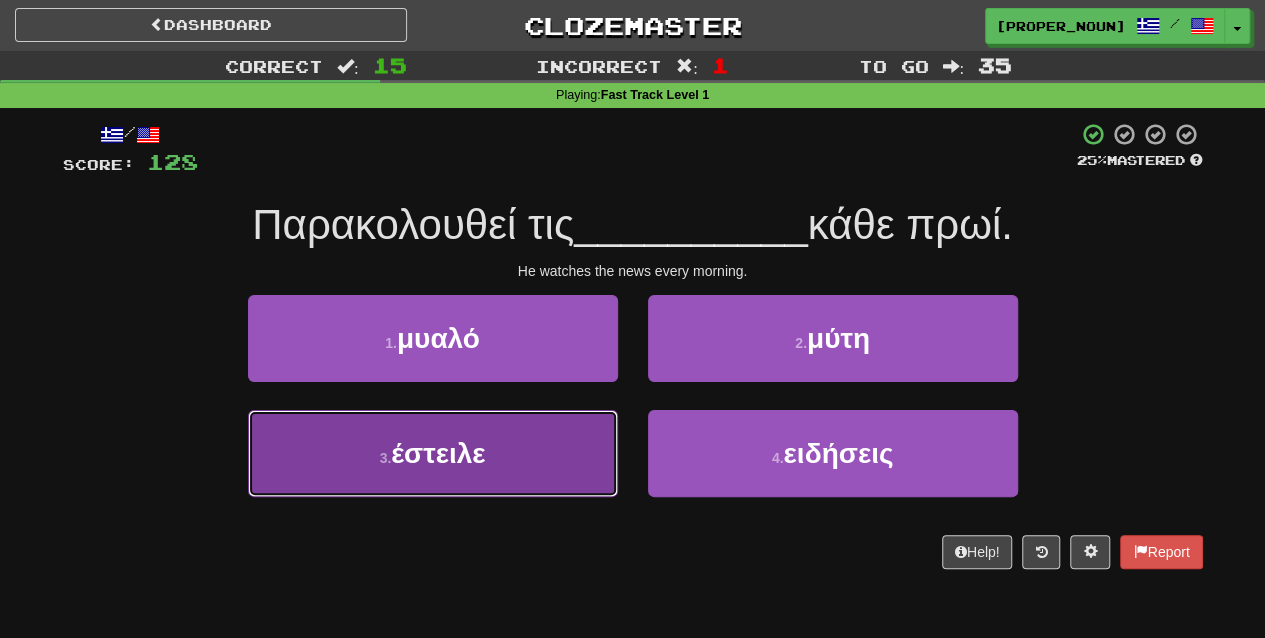 click on "3 .  έστειλε" at bounding box center [433, 453] 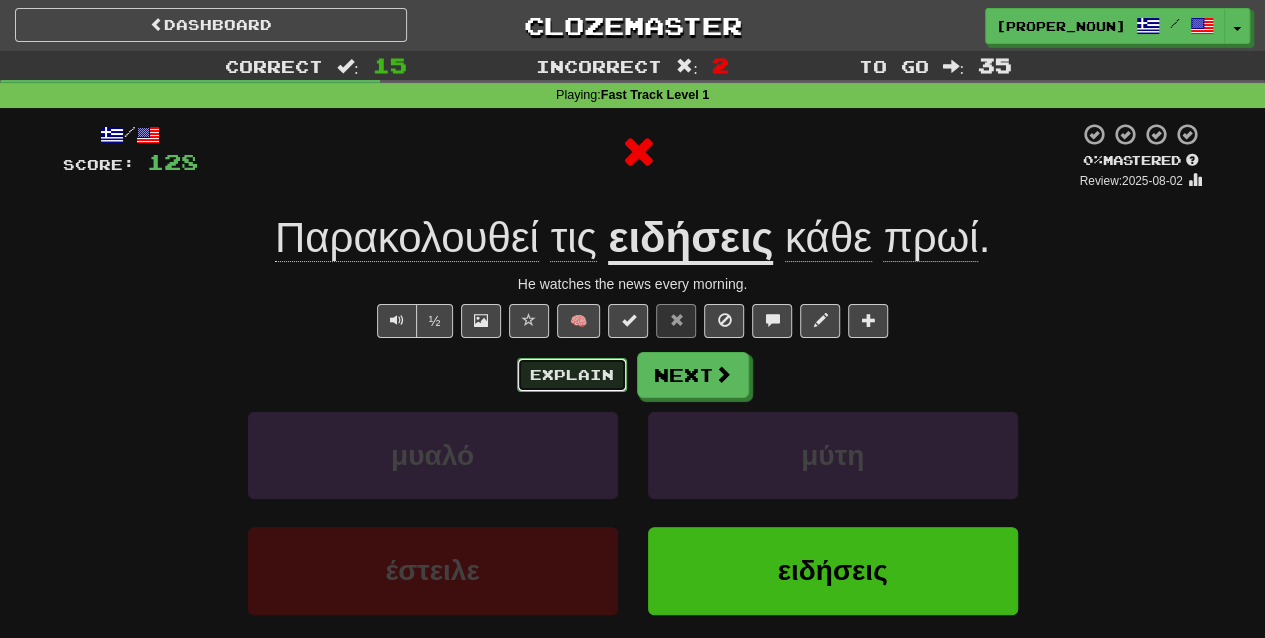 click on "Explain" at bounding box center (572, 375) 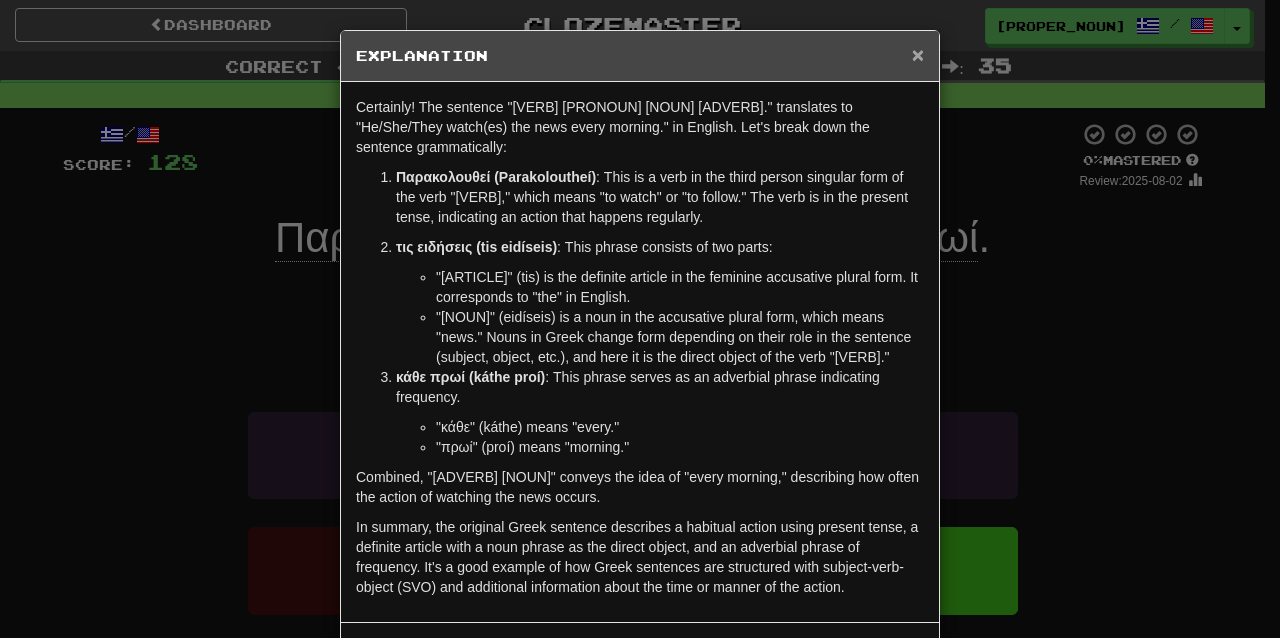 click on "×" at bounding box center (918, 54) 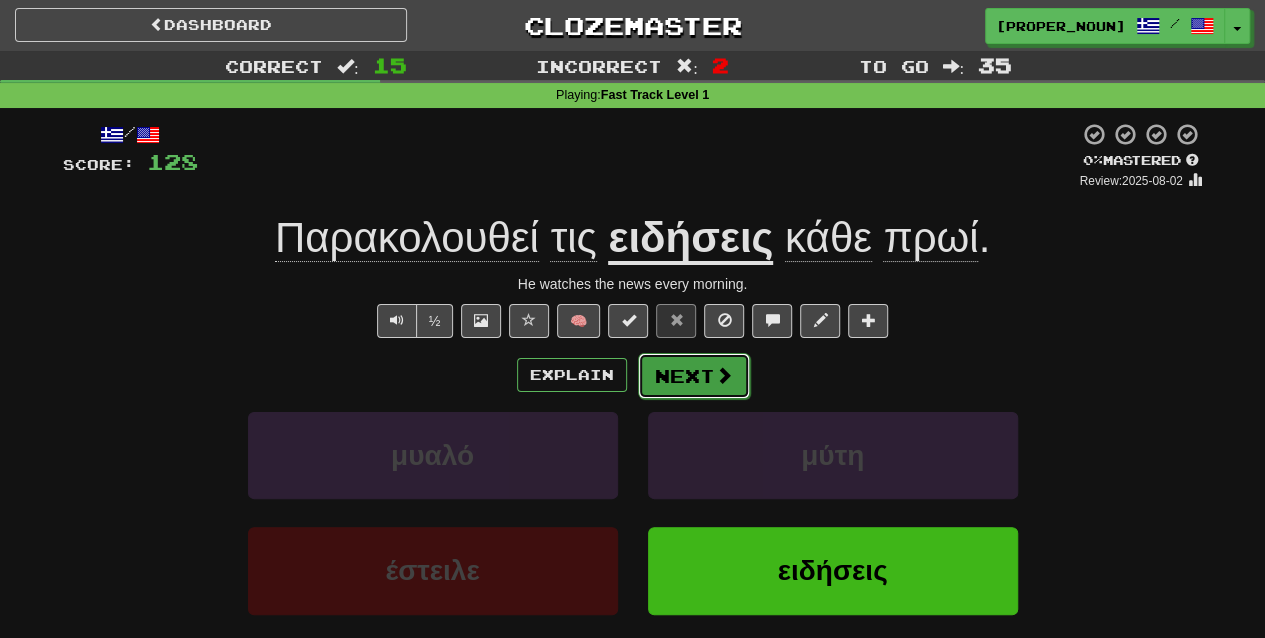 click at bounding box center [724, 375] 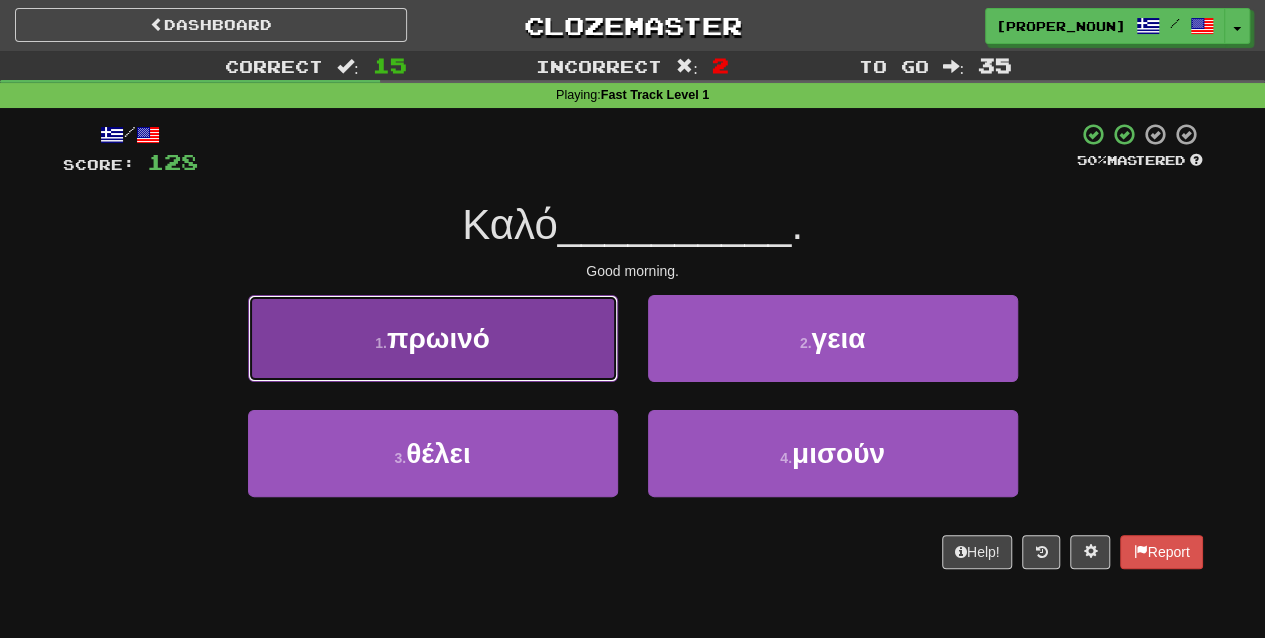 click on "1 .  πρωινό" at bounding box center (433, 338) 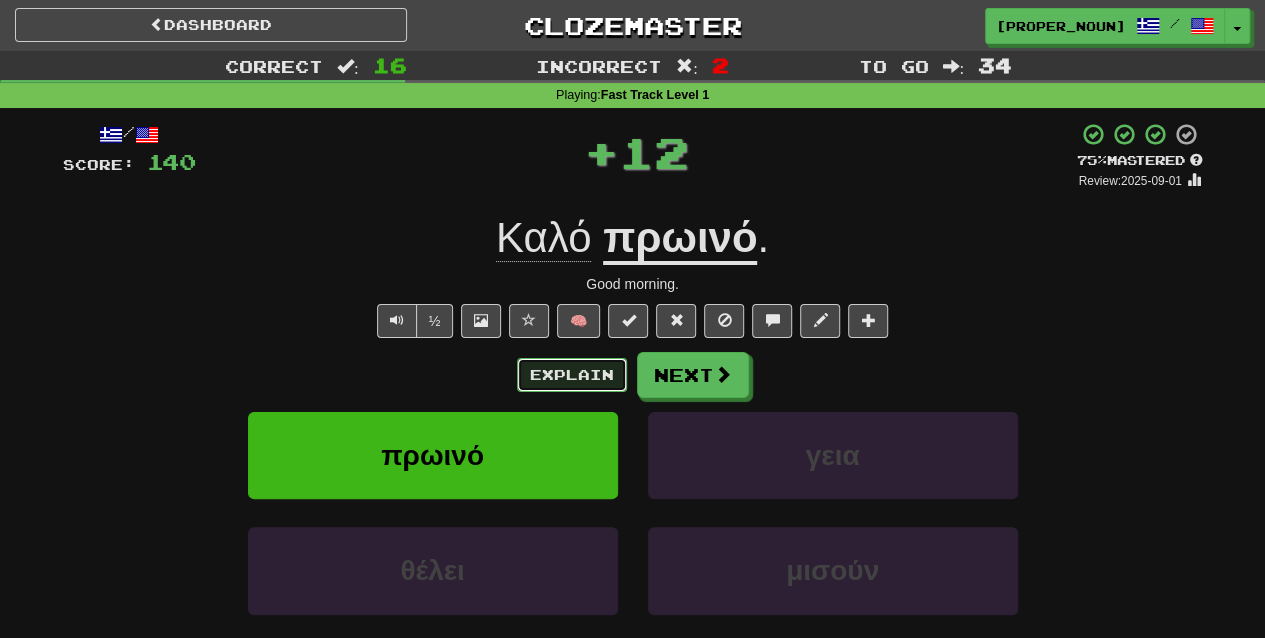 click on "Explain" at bounding box center [572, 375] 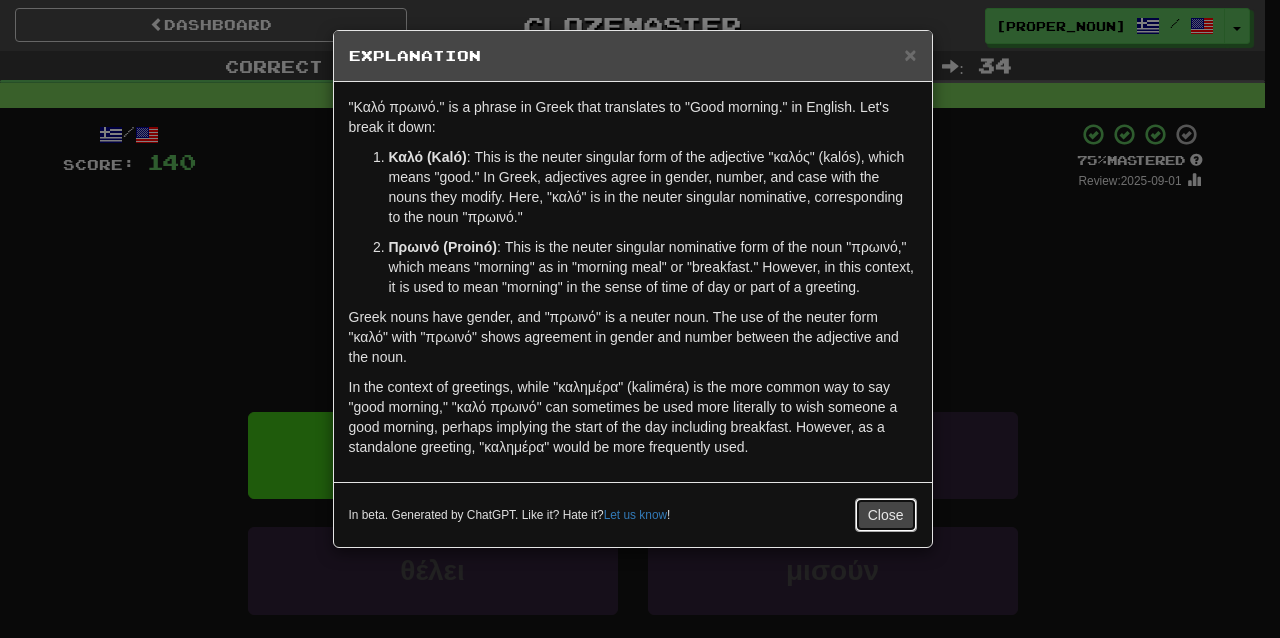 click on "Close" at bounding box center [886, 515] 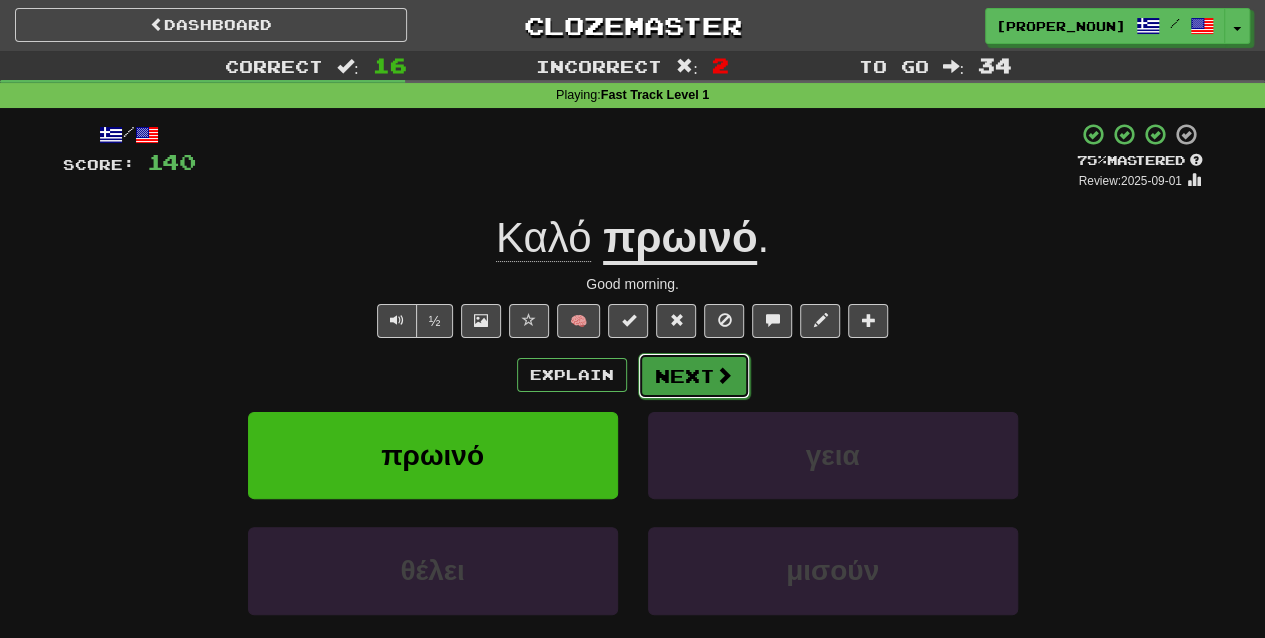 click at bounding box center (724, 375) 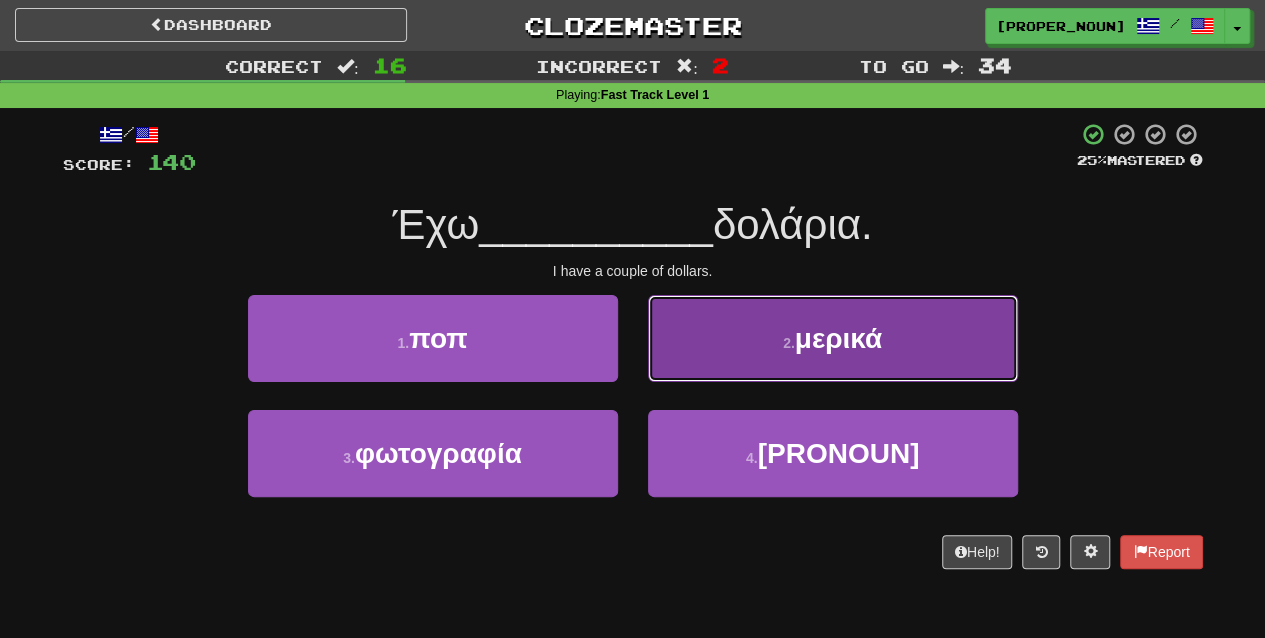click on "μερικά" at bounding box center [838, 338] 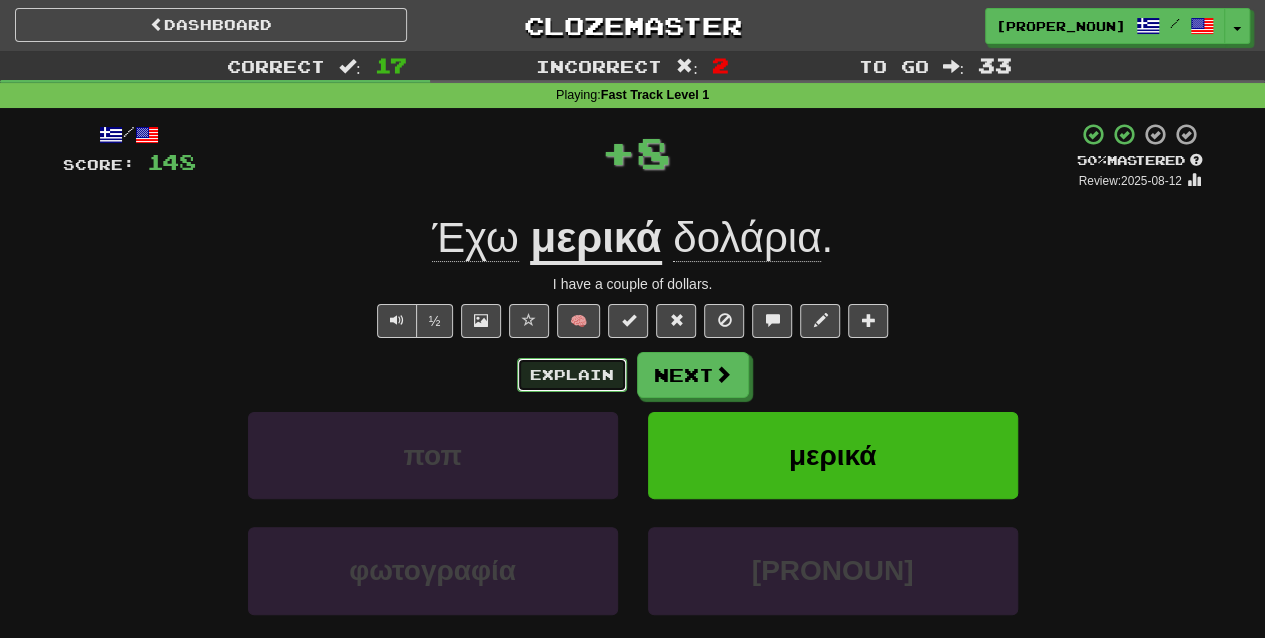 click on "Explain" at bounding box center (572, 375) 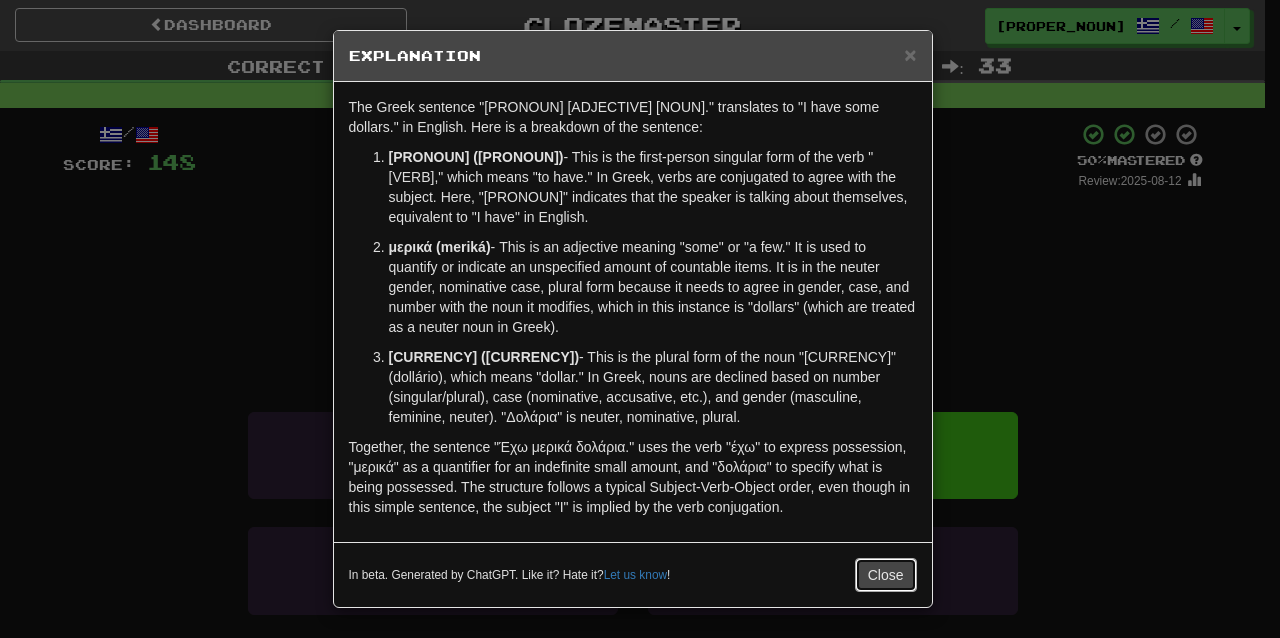 click on "Close" at bounding box center (886, 575) 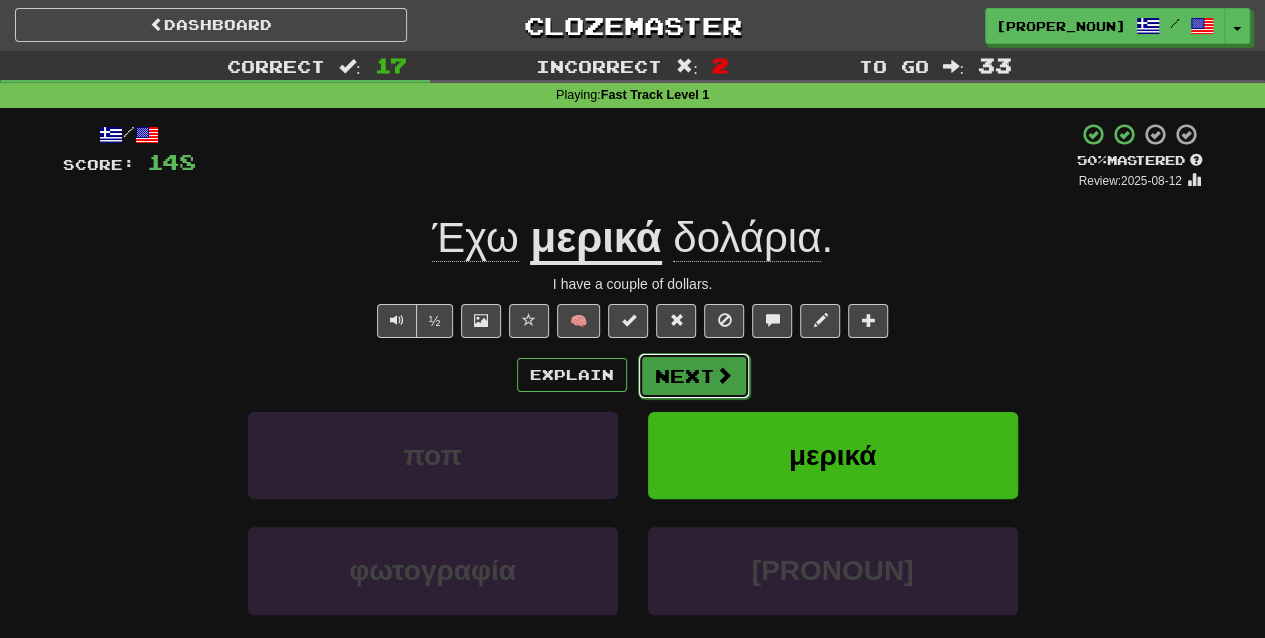 click at bounding box center (724, 375) 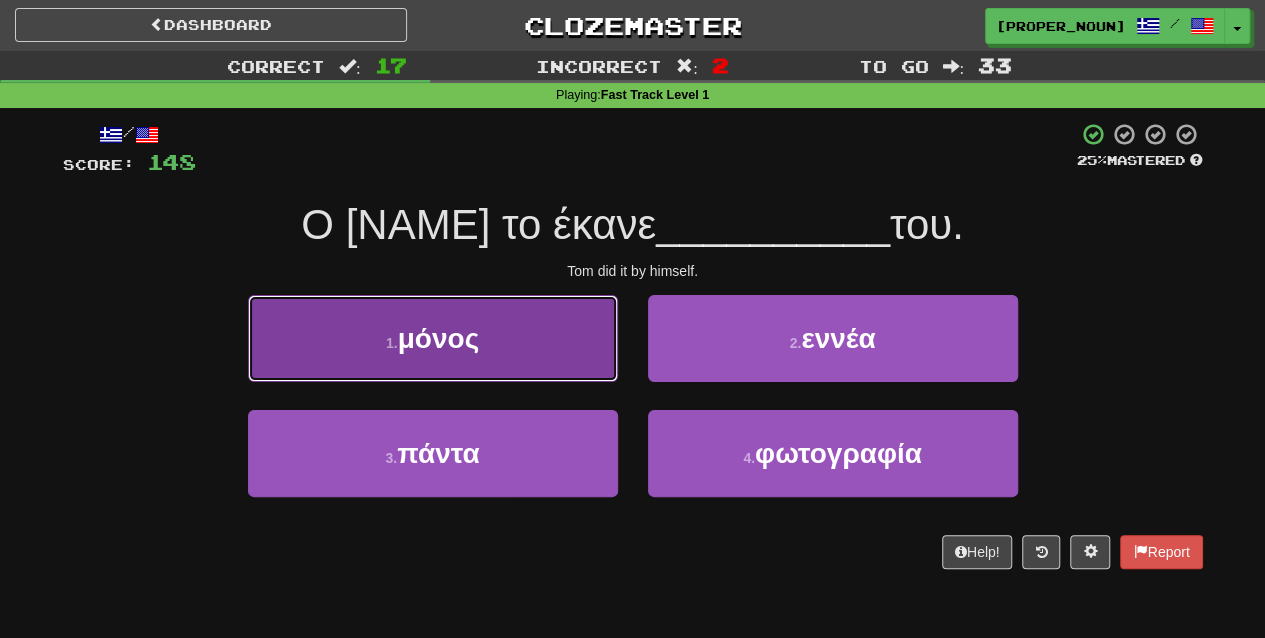 click on "1 .  μόνος" at bounding box center [433, 338] 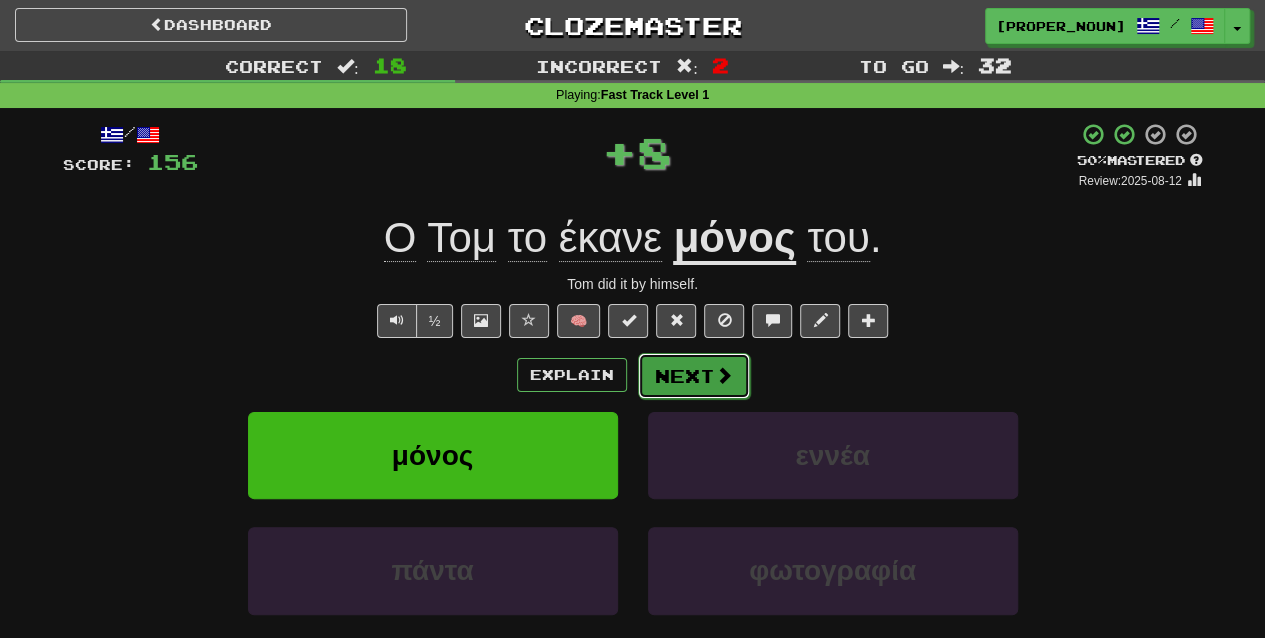 click on "Next" at bounding box center [694, 376] 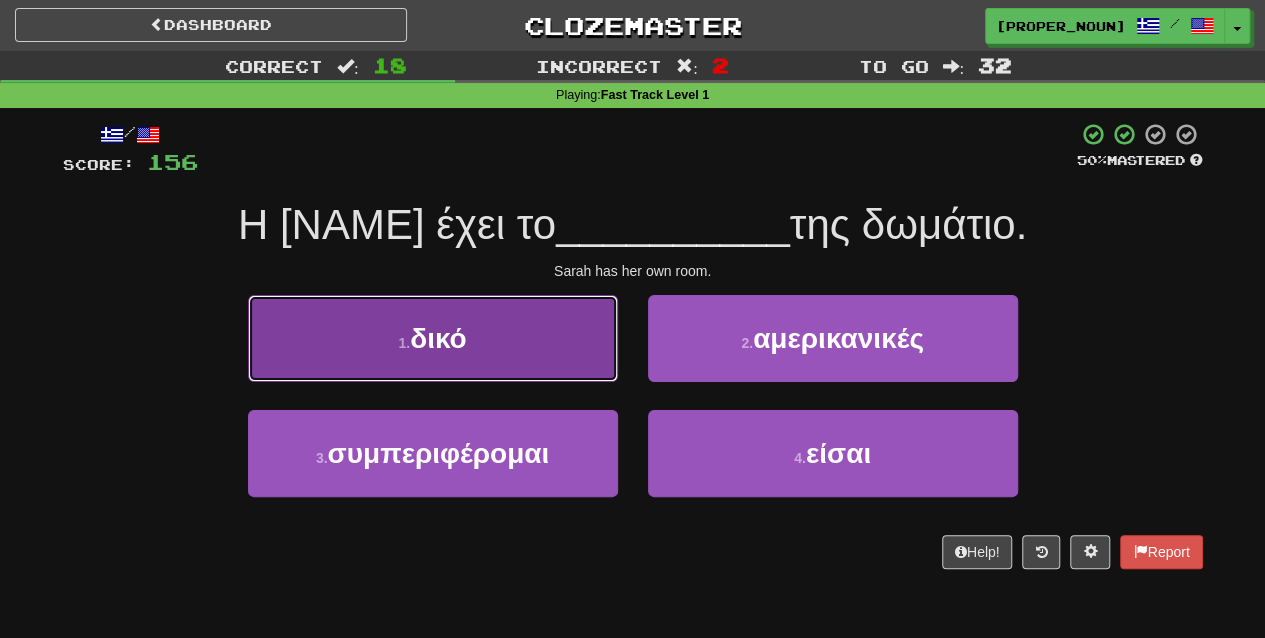 click on "1 .  δικό" at bounding box center [433, 338] 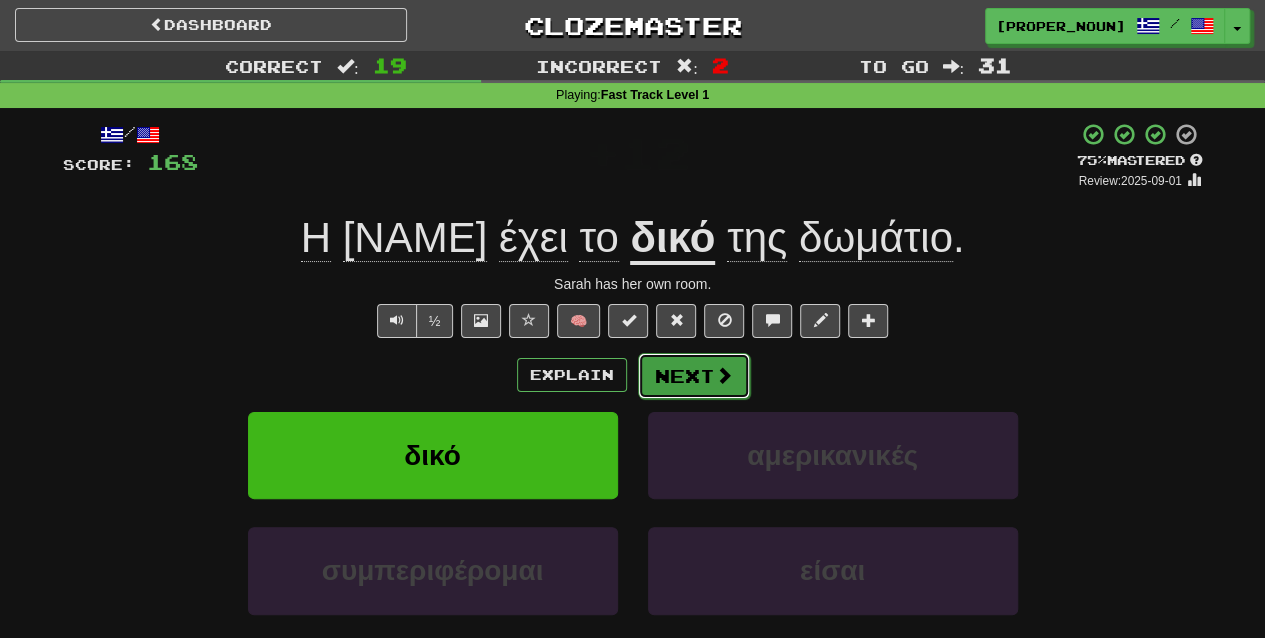 click on "Next" at bounding box center [694, 376] 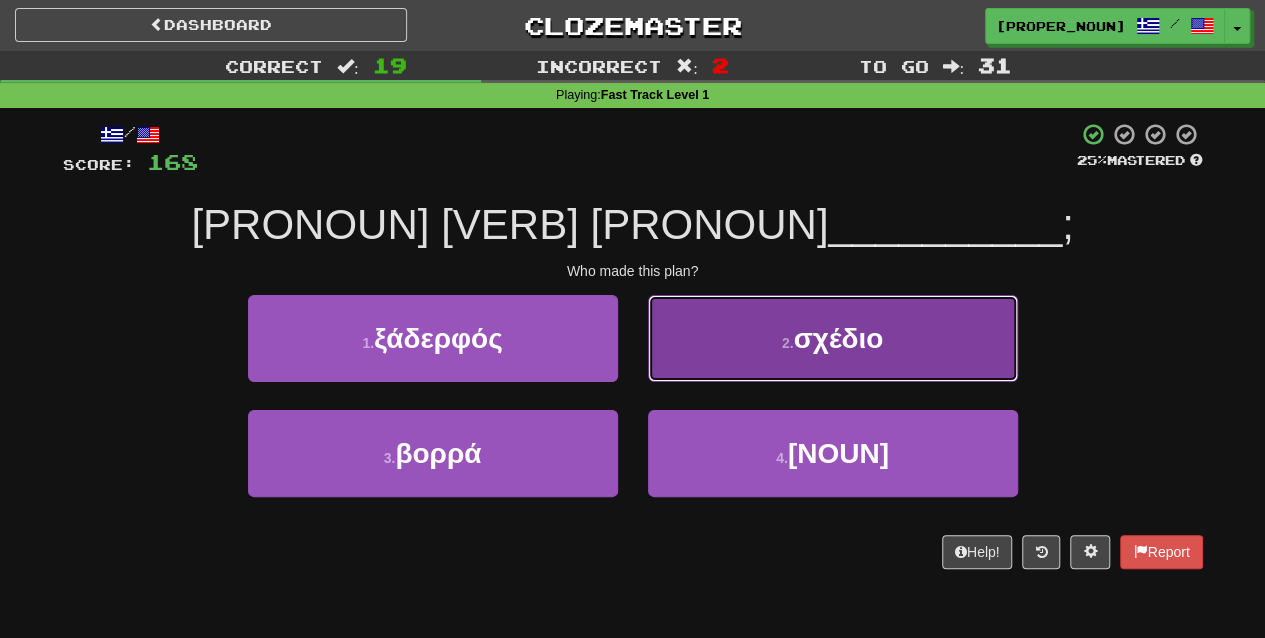 click on "2 .  σχέδιο" at bounding box center [833, 338] 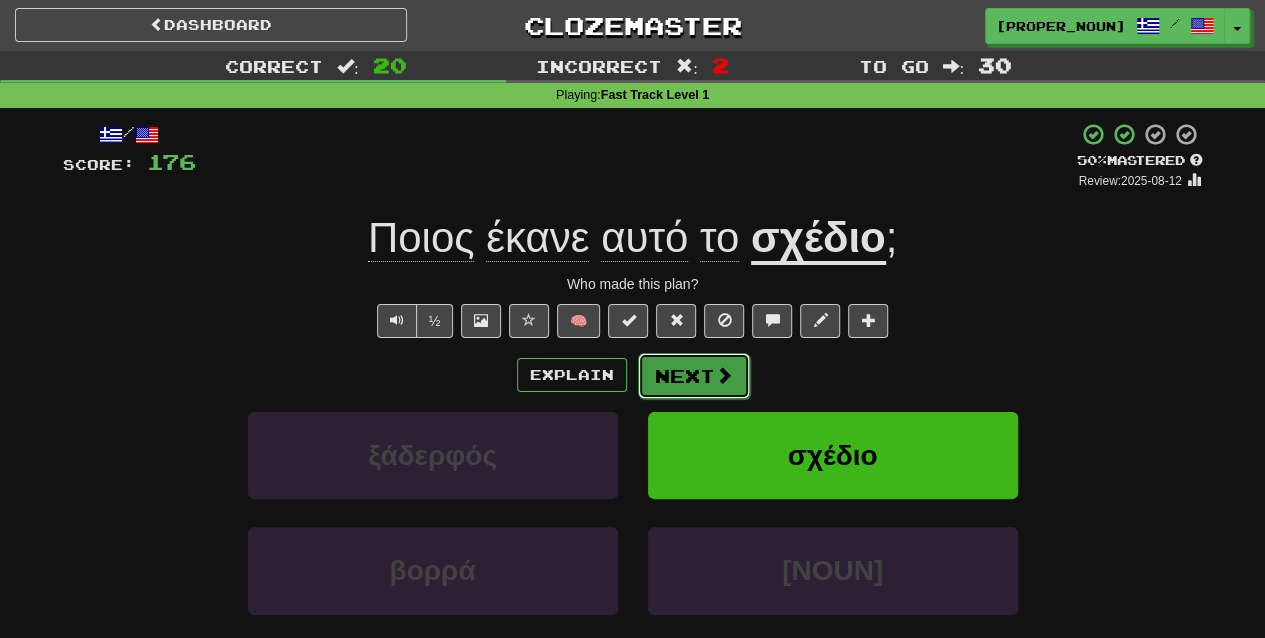 click on "Next" at bounding box center [694, 376] 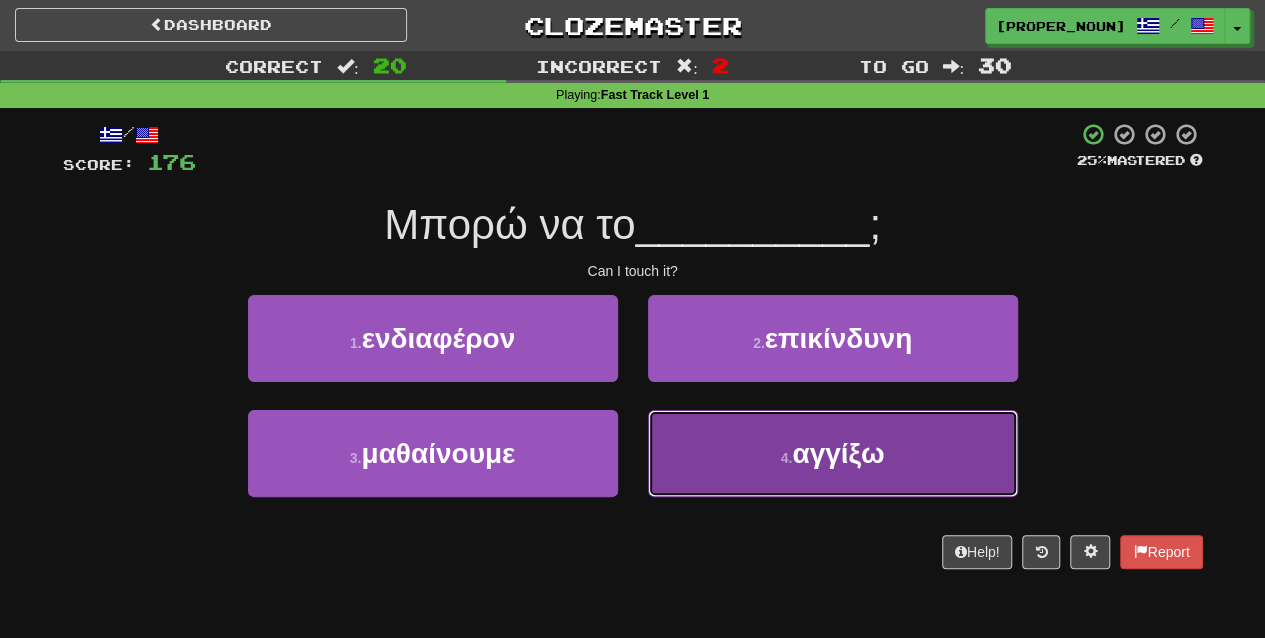 click on "4 .  [VERB]" at bounding box center [833, 453] 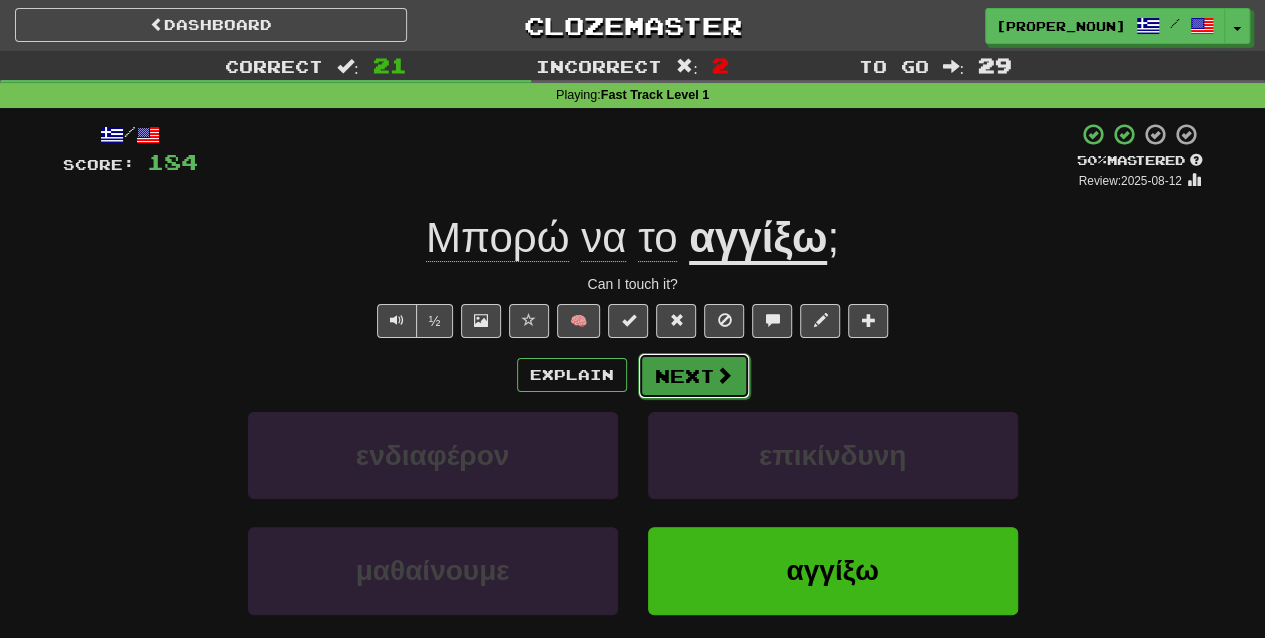 click on "Next" at bounding box center [694, 376] 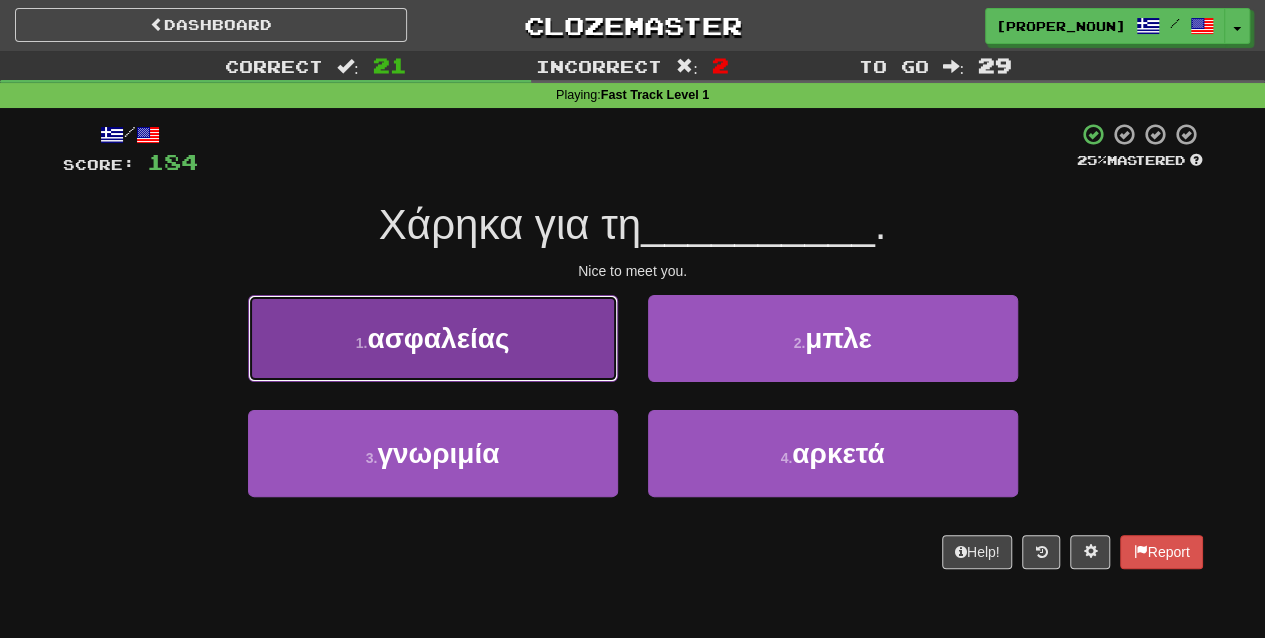 click on "1 . ασφαλείας" at bounding box center [433, 338] 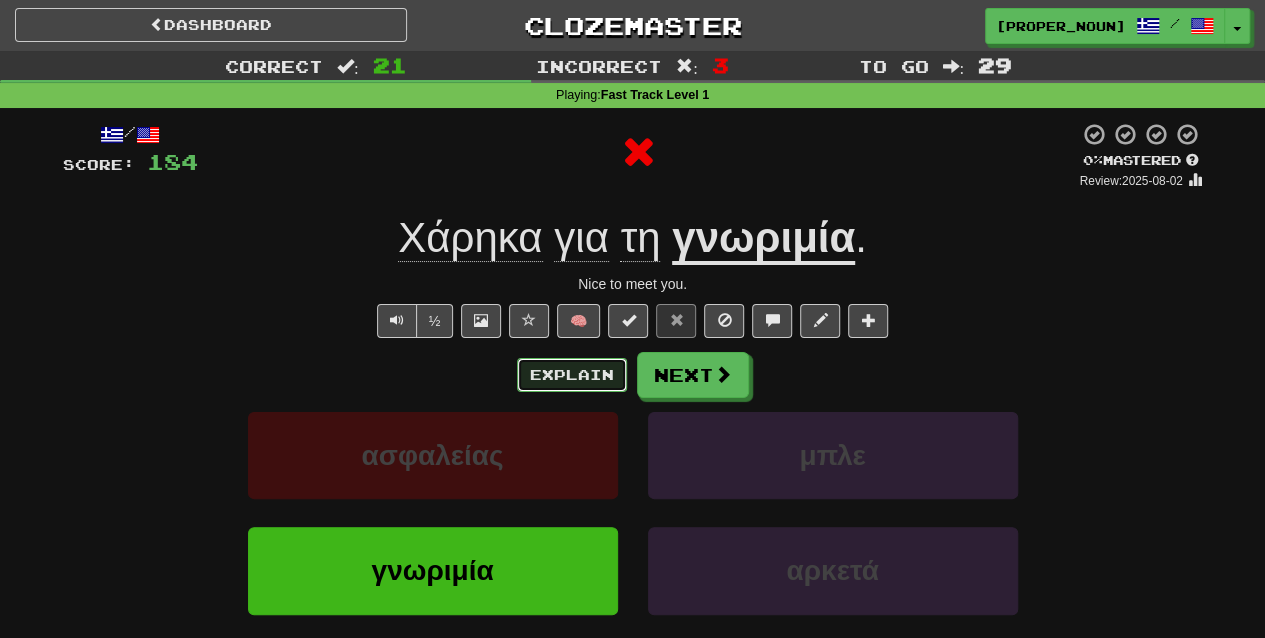 click on "Explain" at bounding box center [572, 375] 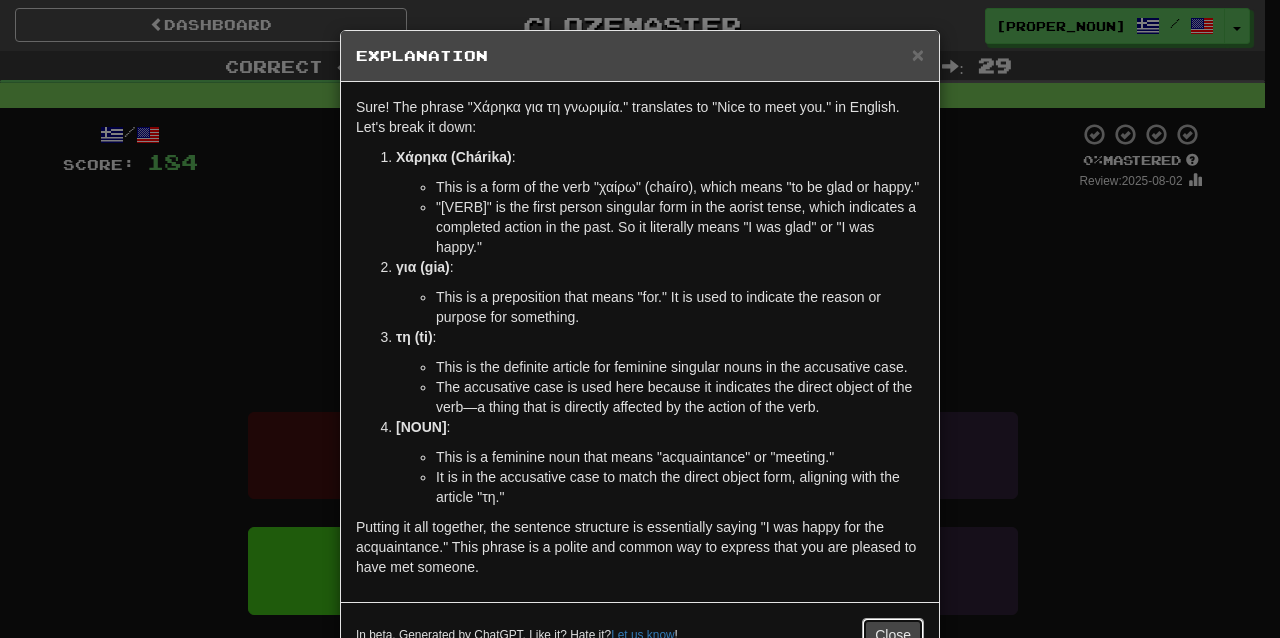 click on "Close" at bounding box center (893, 635) 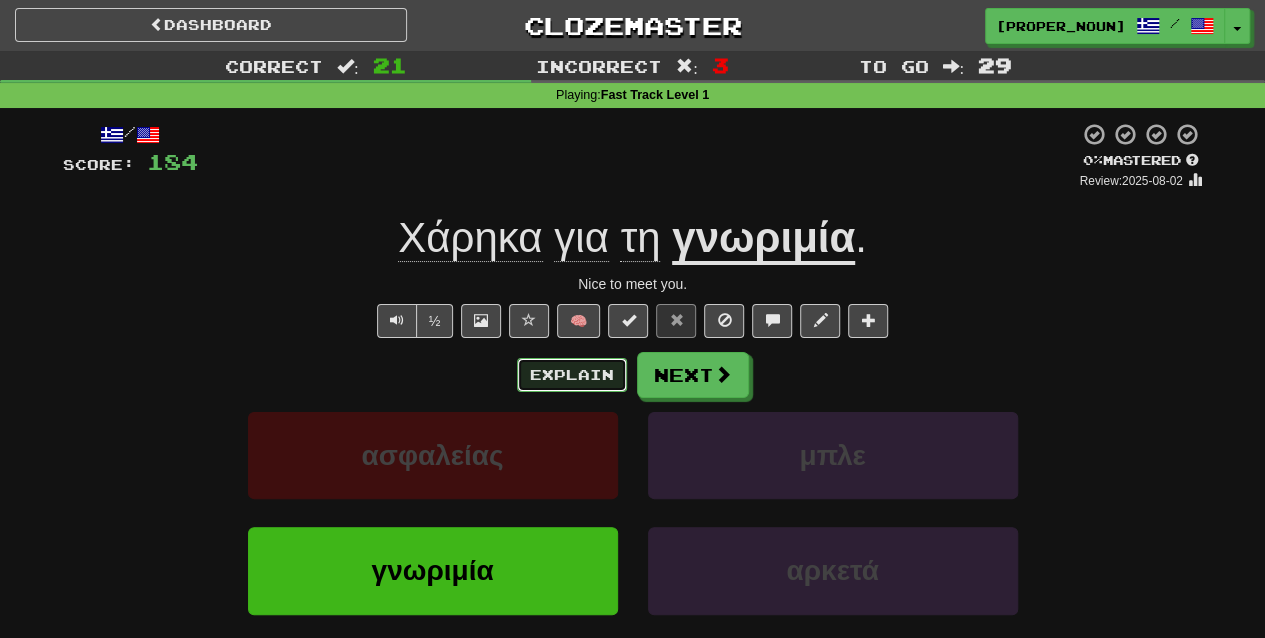 click on "Explain" at bounding box center (572, 375) 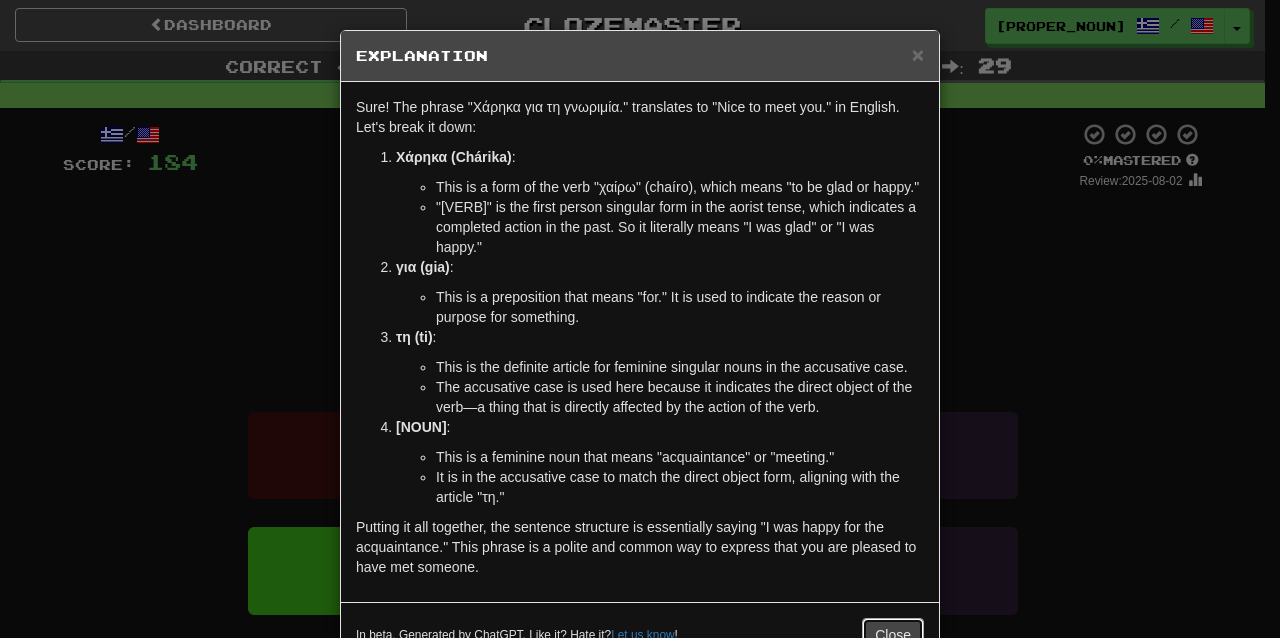 click on "Close" at bounding box center (893, 635) 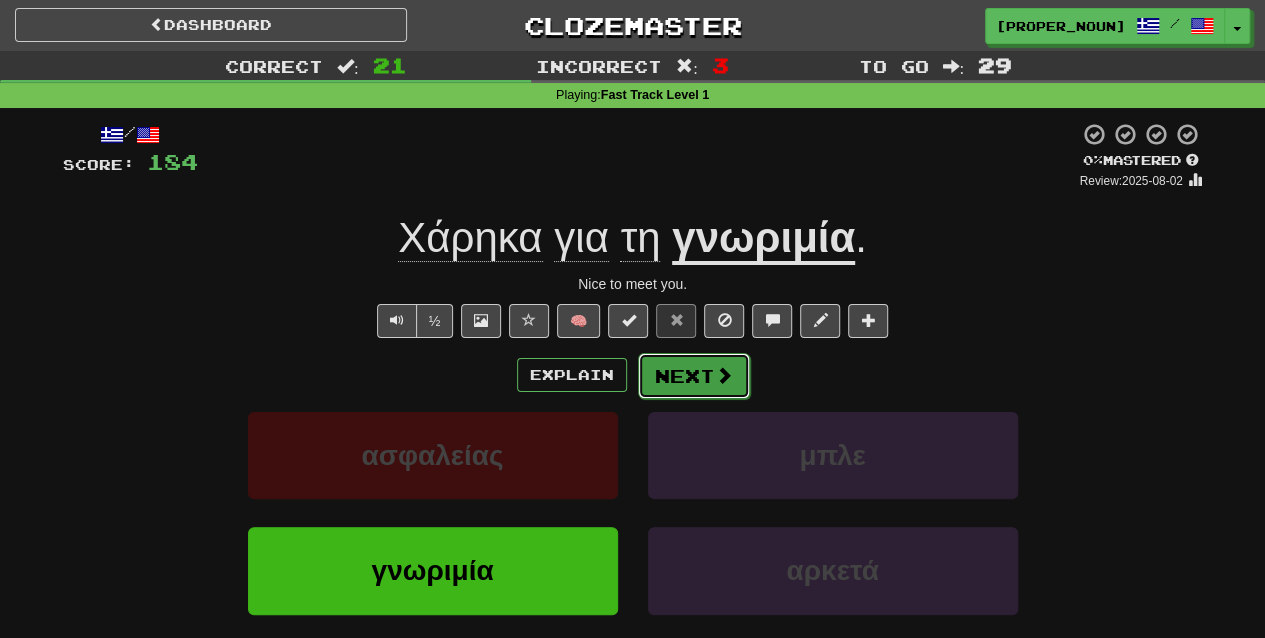 click at bounding box center [724, 375] 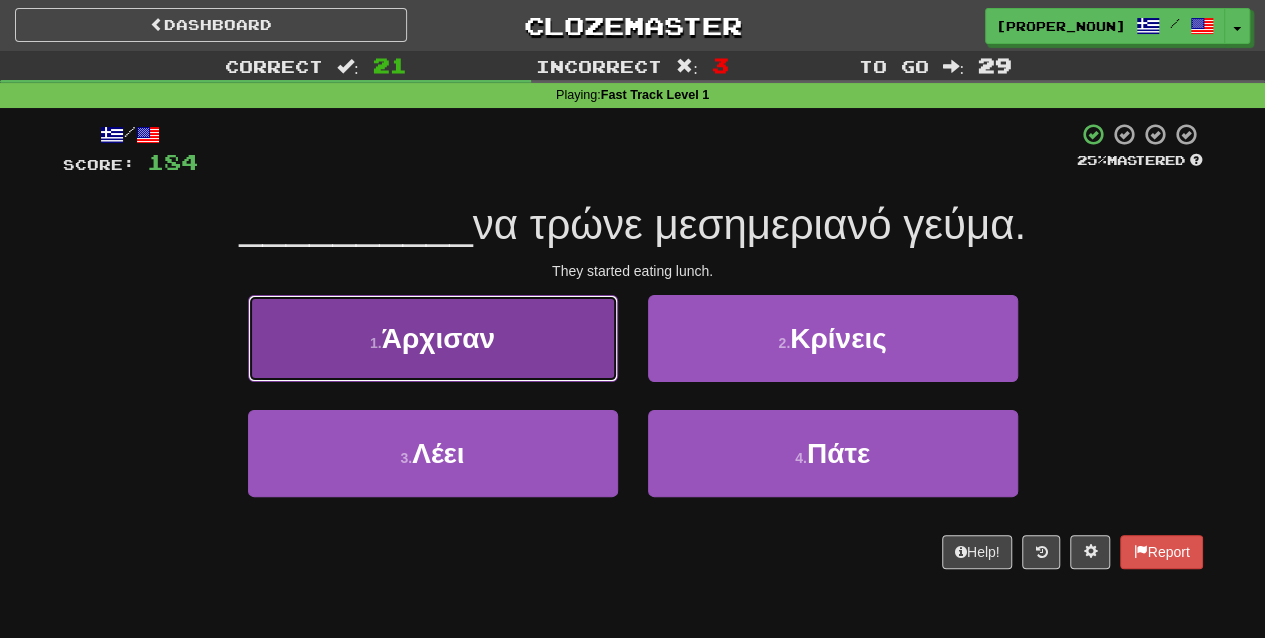 click on "1 .  Άρχισαν" at bounding box center (433, 338) 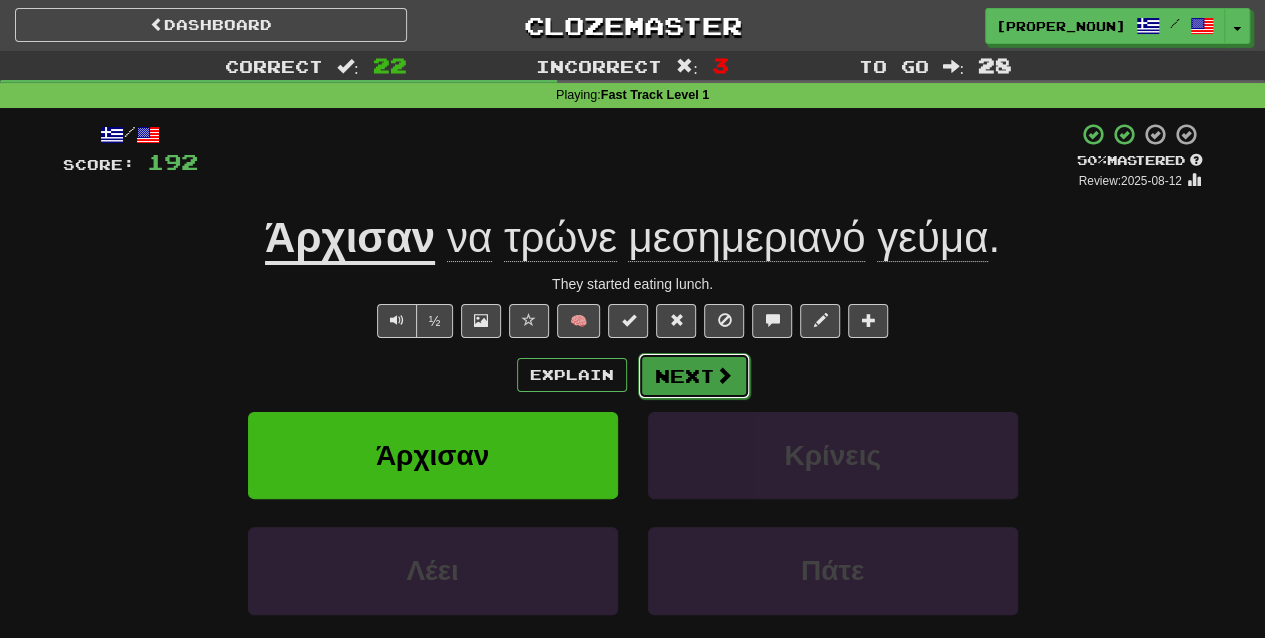 click on "Next" at bounding box center (694, 376) 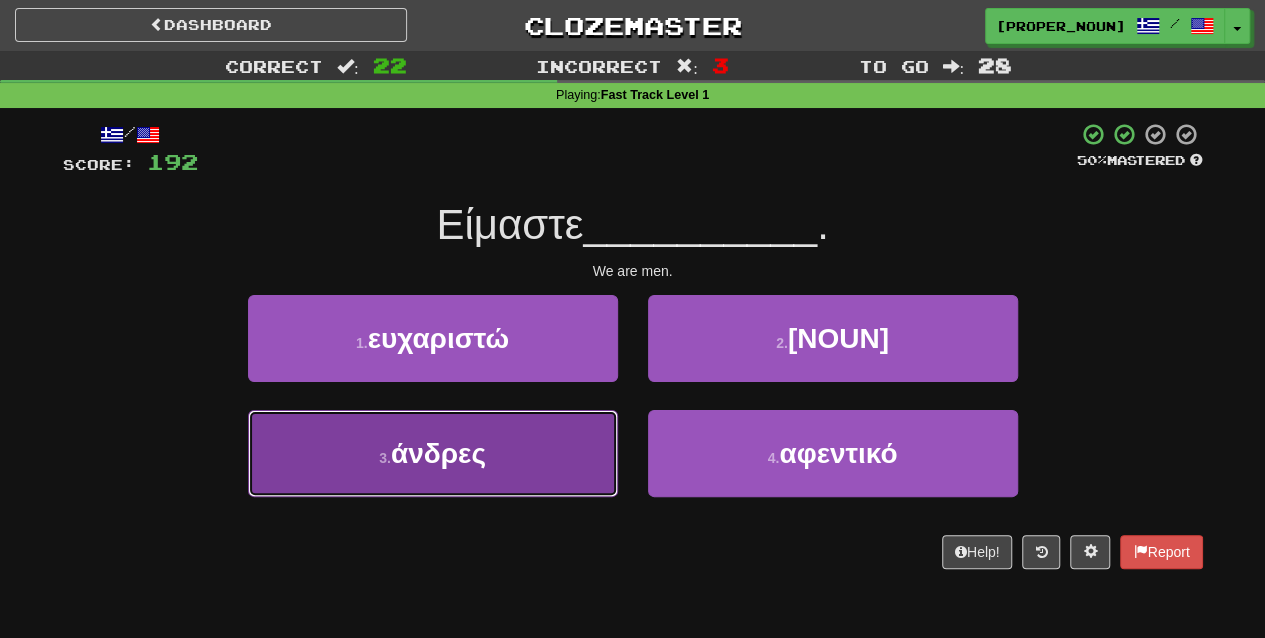 click on "3 . άνδρες" at bounding box center [433, 453] 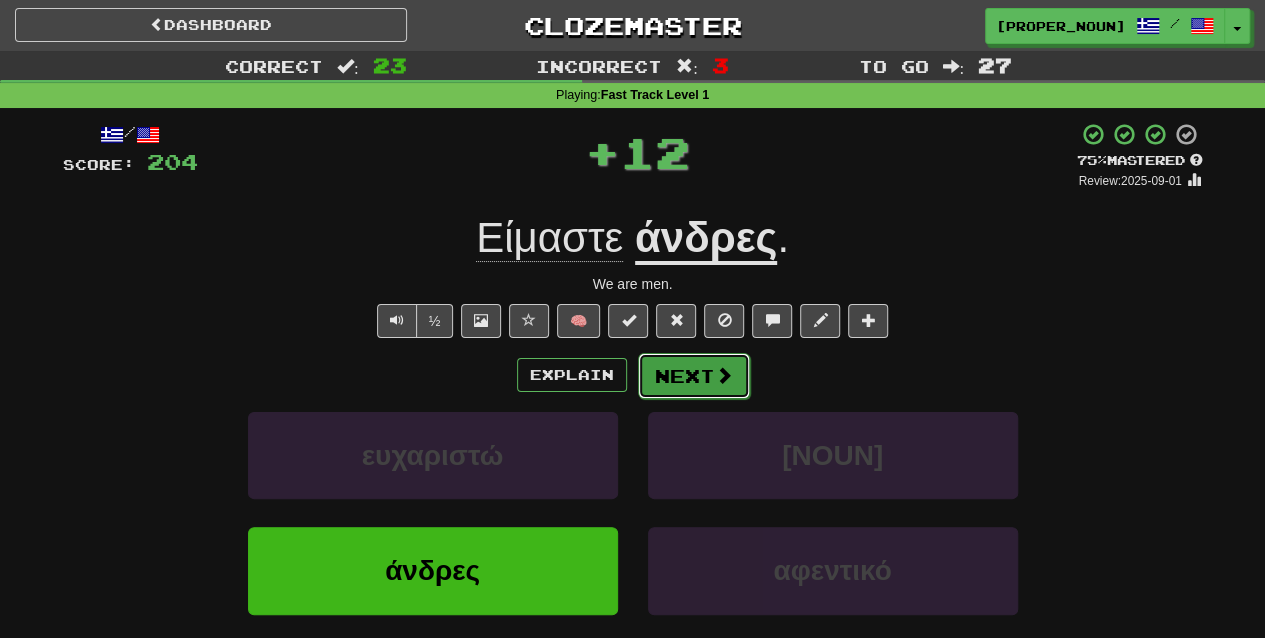 click at bounding box center (724, 375) 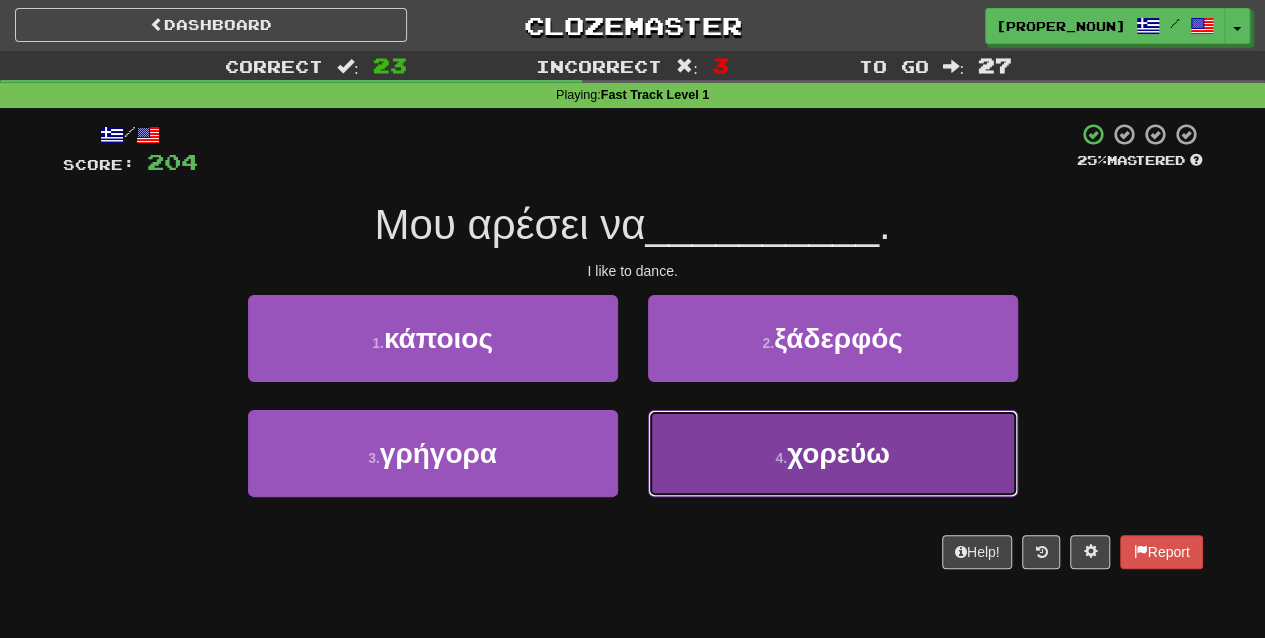 click on "4 .  χορεύω" at bounding box center (833, 453) 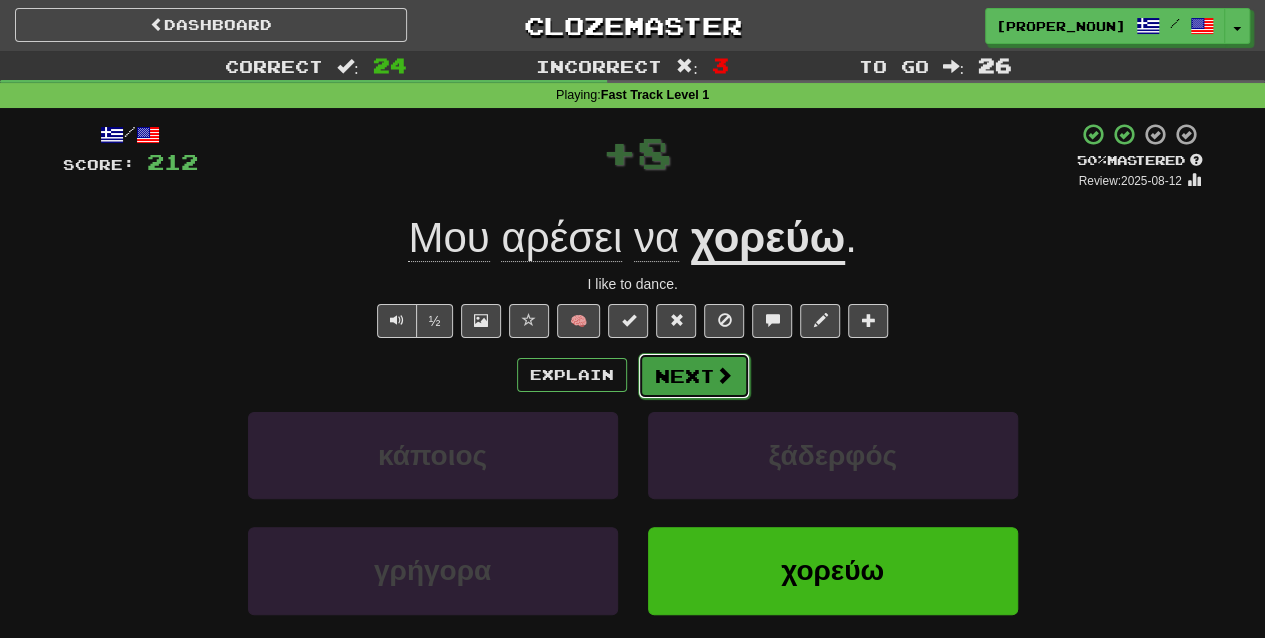 click on "Next" at bounding box center (694, 376) 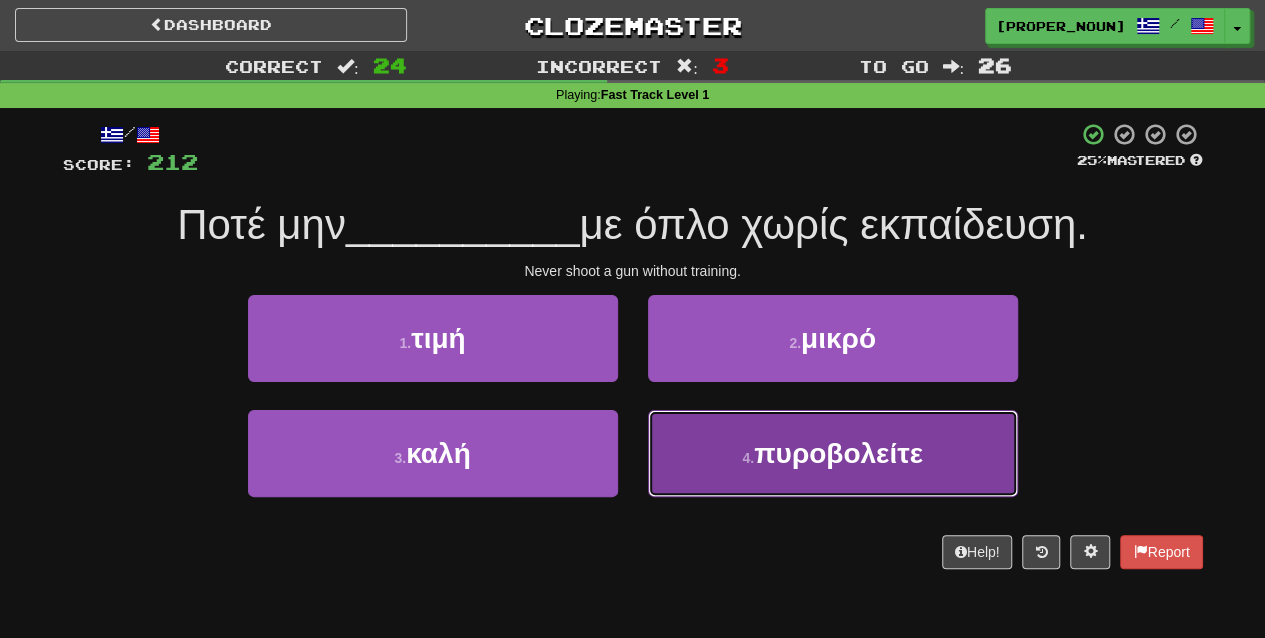 click on "4 . πυροβολείτε" at bounding box center (833, 453) 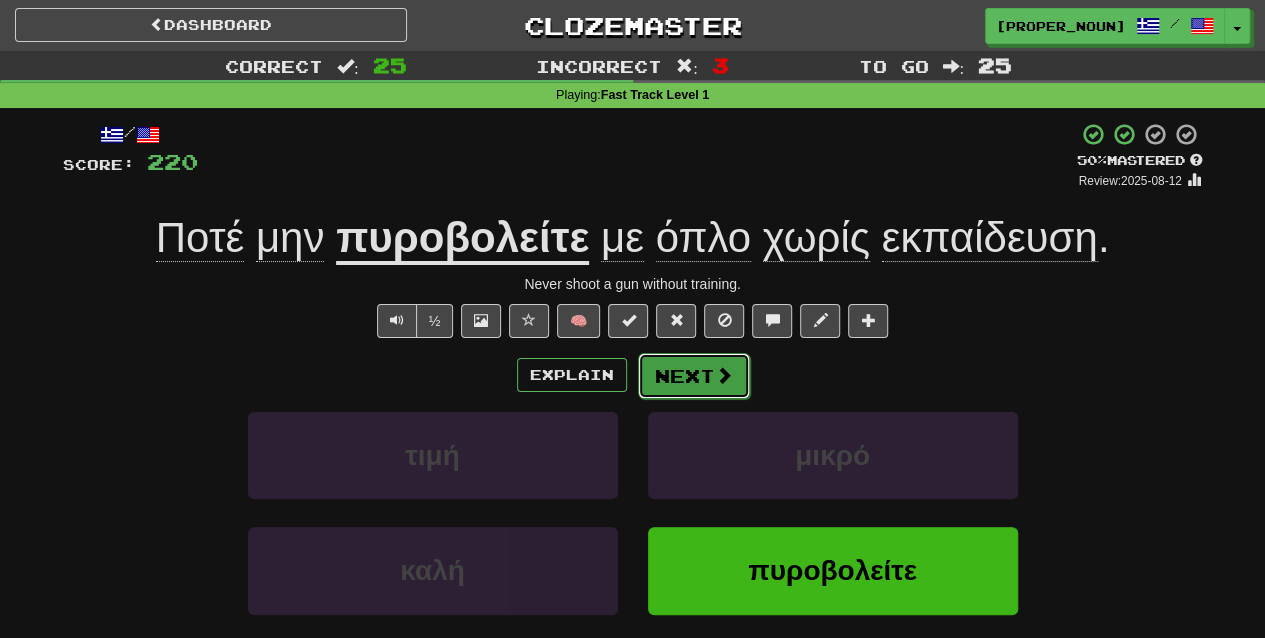 click at bounding box center [724, 375] 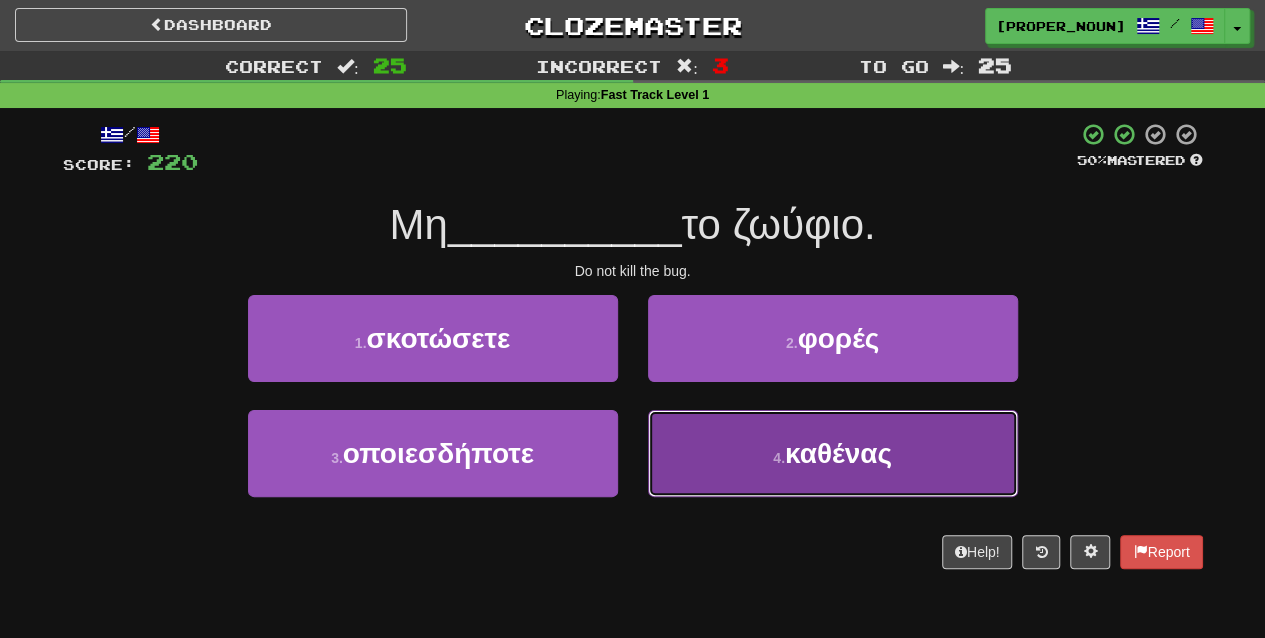 click on "4 .  καθένας" at bounding box center [833, 453] 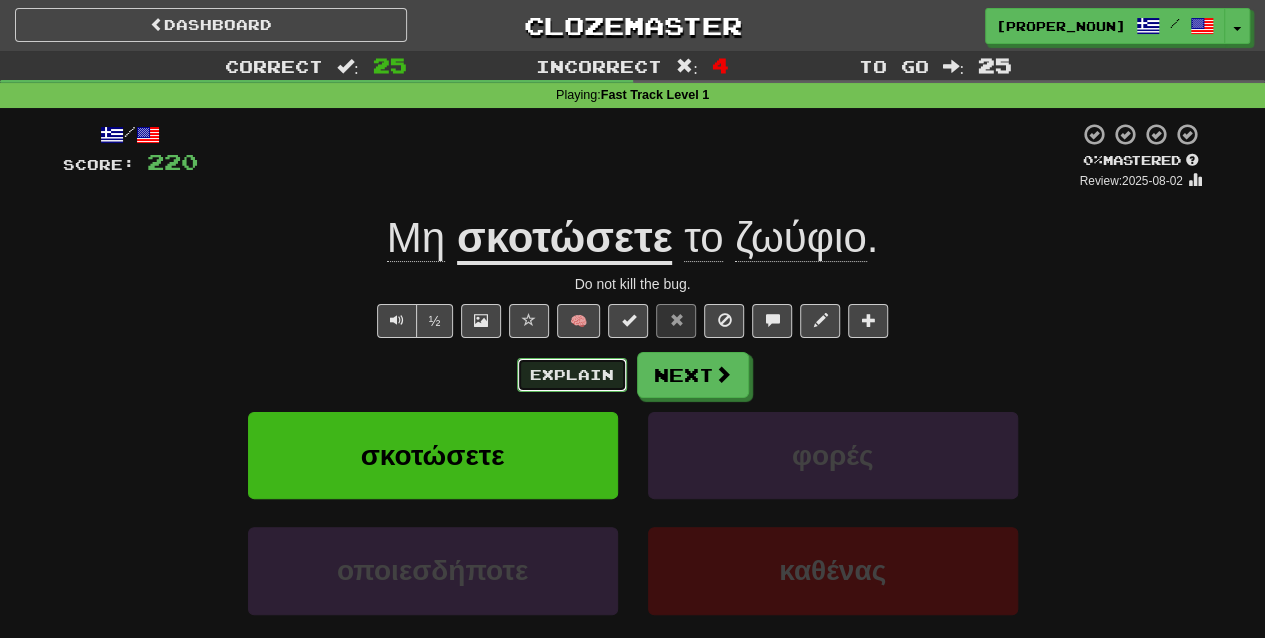 click on "Explain" at bounding box center (572, 375) 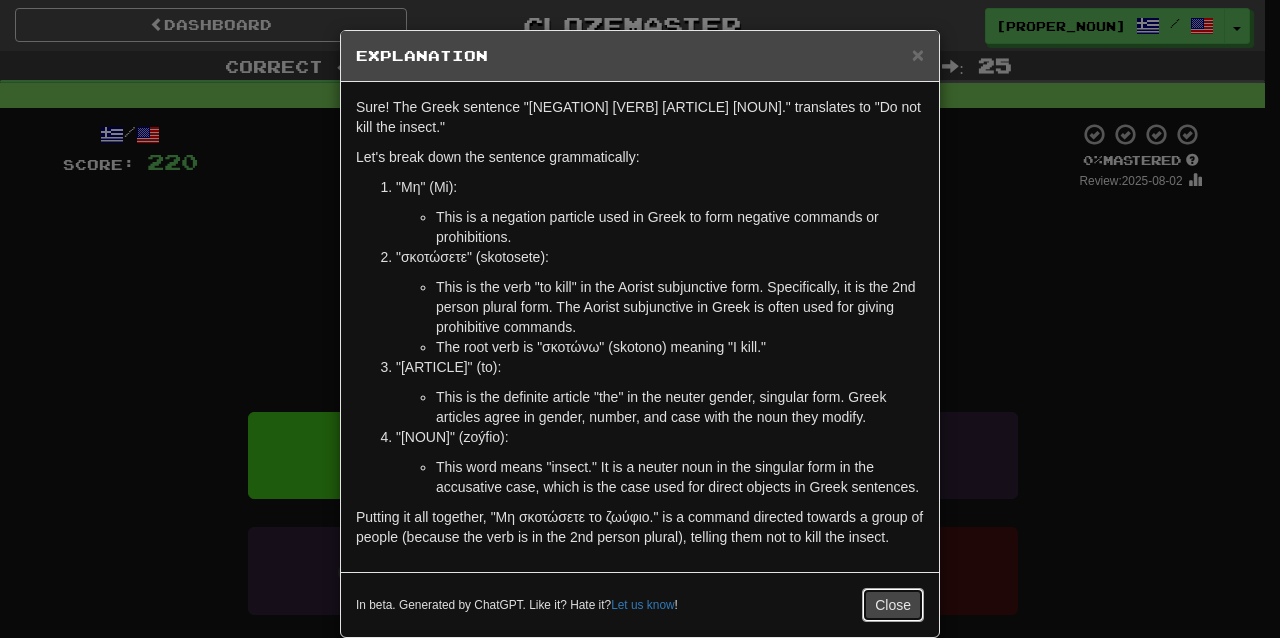 click on "Close" at bounding box center (893, 605) 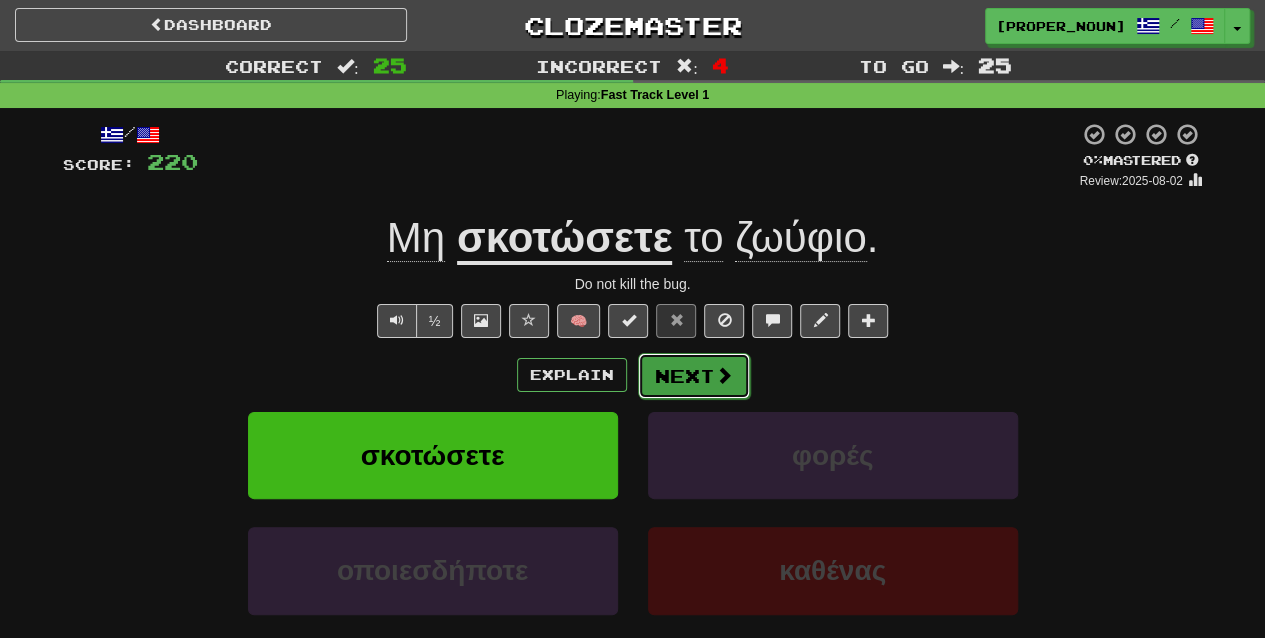 click at bounding box center [724, 375] 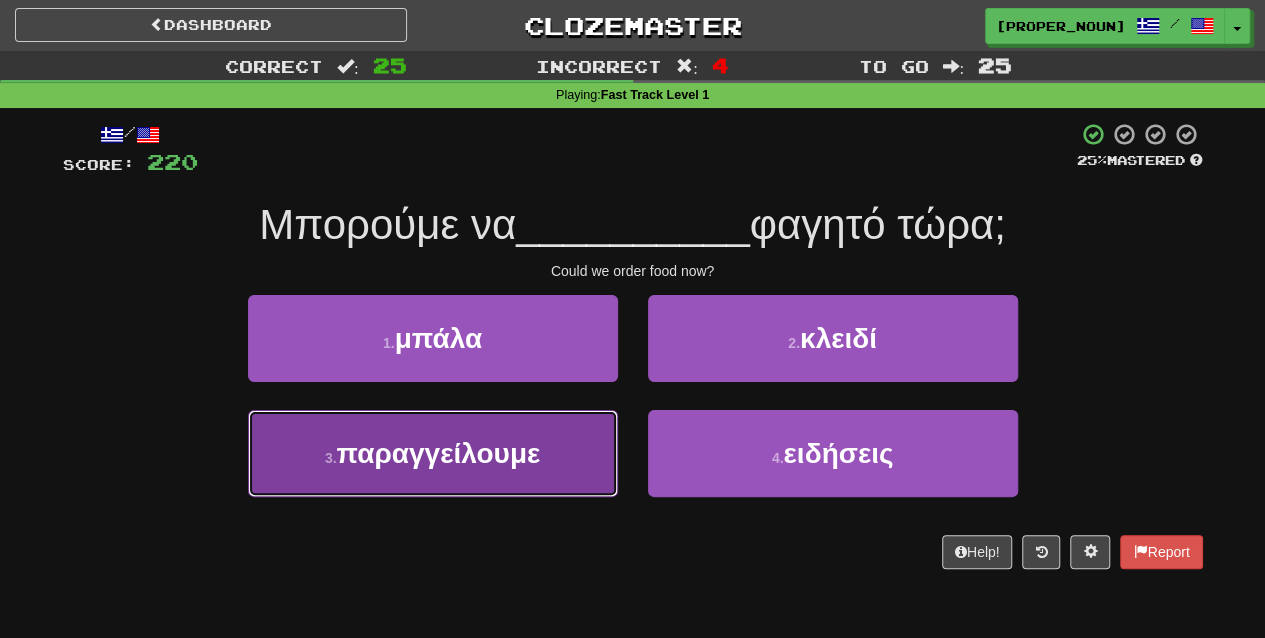 click on "3 .  παραγγείλουμε" at bounding box center [433, 453] 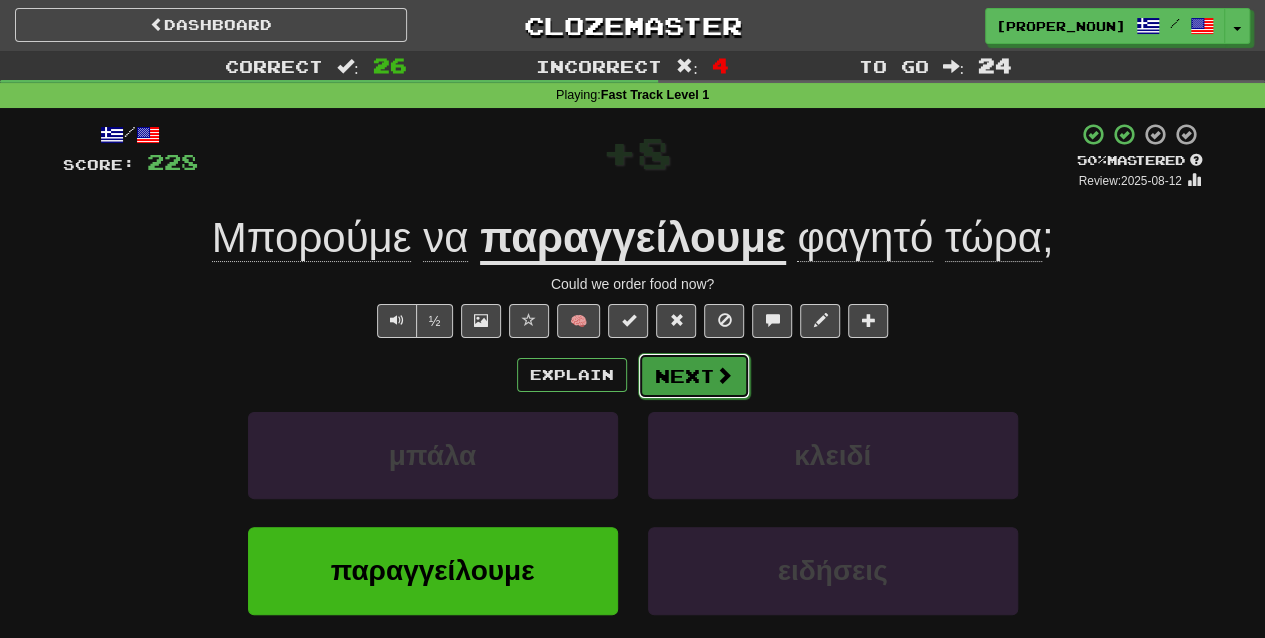 click at bounding box center (724, 375) 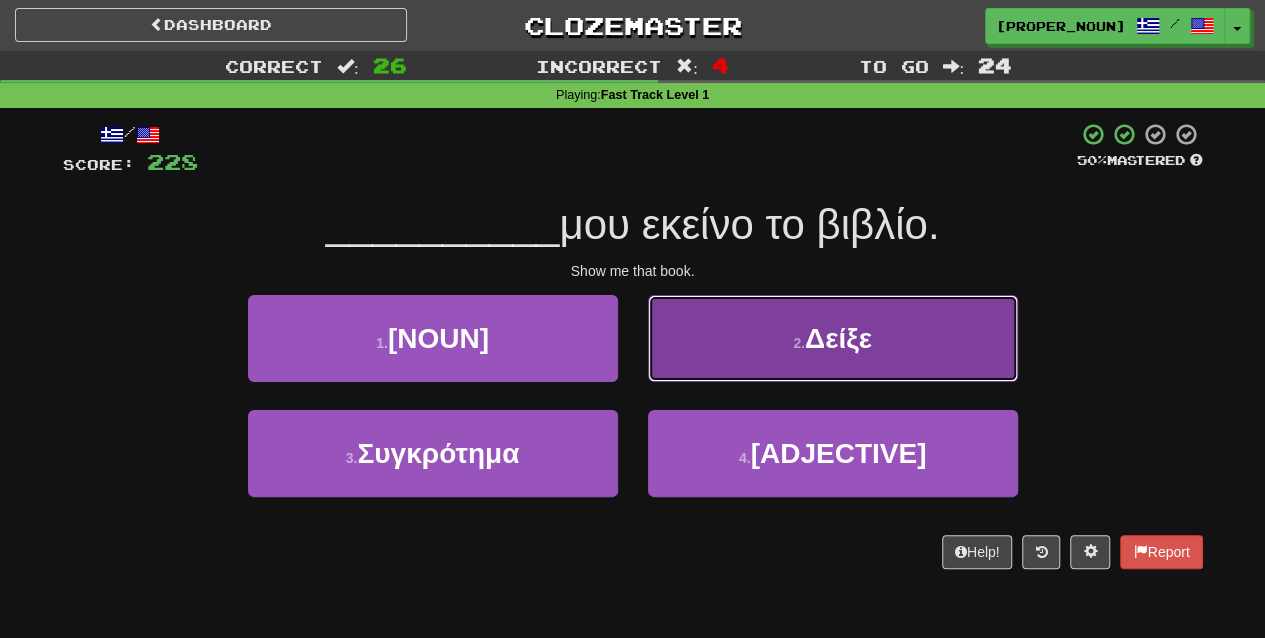click on "2 . Δείξε" at bounding box center (833, 338) 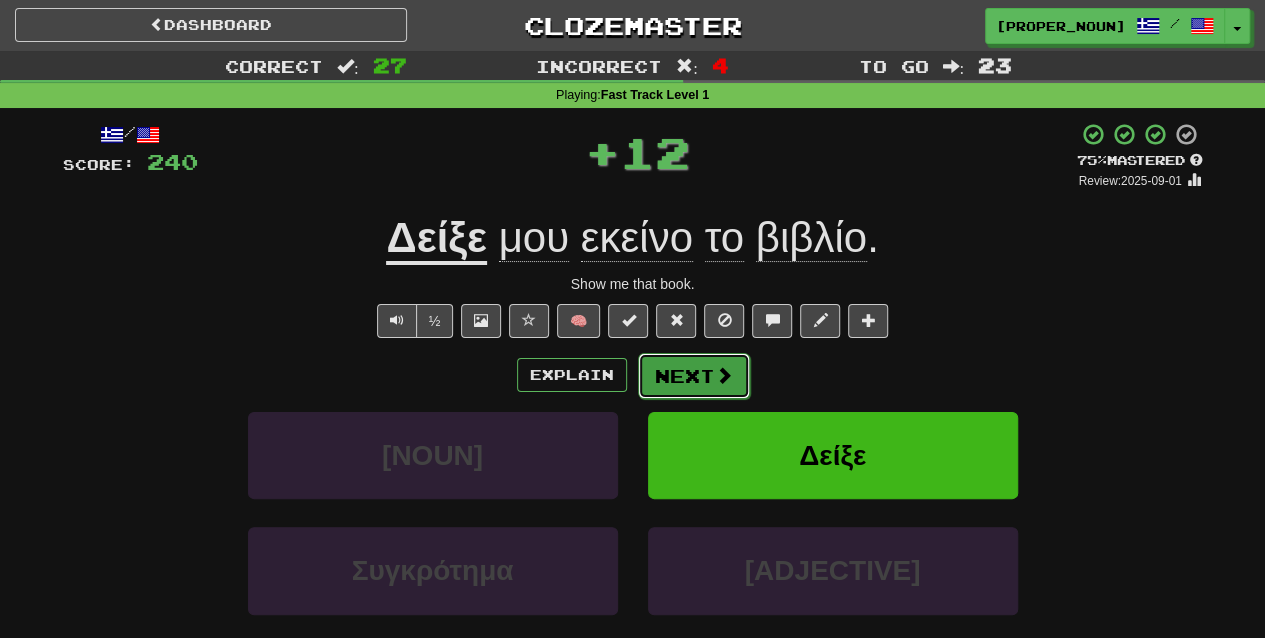 click on "Next" at bounding box center (694, 376) 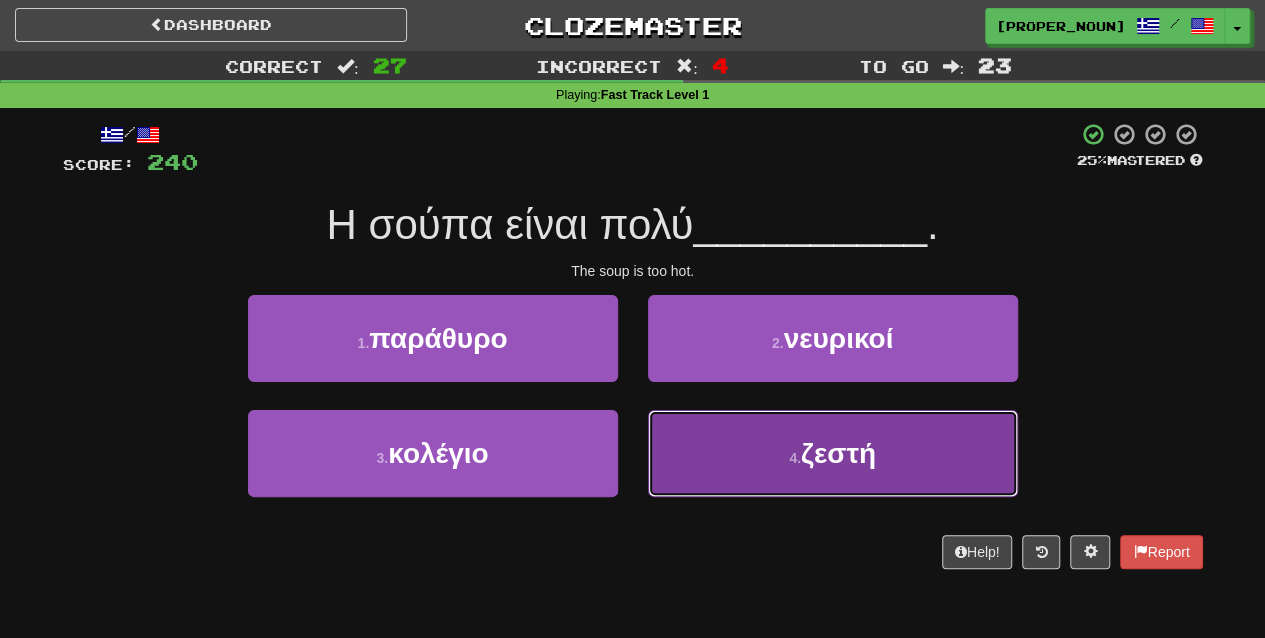 click on "4 .  [ADJECTIVE]" at bounding box center (833, 453) 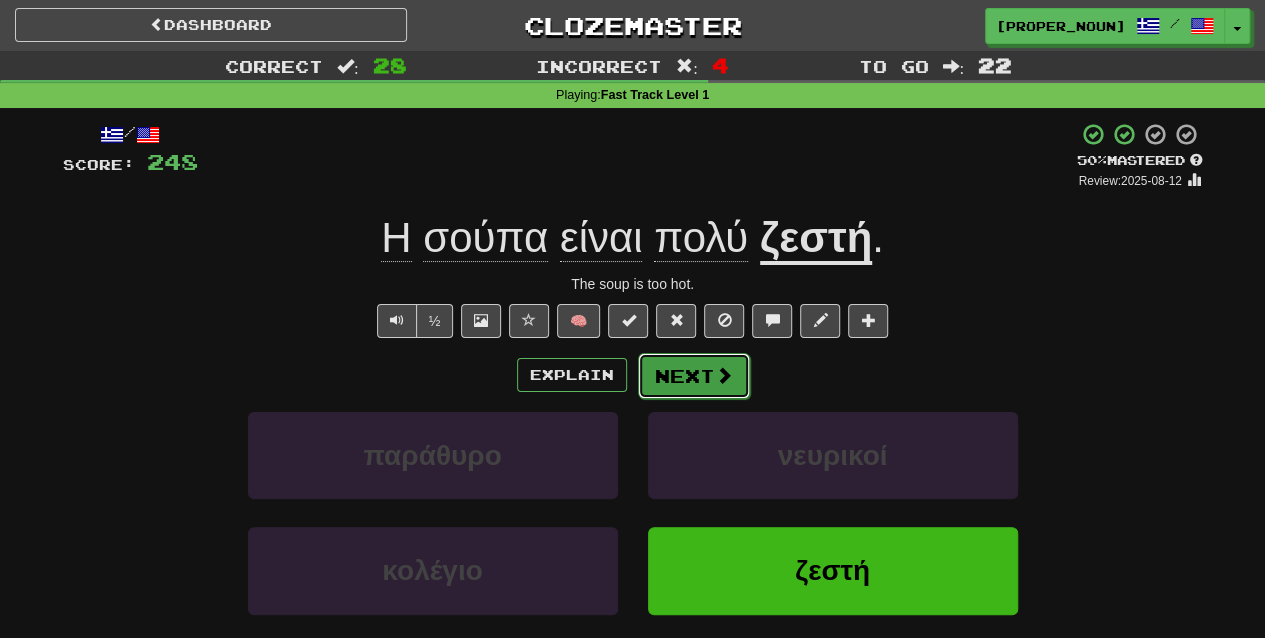 click on "Next" at bounding box center (694, 376) 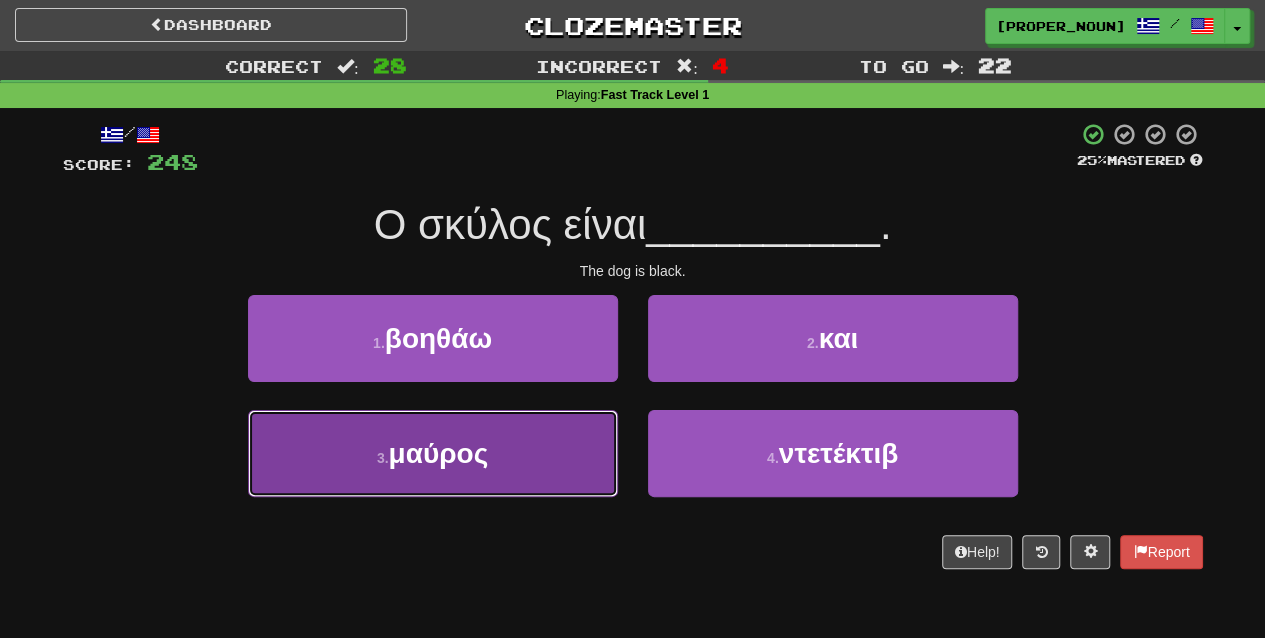 click on "3 .  [COLOR]" at bounding box center (433, 453) 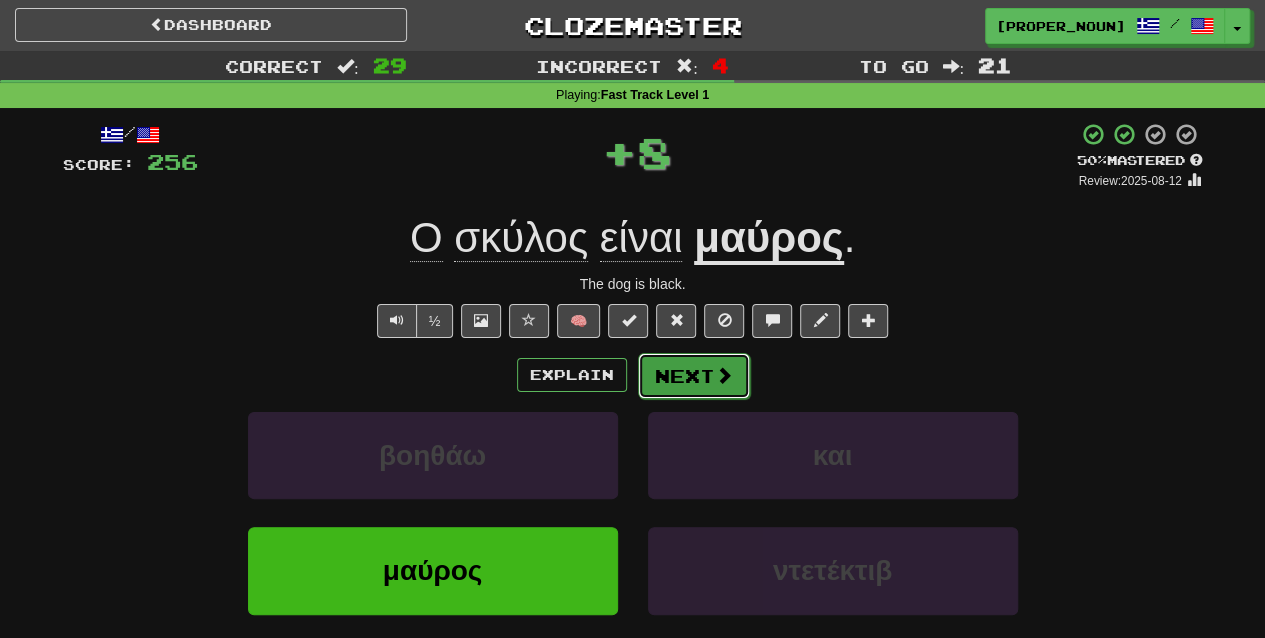 click at bounding box center (724, 375) 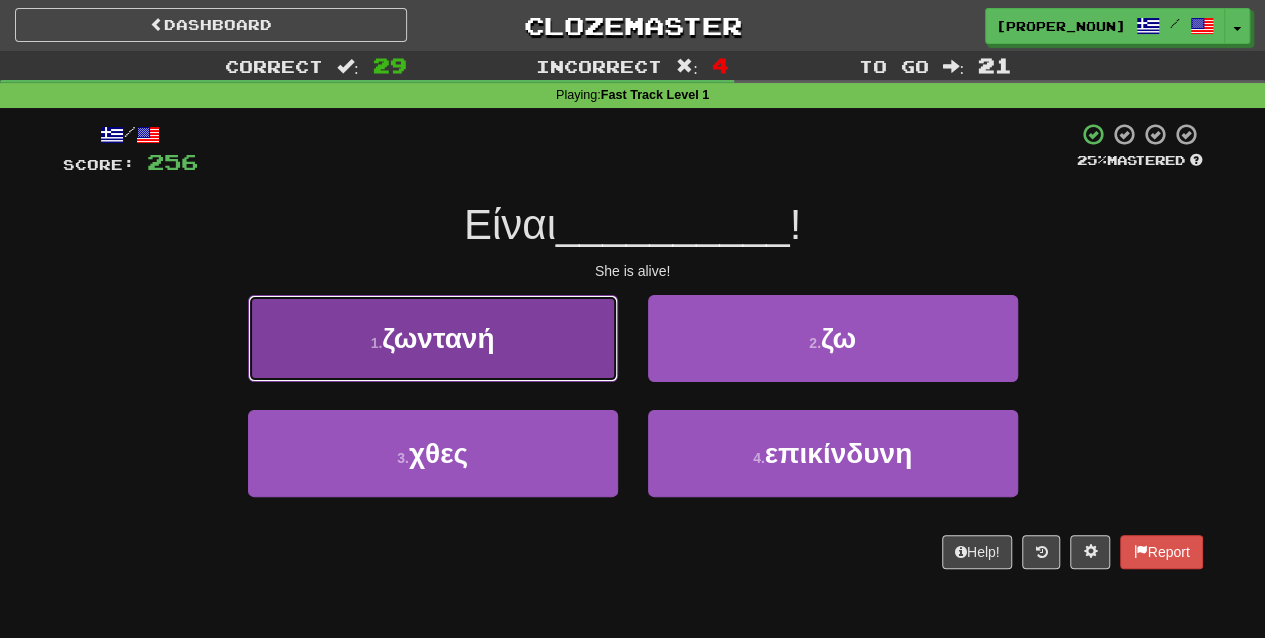 click on "1 .  ζωντανή" at bounding box center [433, 338] 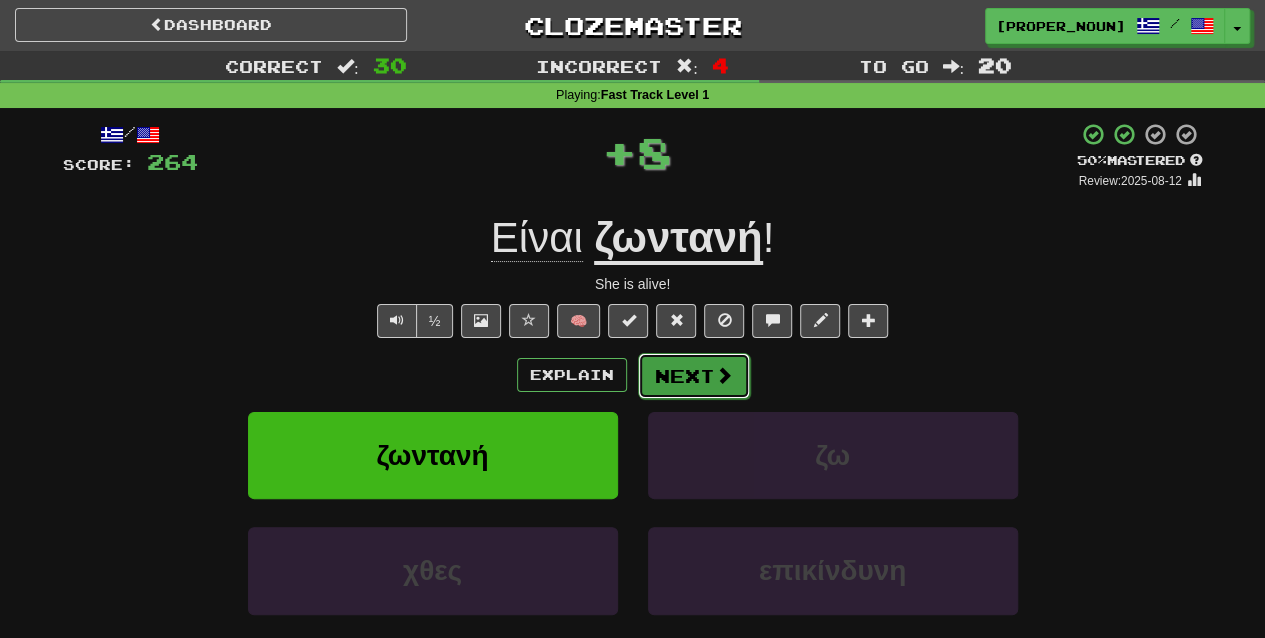 click on "Next" at bounding box center [694, 376] 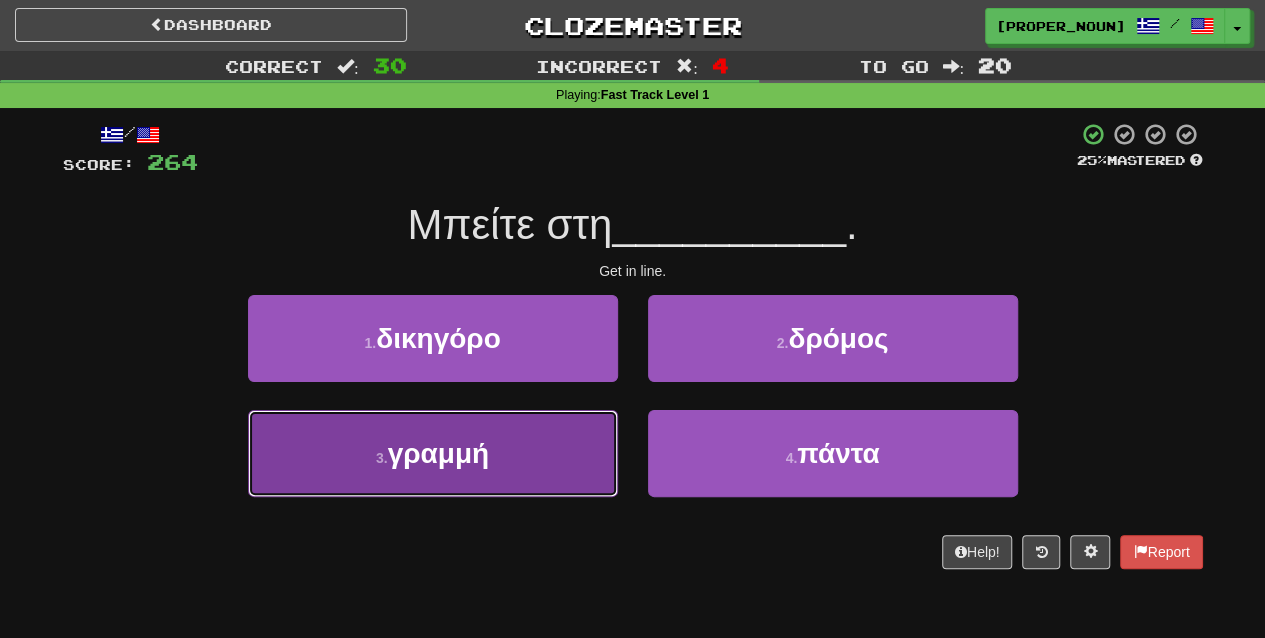 click on "3 . γραμμή" at bounding box center [433, 453] 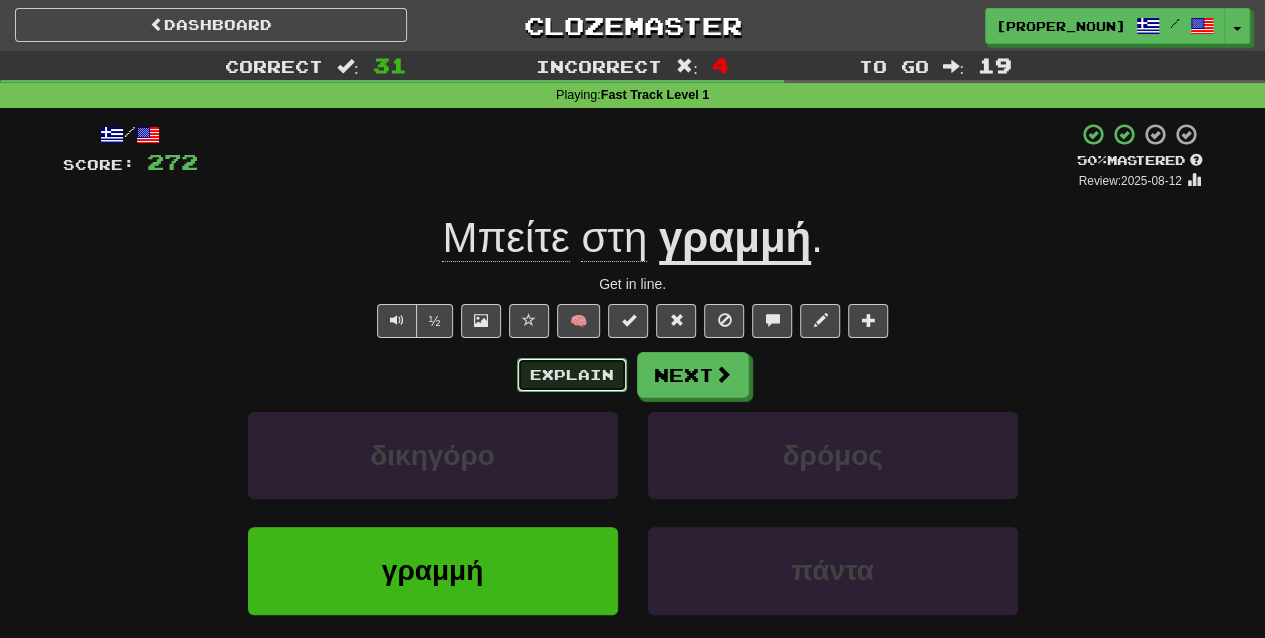 click on "Explain" at bounding box center (572, 375) 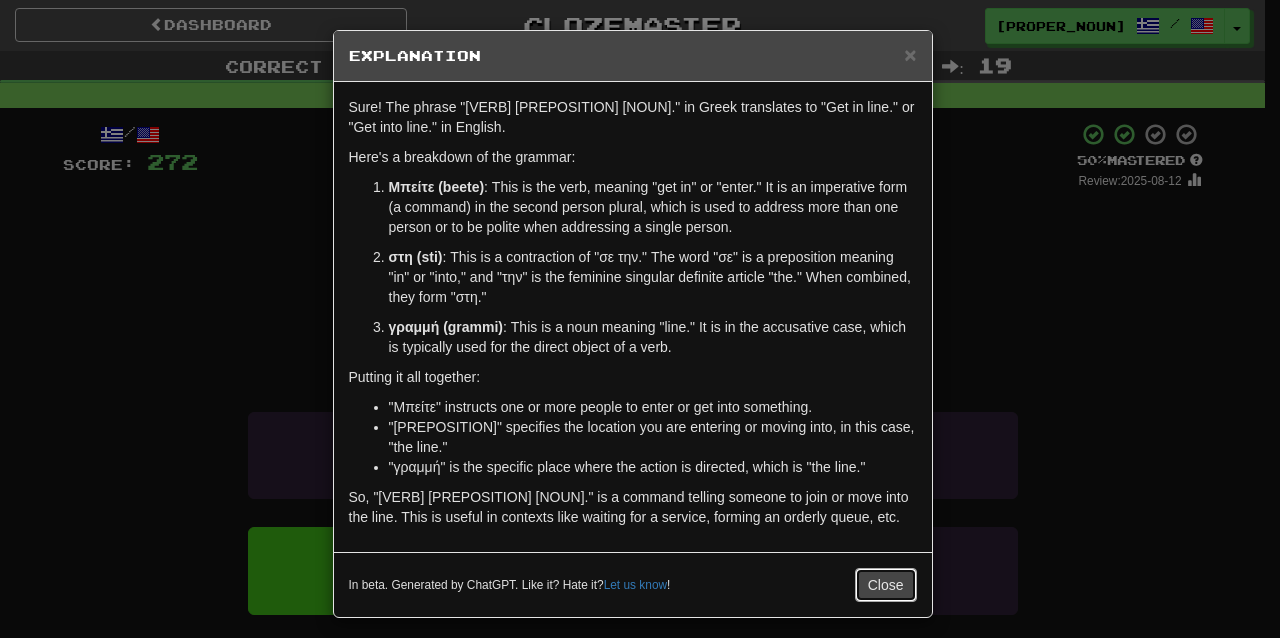 click on "Close" at bounding box center [886, 585] 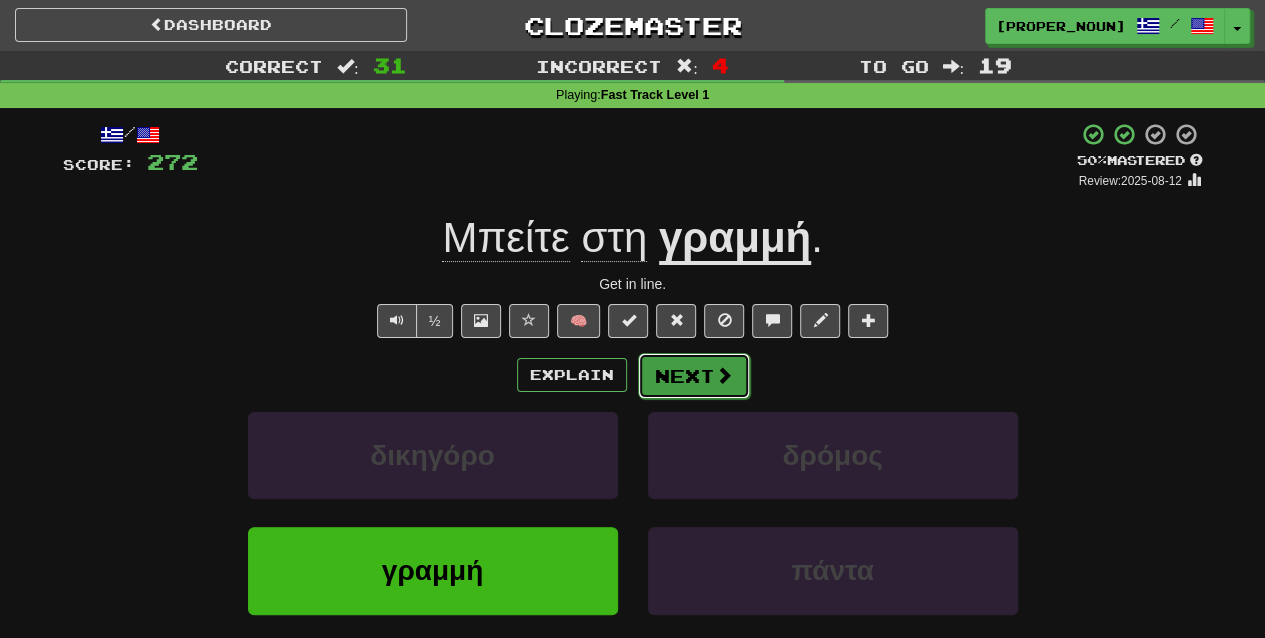 click on "Next" at bounding box center [694, 376] 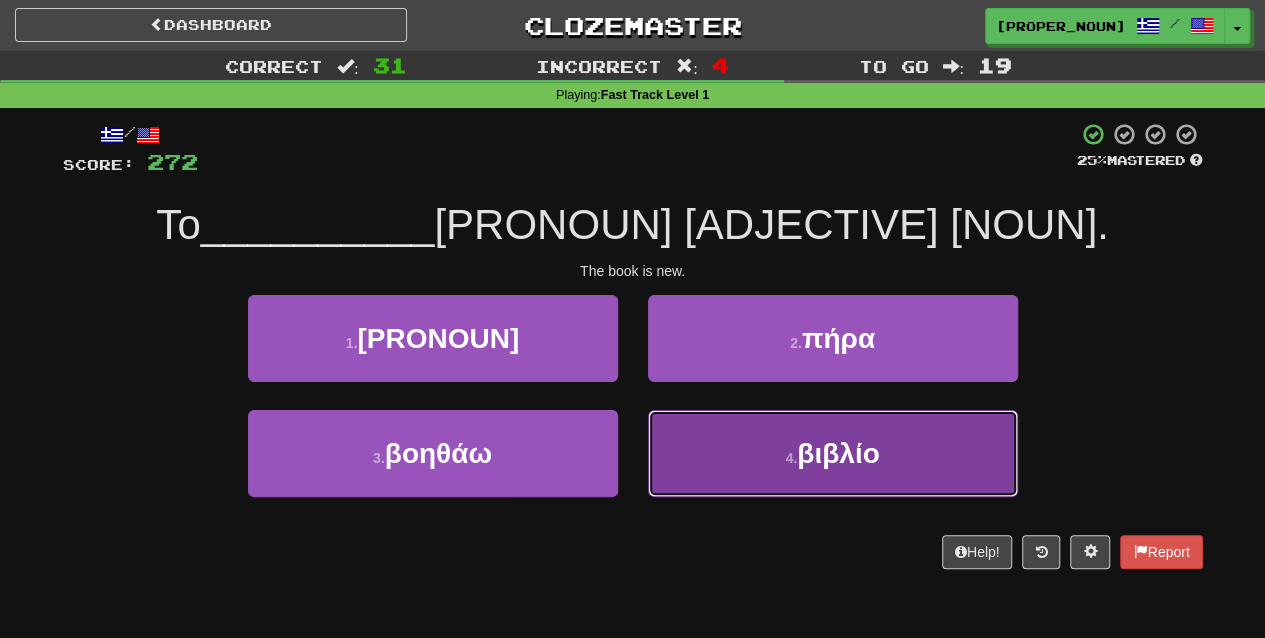 click on "4 .  βιβλίο" at bounding box center [833, 453] 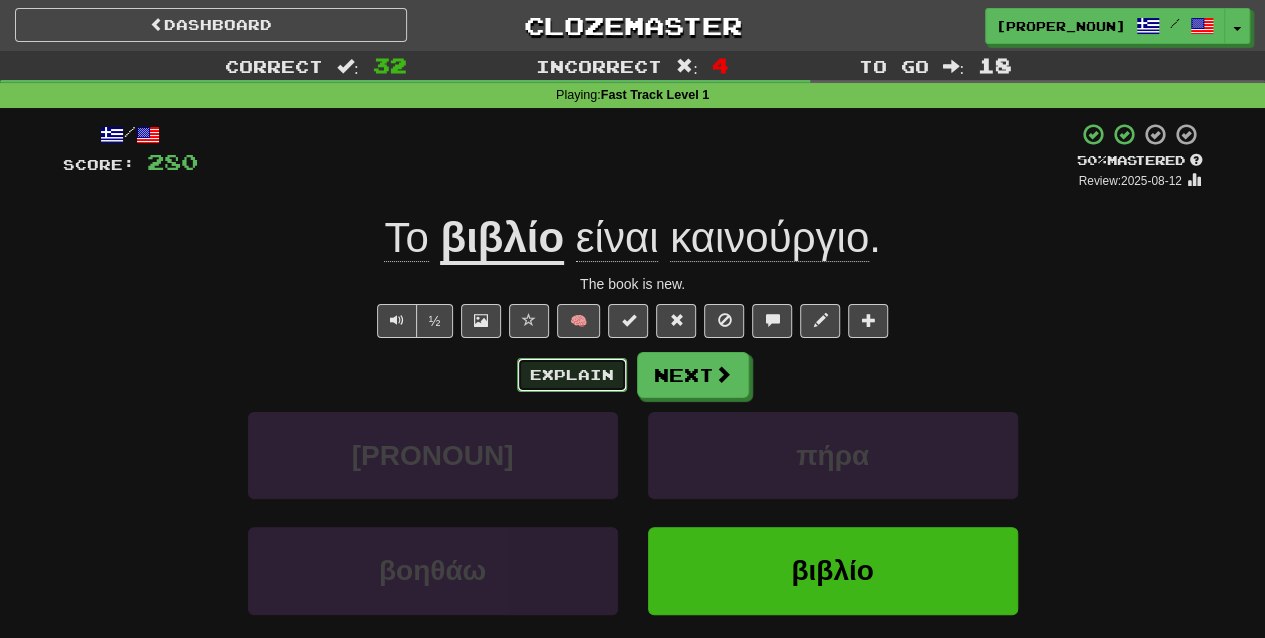 click on "Explain" at bounding box center [572, 375] 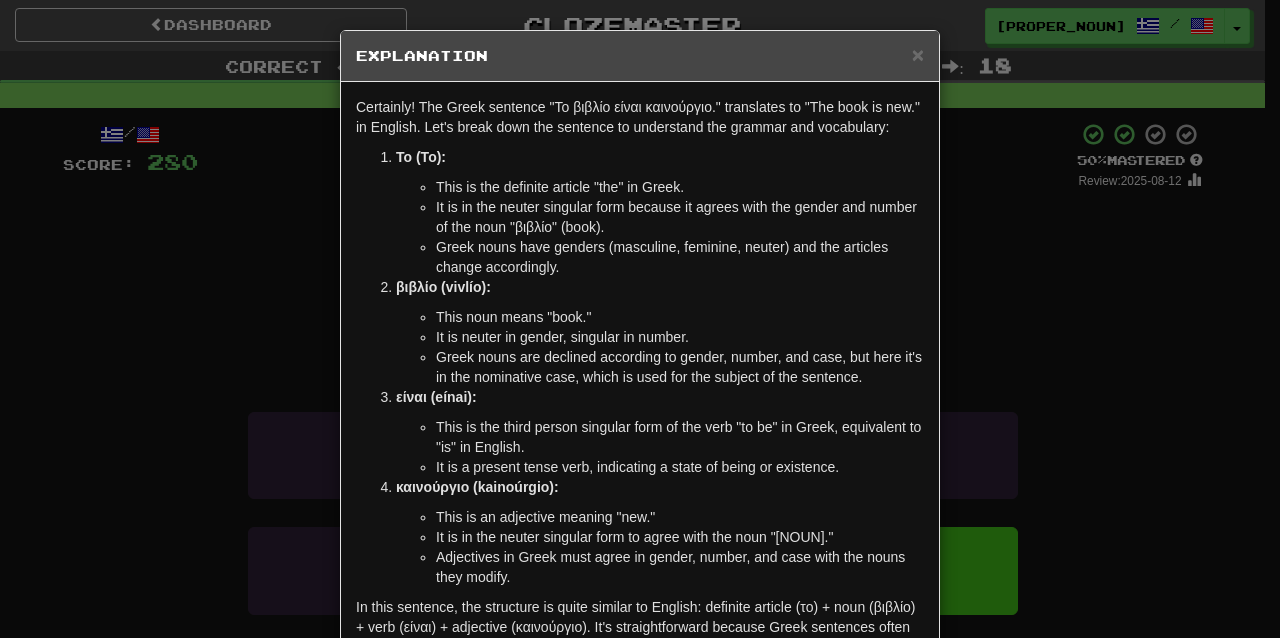 click on "Explanation" at bounding box center [640, 56] 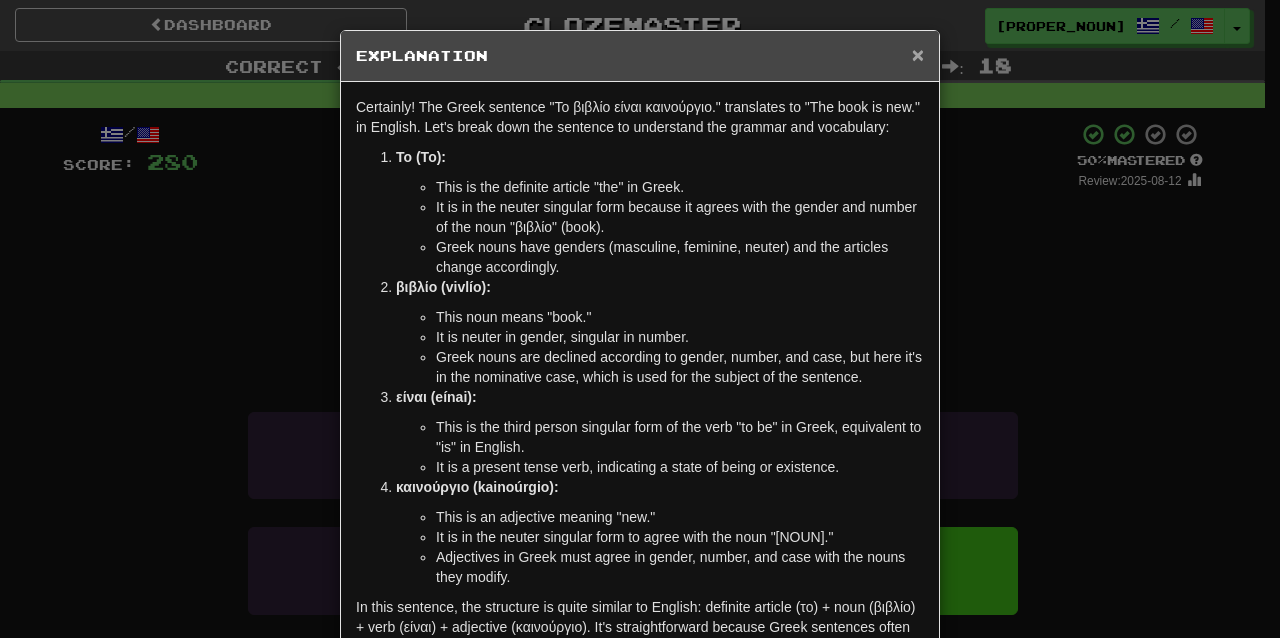 click on "×" at bounding box center (918, 54) 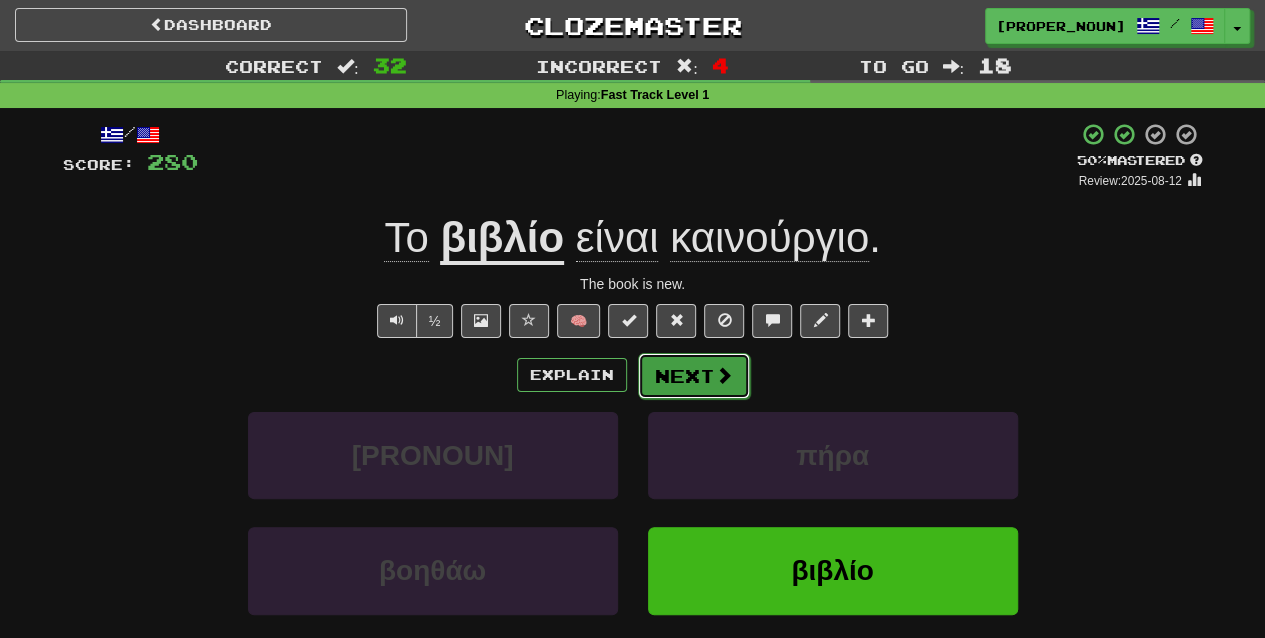 click on "Next" at bounding box center [694, 376] 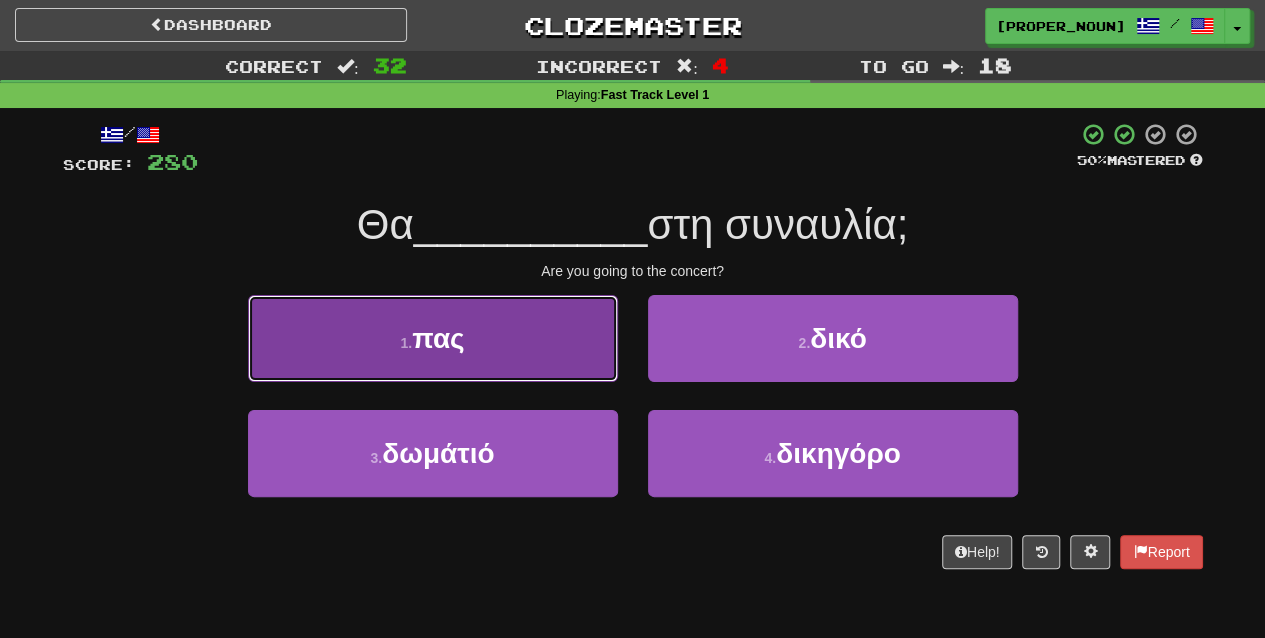 click on "1 .  πας" at bounding box center [433, 338] 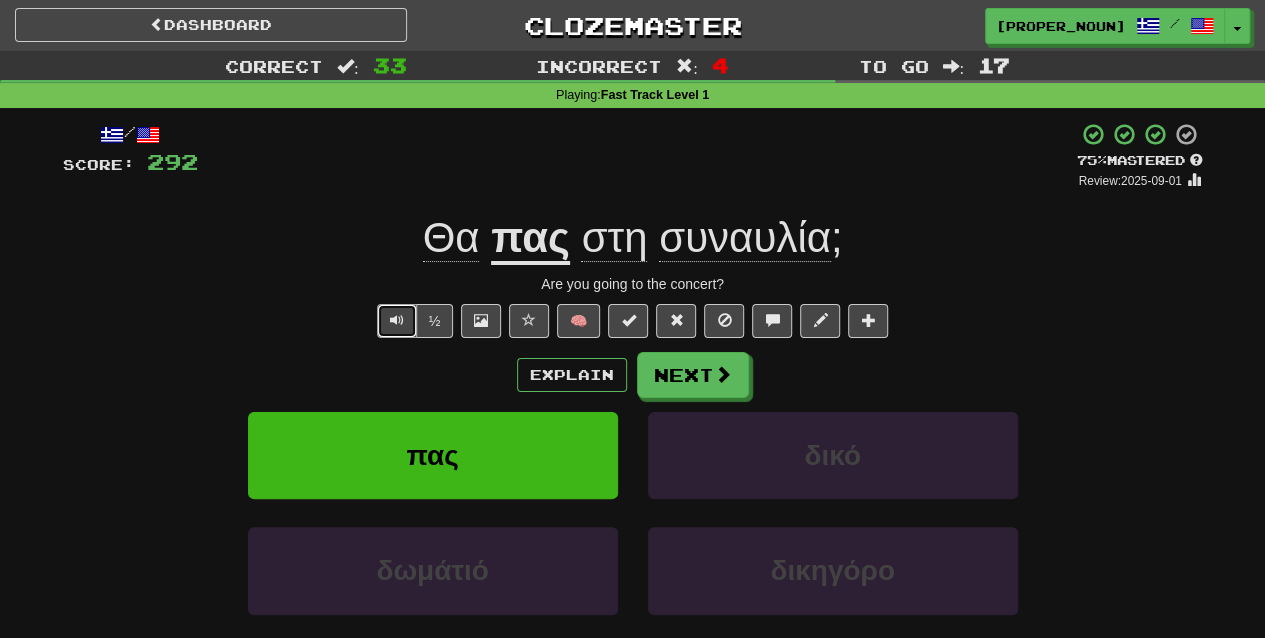 click at bounding box center (397, 321) 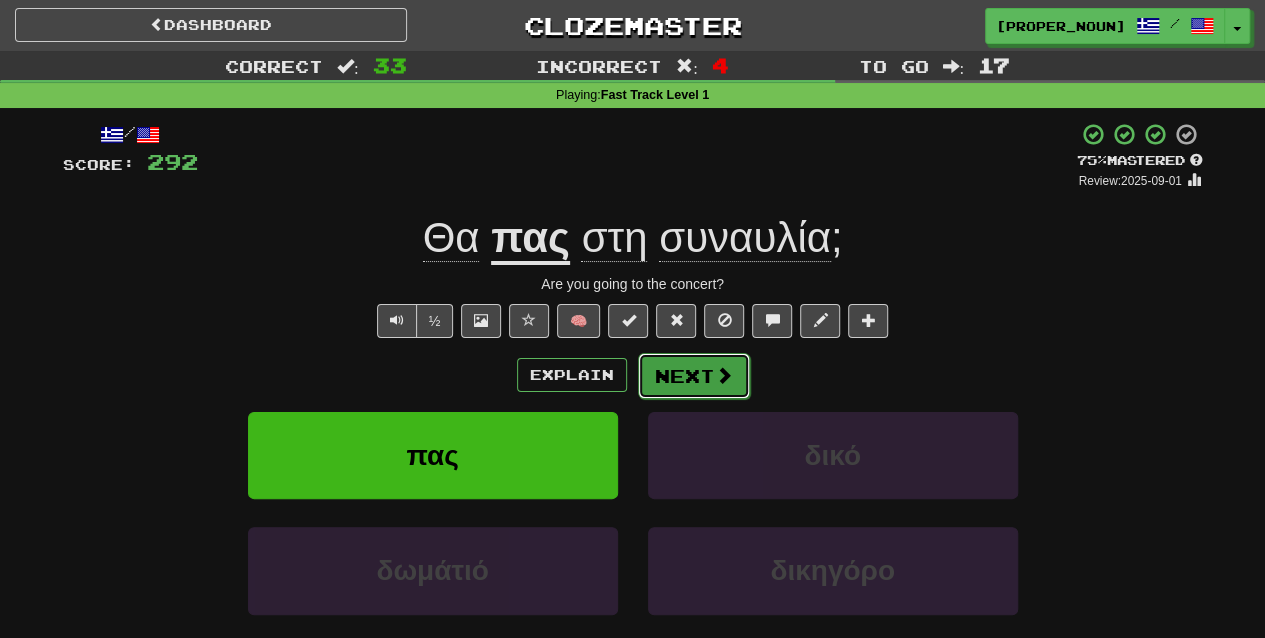 click on "Next" at bounding box center [694, 376] 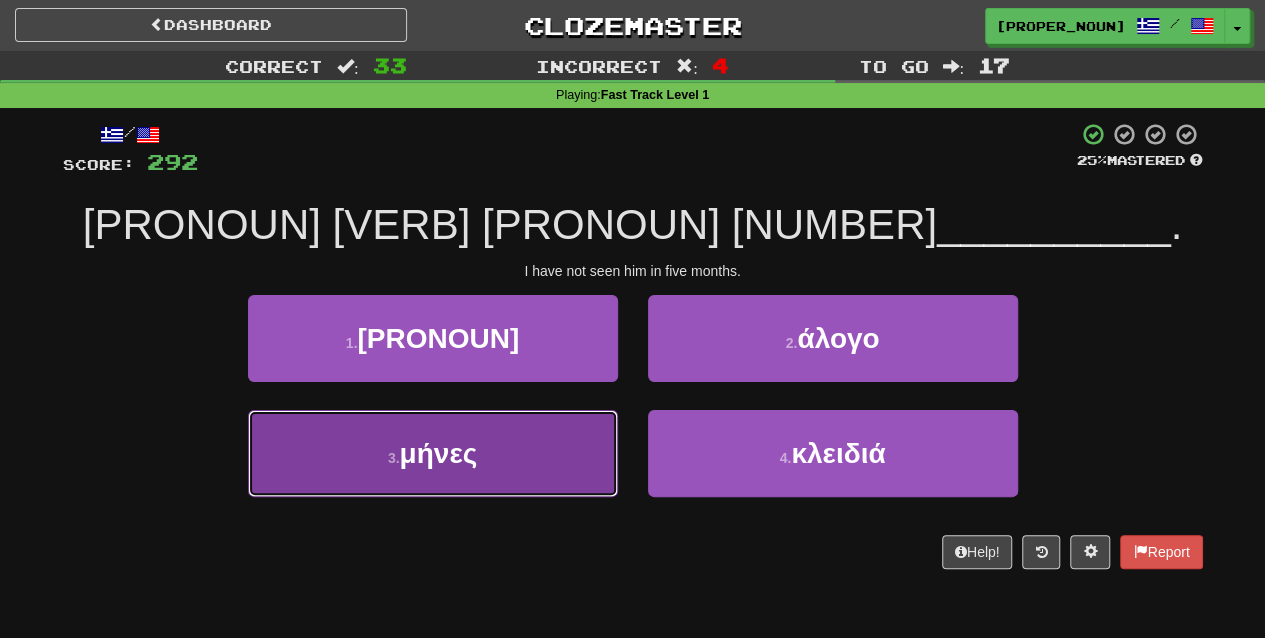 click on "3 .  [NOUN]" at bounding box center [433, 453] 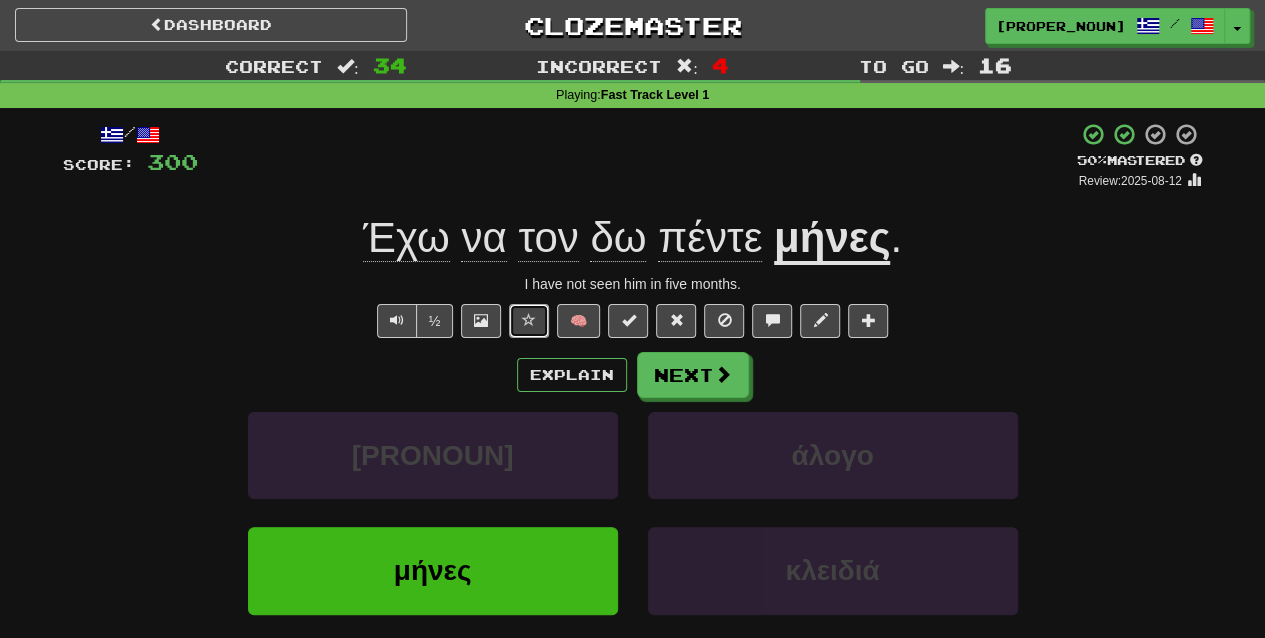 click at bounding box center [529, 320] 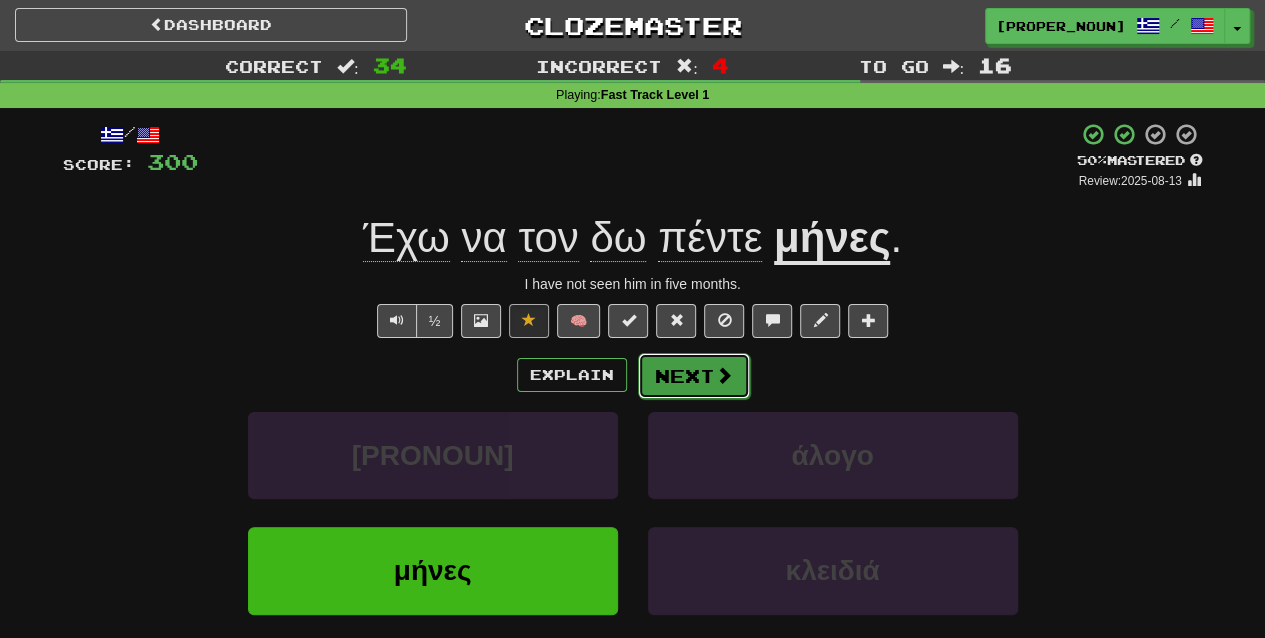 click on "Next" at bounding box center (694, 376) 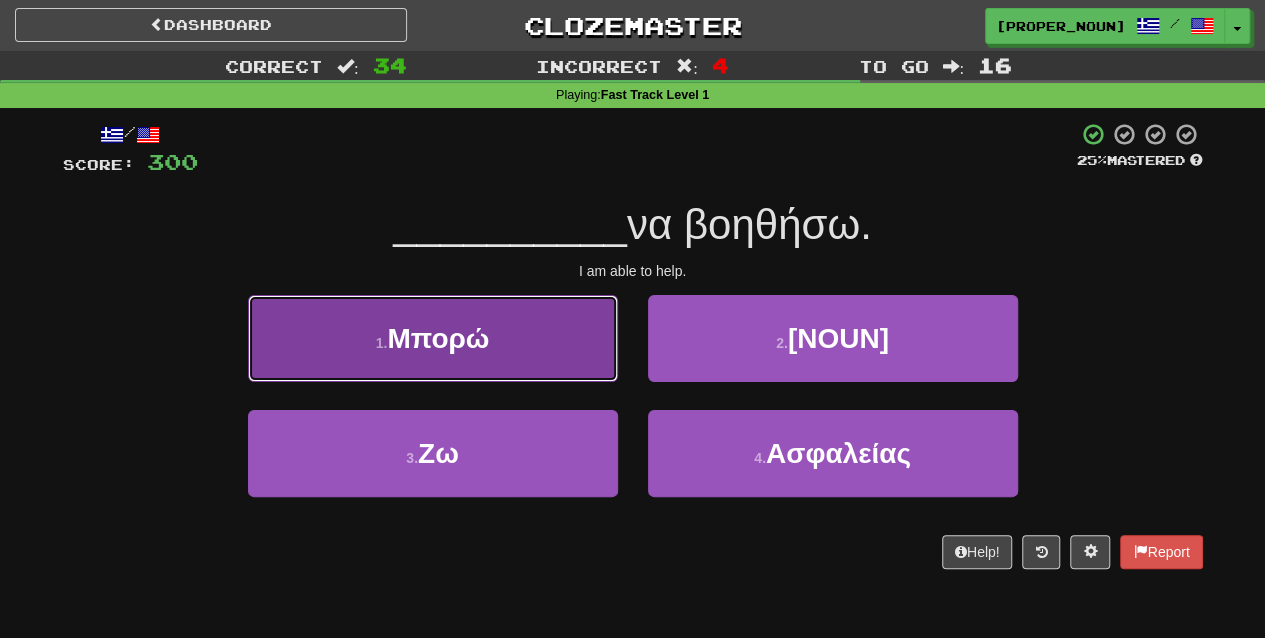 click on "1 . Μπορώ" at bounding box center [433, 338] 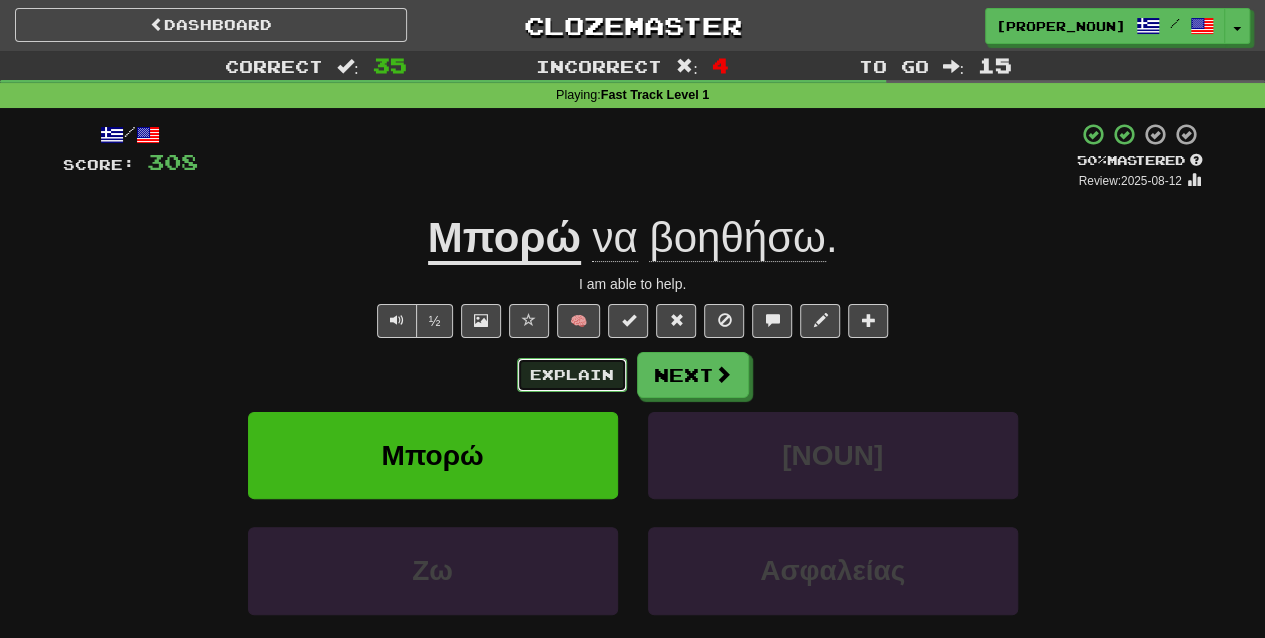 click on "Explain" at bounding box center [572, 375] 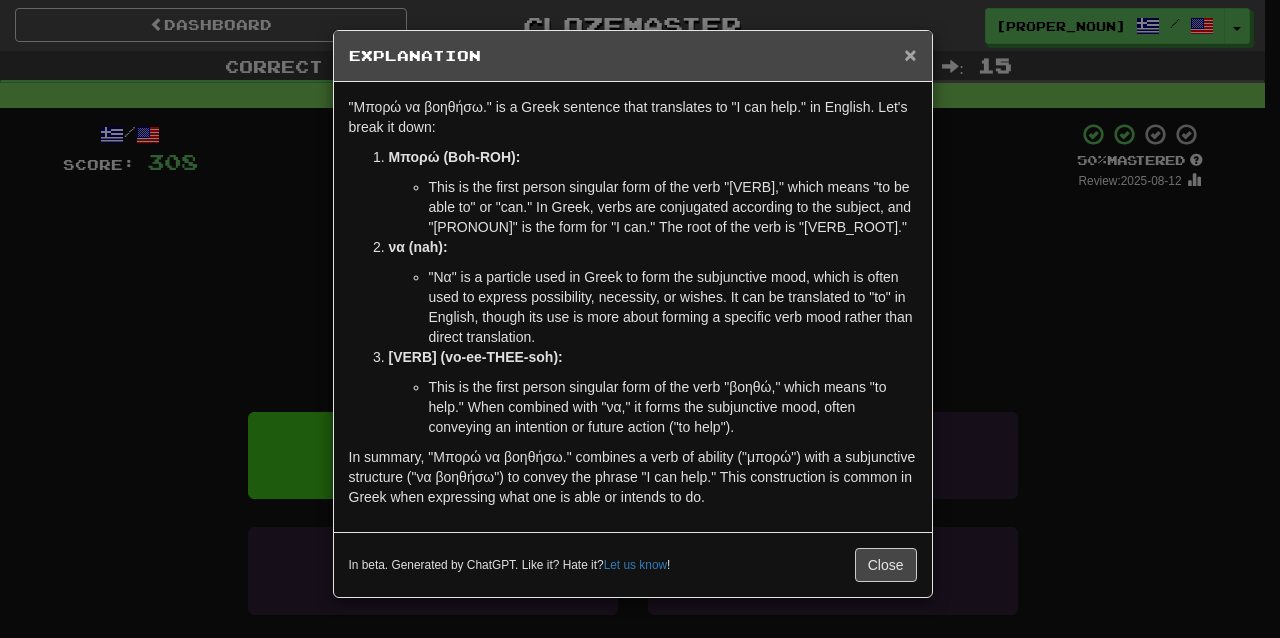 click on "×" at bounding box center (910, 54) 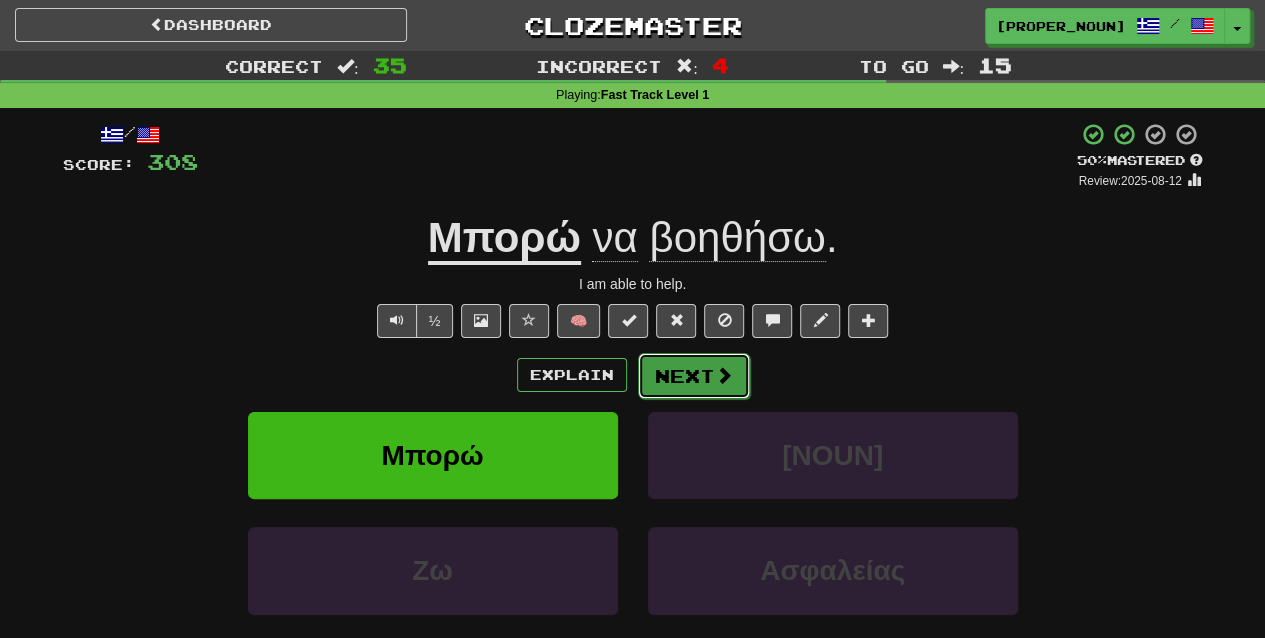 click at bounding box center [724, 375] 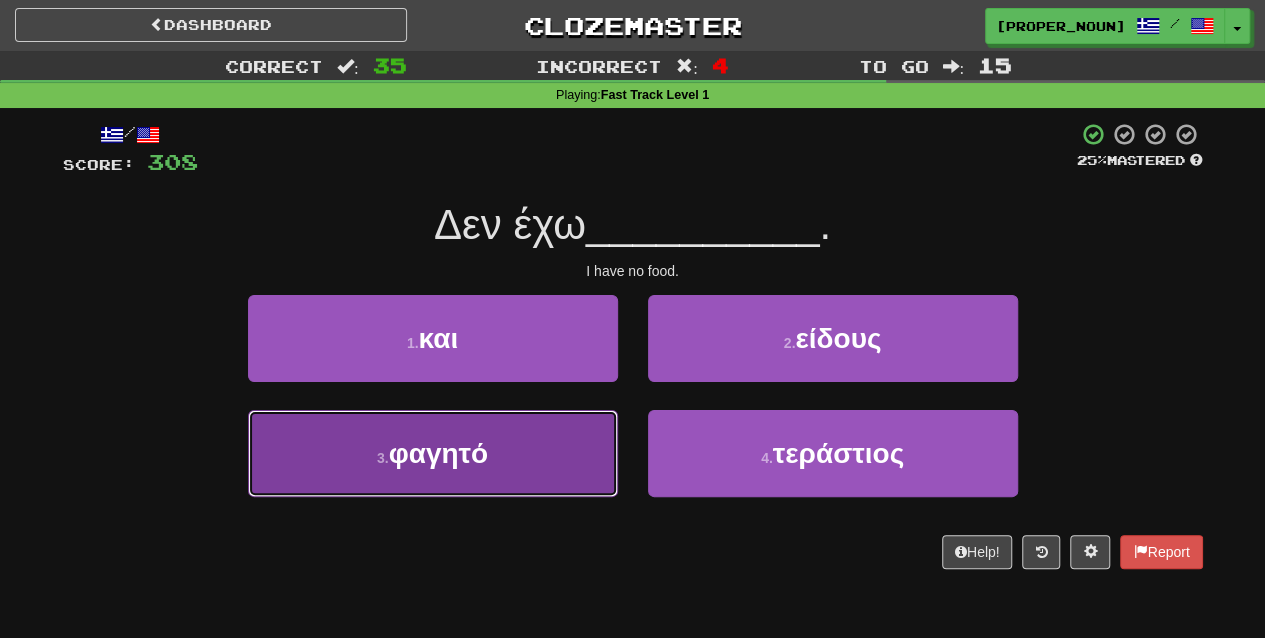 click on "3 .  φαγητό" at bounding box center [433, 453] 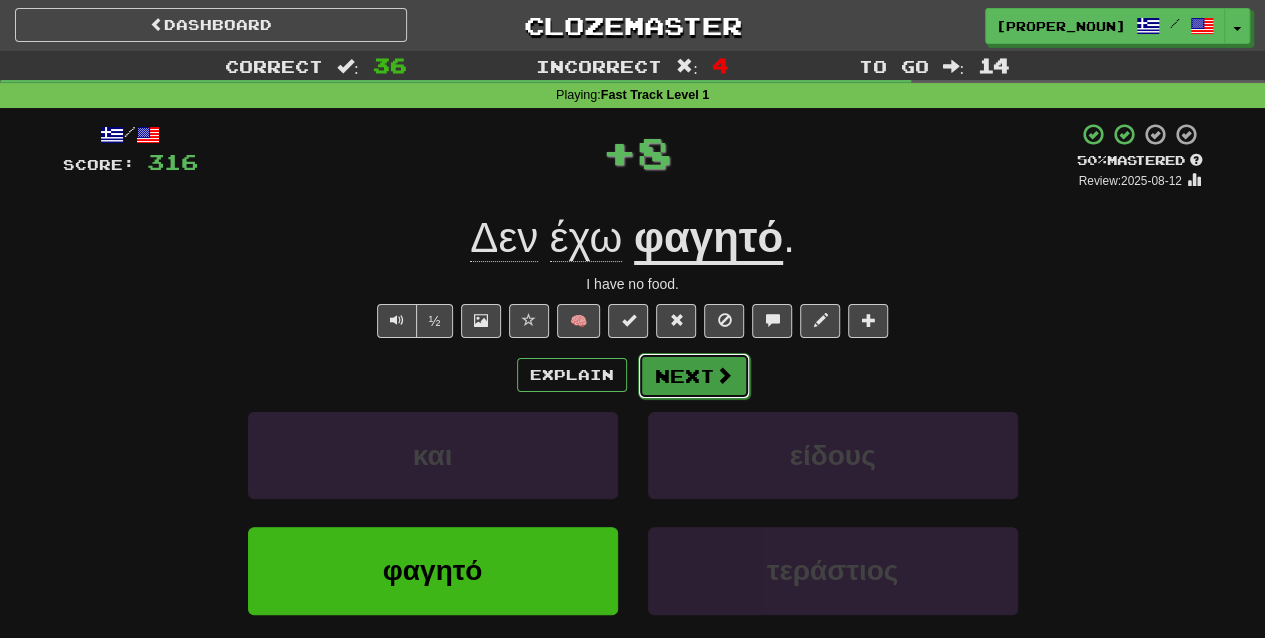 click on "Next" at bounding box center (694, 376) 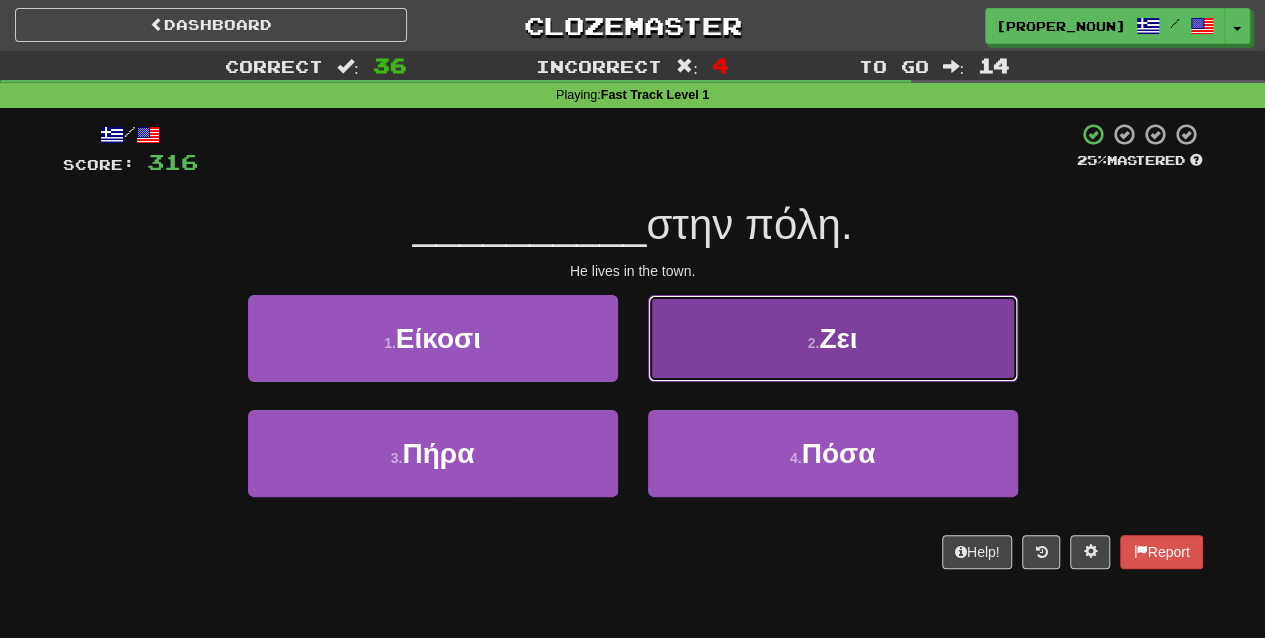click on "2 .  [VERB]" at bounding box center [833, 338] 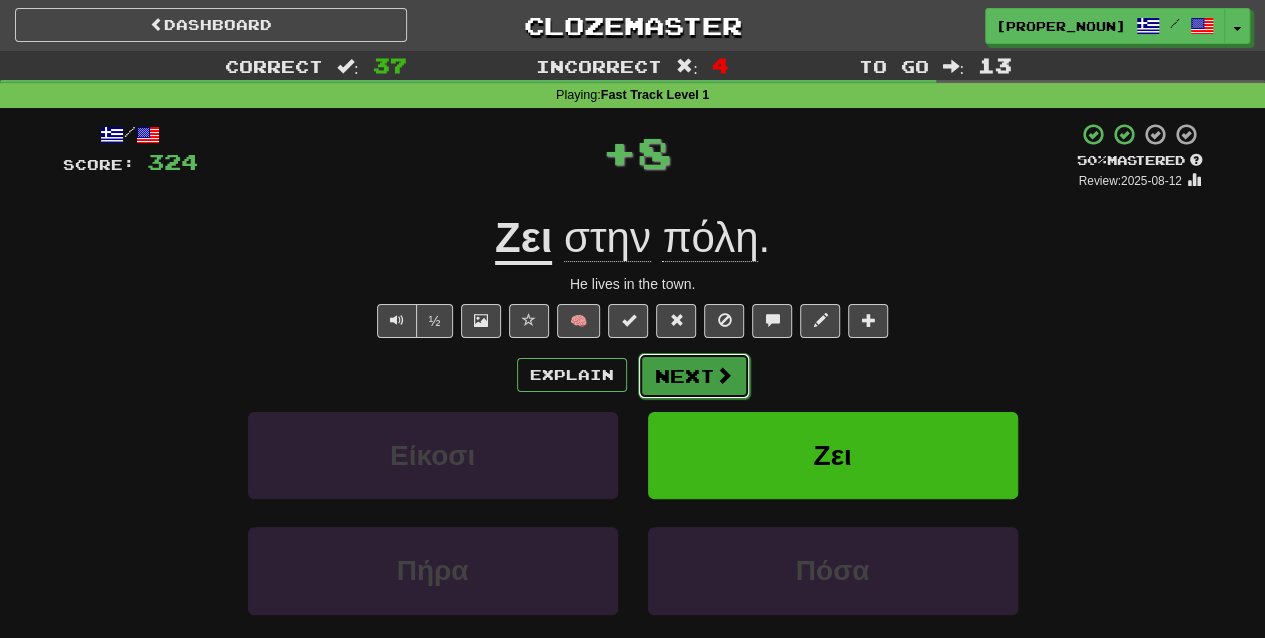 click at bounding box center (724, 375) 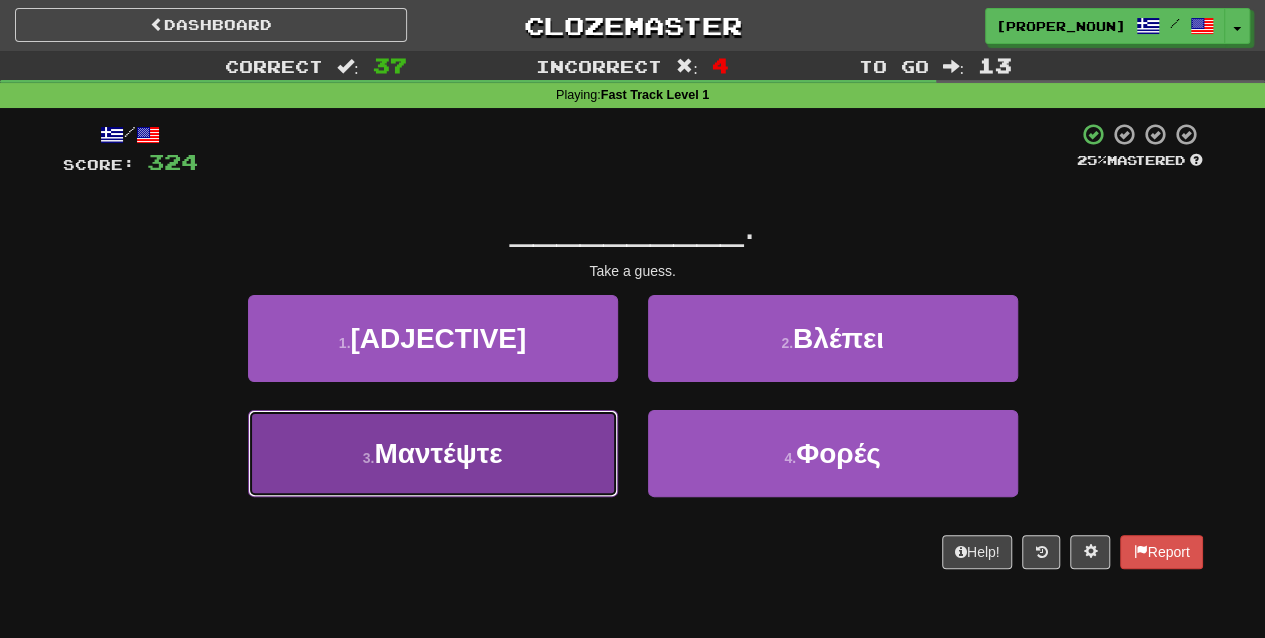 click on "3 .  Μαντέψτε" at bounding box center (433, 453) 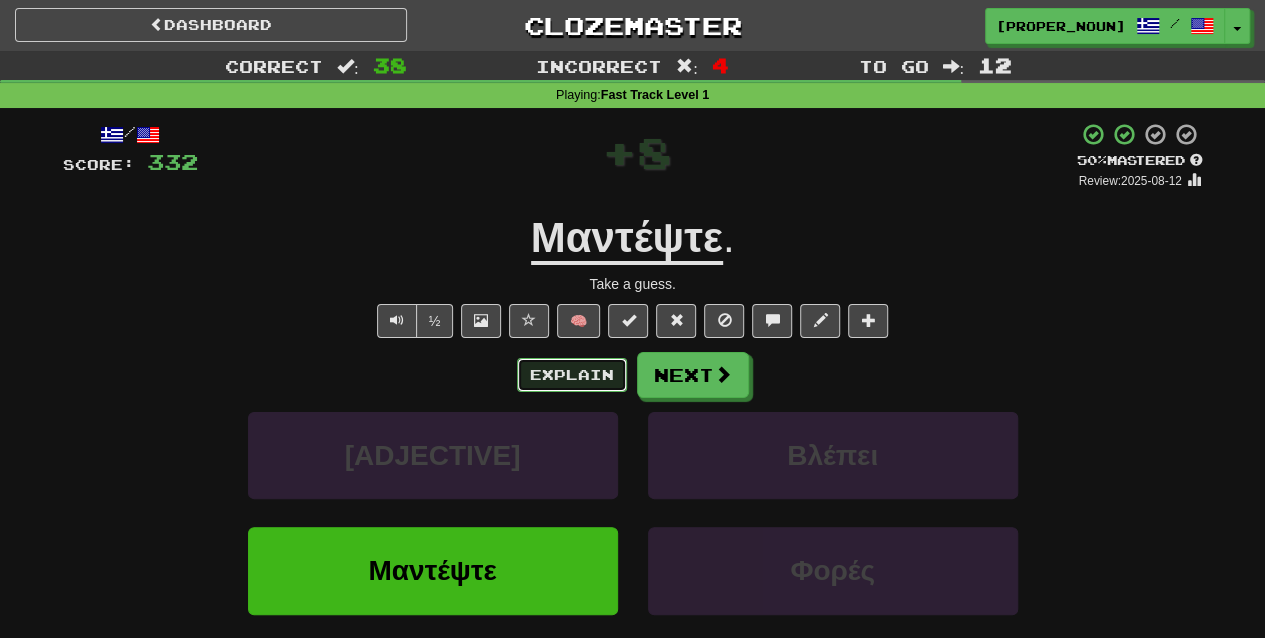 click on "Explain" at bounding box center (572, 375) 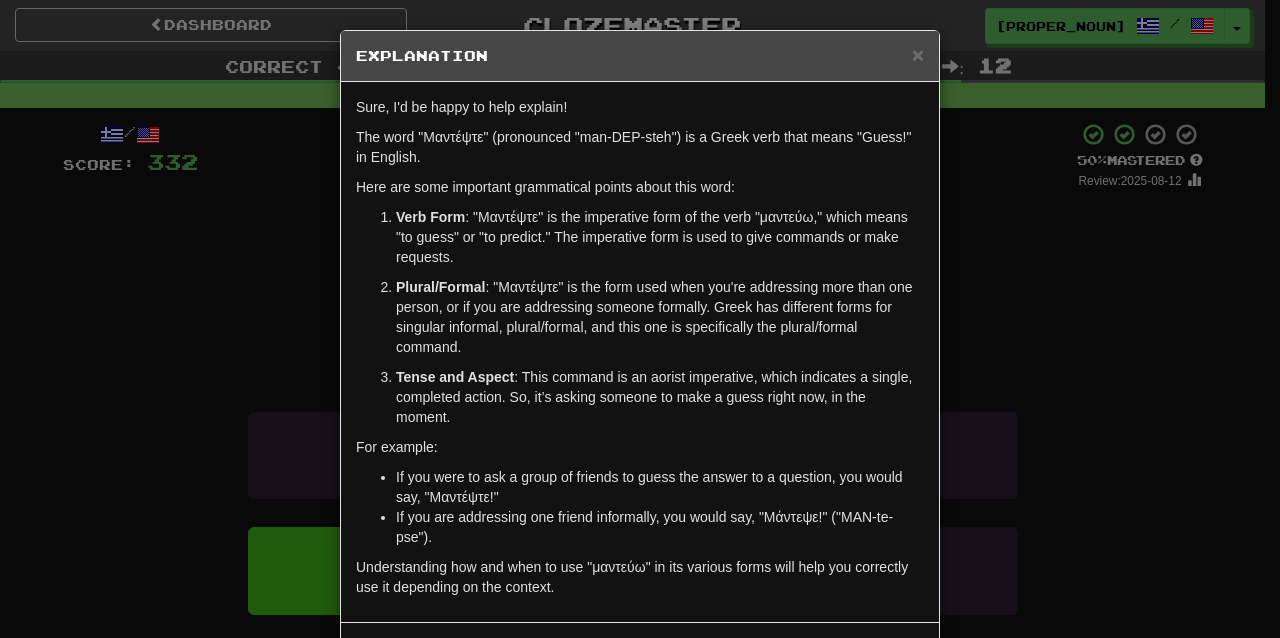 click on "Close" at bounding box center (893, 655) 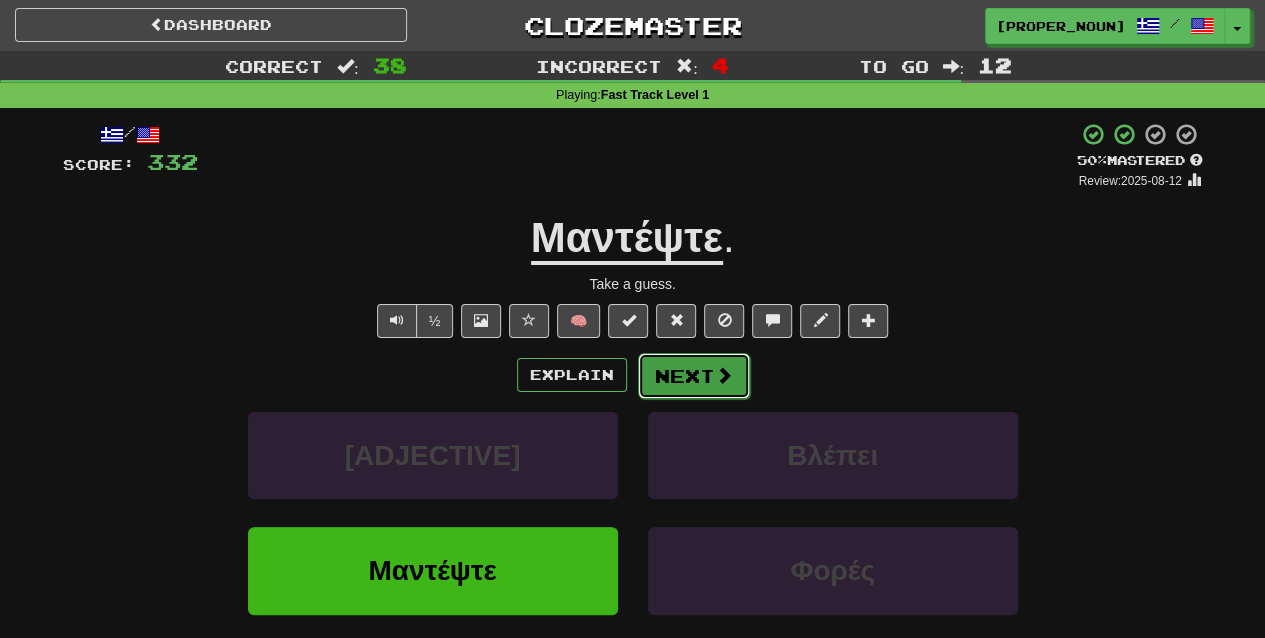 click on "Next" at bounding box center (694, 376) 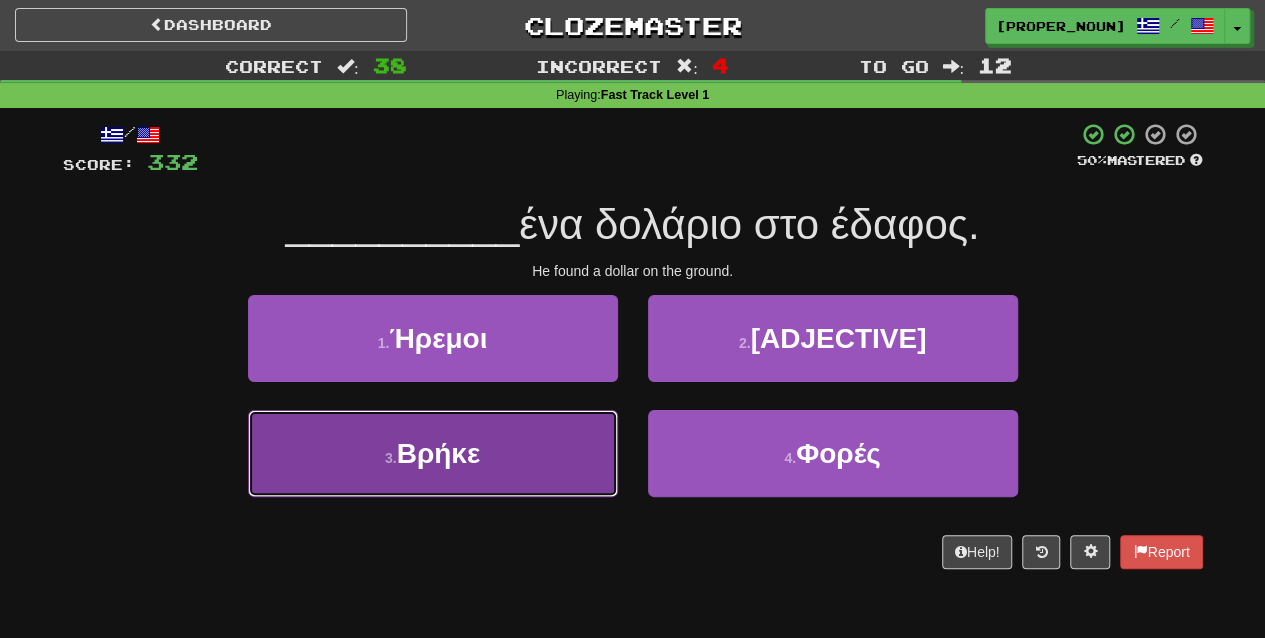 click on "3 . Βρήκε" at bounding box center [433, 453] 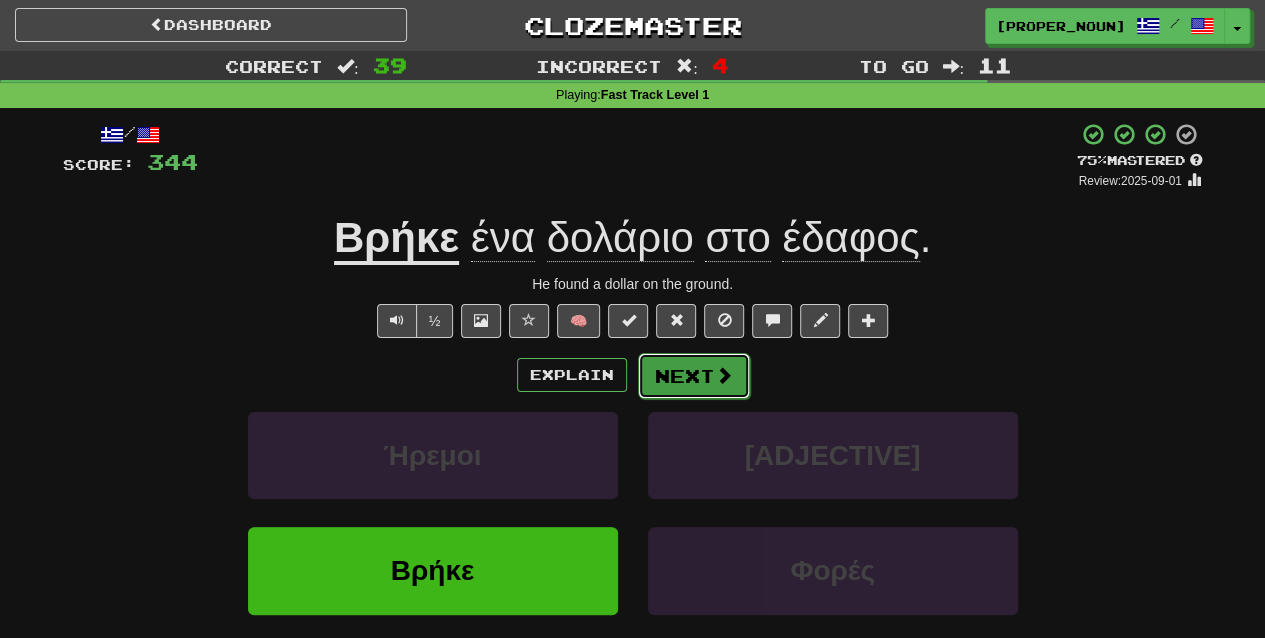 click on "Next" at bounding box center [694, 376] 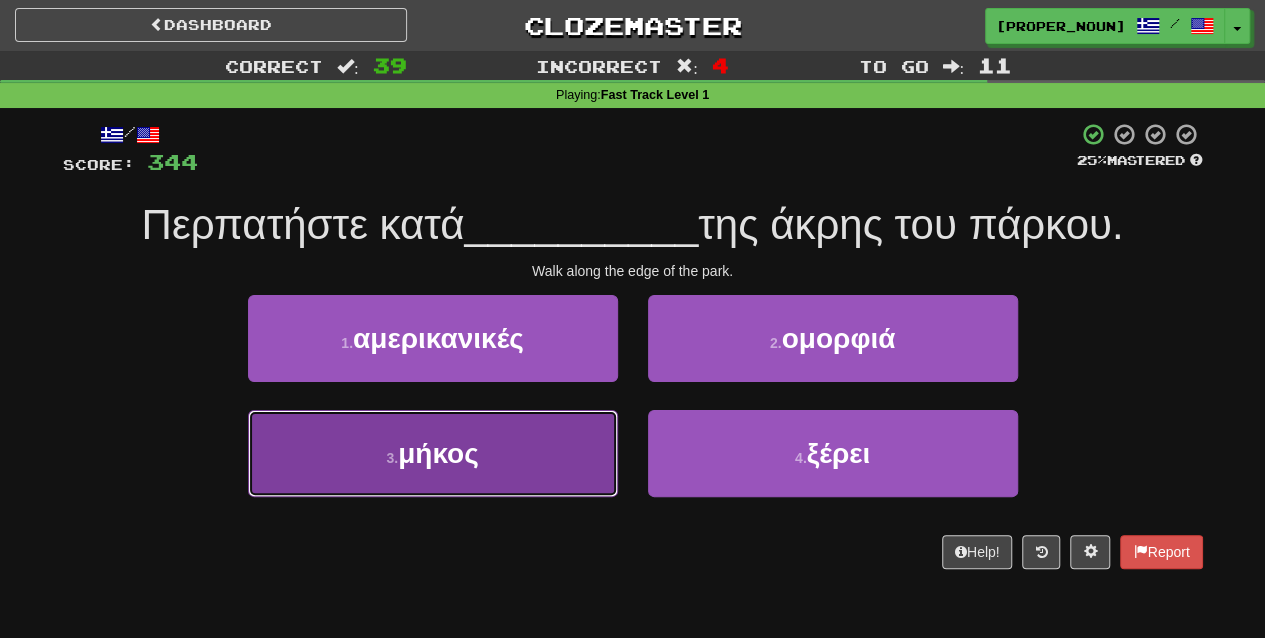 click on "3 .  [NOUN]" at bounding box center (433, 453) 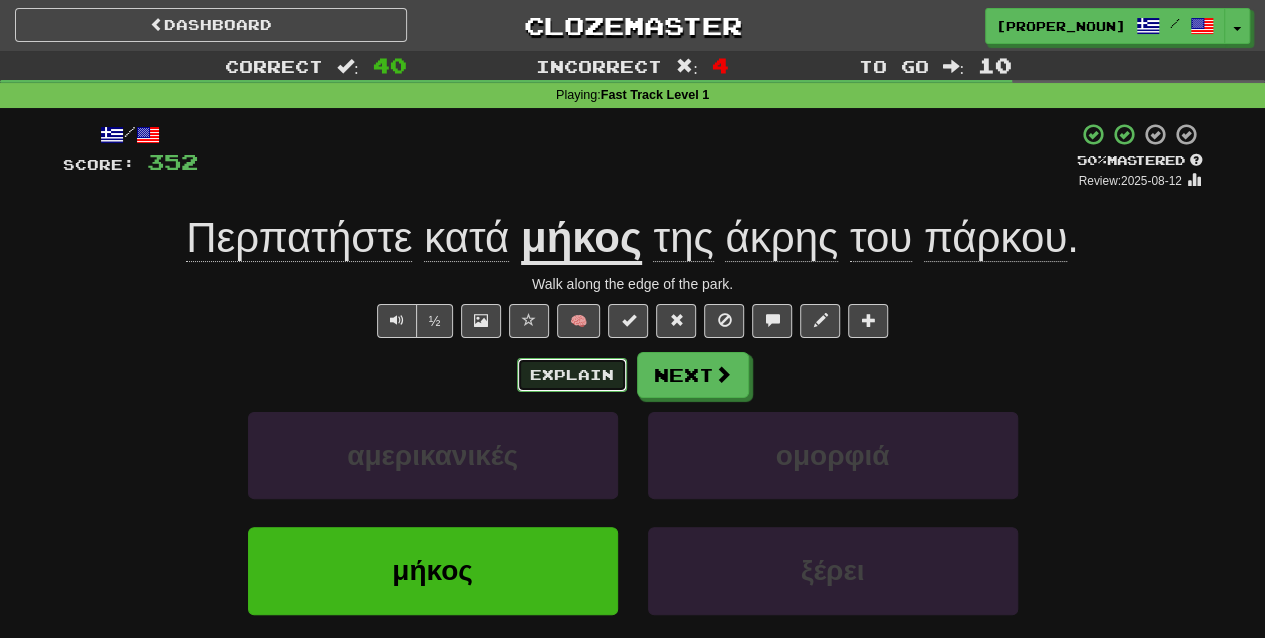 click on "Explain" at bounding box center (572, 375) 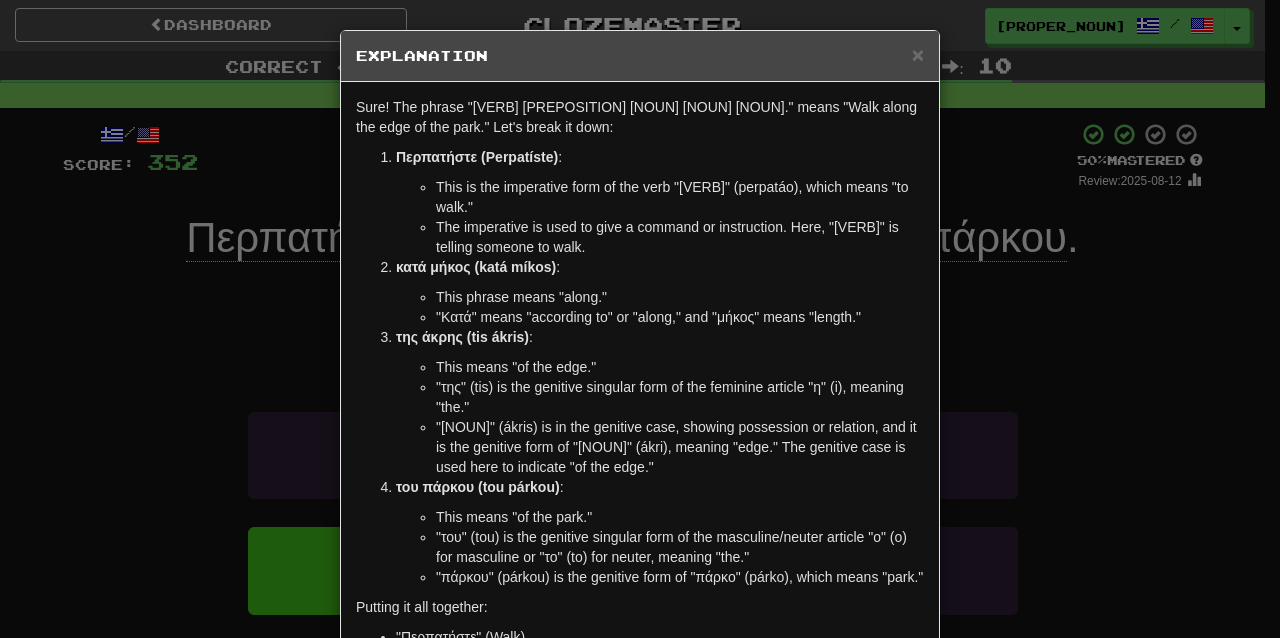 click on "× Explanation Sure! The Greek sentence "Περπατήστε κατά μήκος της άκρης του πάρκου." means "Walk along the edge of the park." Let's break it down:
Περπατήστε (Perpatíste) :
This is the imperative form of the verb "περπατάω" (perpatáo), which means "to walk."
The imperative is used to give a command or instruction. Here, "Περπατήστε" is telling someone to walk.
κατά μήκος (katá míkos) :
This phrase means "along."
"Κατά" means "according to" or "along," and "μήκος" means "length."
της άκρης (tis ákris) :
This means "of the edge."
"της" (tis) is the genitive singular form of the feminine article "η" (i), meaning "the."
"άκρης" (ákris) is in the genitive case, showing possession or relation, and it is the genitive form of "άκρη" (ákri), meaning "edge." The genitive case is used here to indicate "of the edge."
του πάρκου (tou párkou) :" at bounding box center (640, 319) 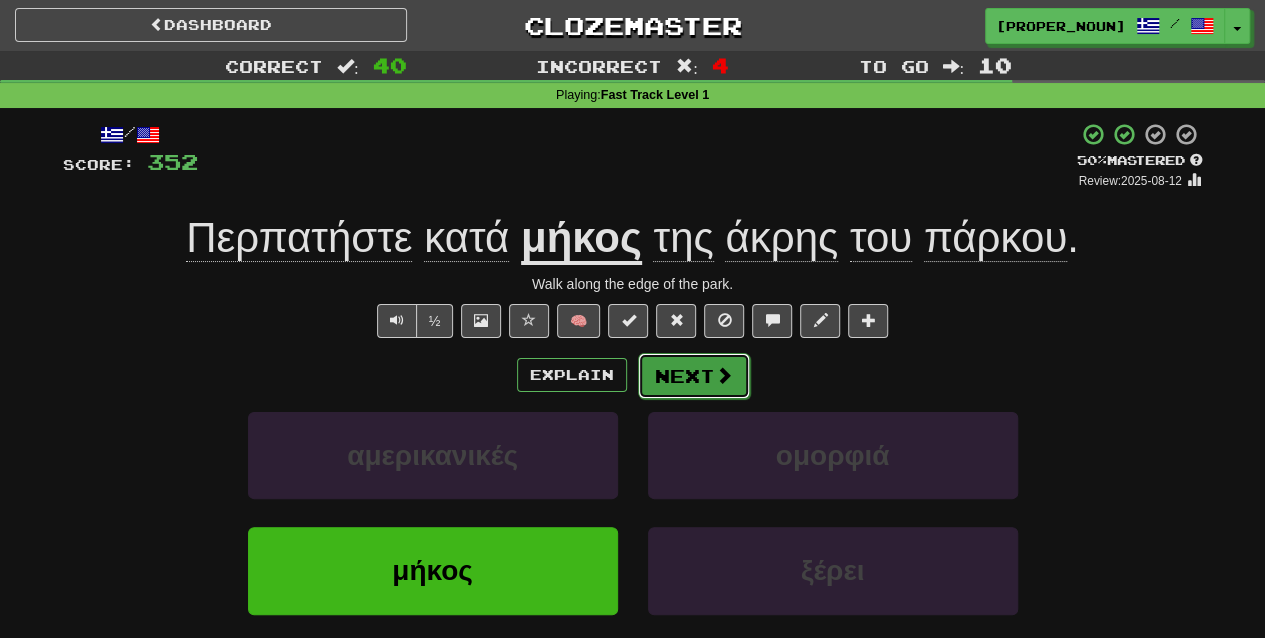 click on "Next" at bounding box center (694, 376) 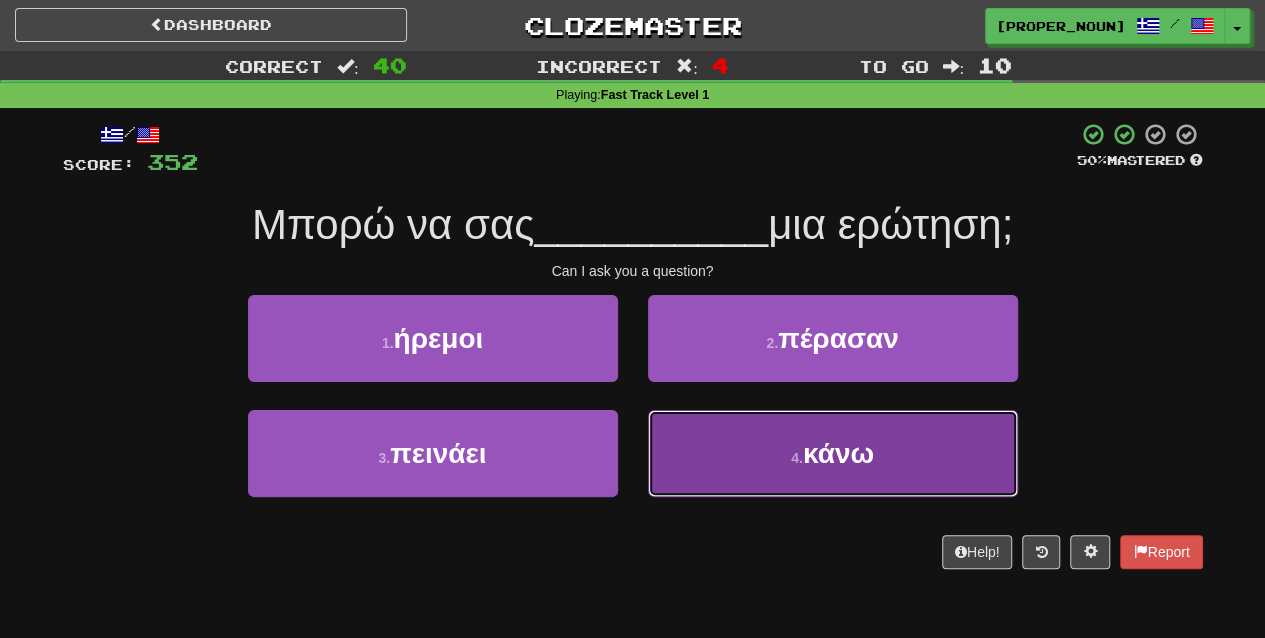 click on "4 .  κάνω" at bounding box center [833, 453] 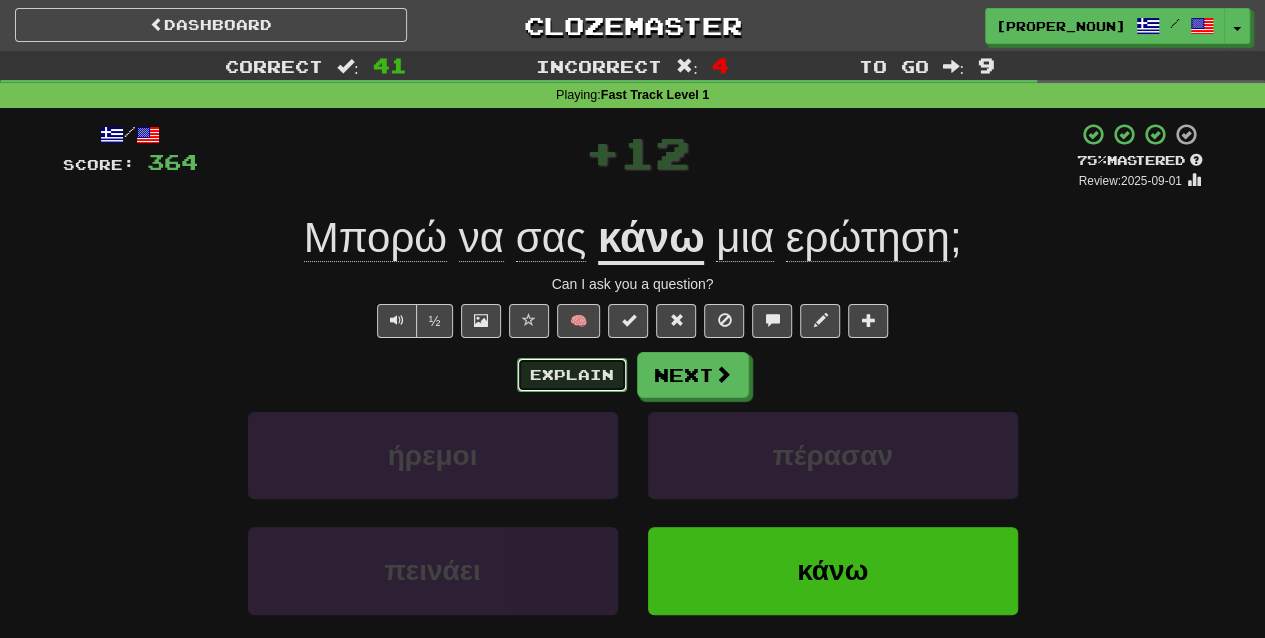 click on "Explain" at bounding box center [572, 375] 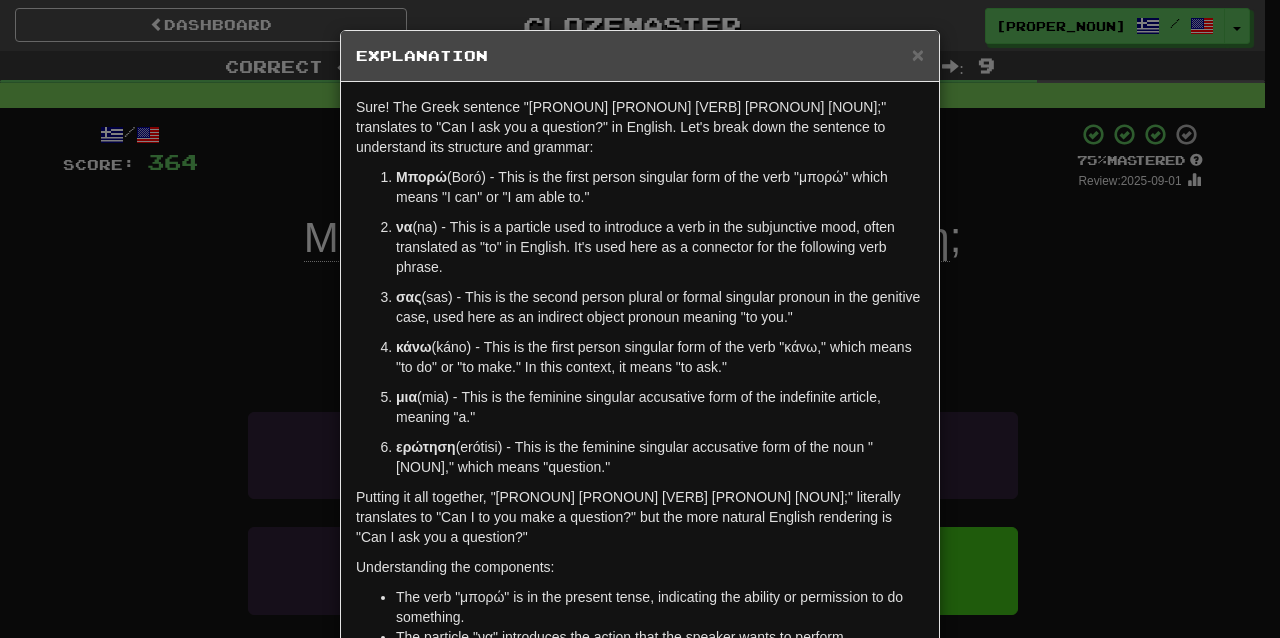 click on "× Explanation Sure! The Greek sentence "Μπορώ να σας κάνω μια ερώτηση;" translates to "Can I ask you a question?" in English. Let's break down the sentence to understand its structure and grammar:
Μπορώ  (Boró) - This is the first person singular form of the verb "μπορώ" which means "I can" or "I am able to."
να  (na) - This is a particle used to introduce a verb in the subjunctive mood, often translated as "to" in English. It's used here as a connector for the following verb phrase.
σας  (sas) - This is the second person plural or formal singular pronoun in the genitive case, used here as an indirect object pronoun meaning "to you."
κάνω  (káno) - This is the first person singular form of the verb "κάνω," which means "to do" or "to make." In this context, it means "to ask."
μια  (mia) - This is the feminine singular accusative form of the indefinite article, meaning "a."
ερώτηση
Let us know" at bounding box center (640, 319) 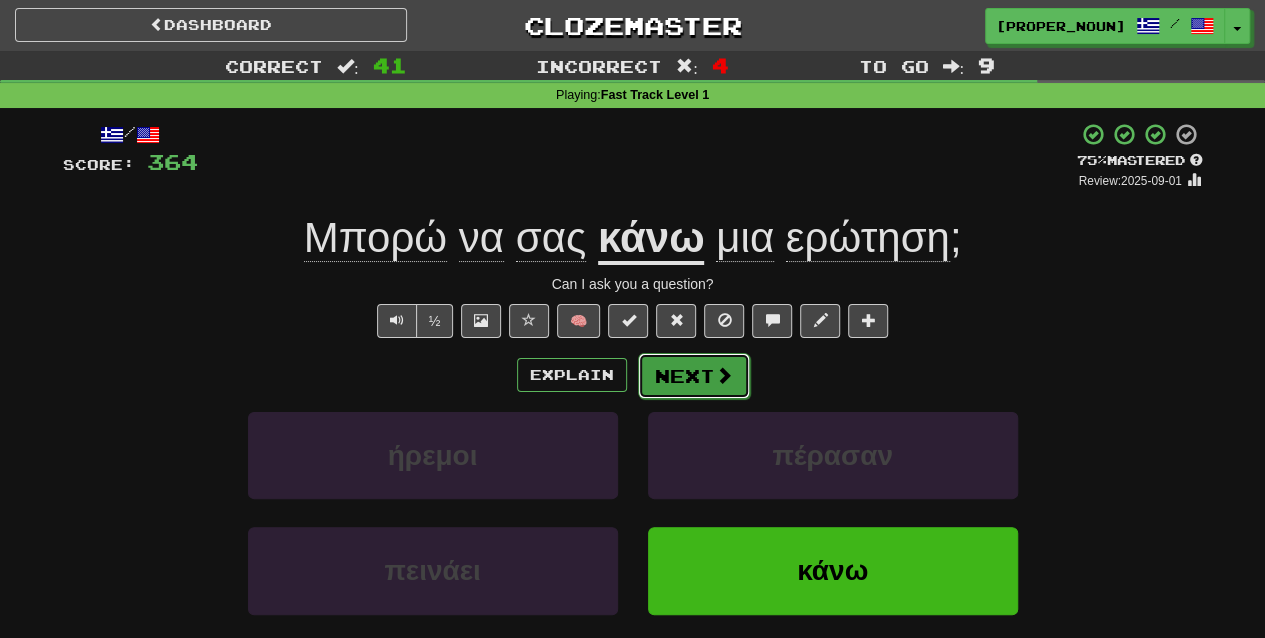 click at bounding box center [724, 375] 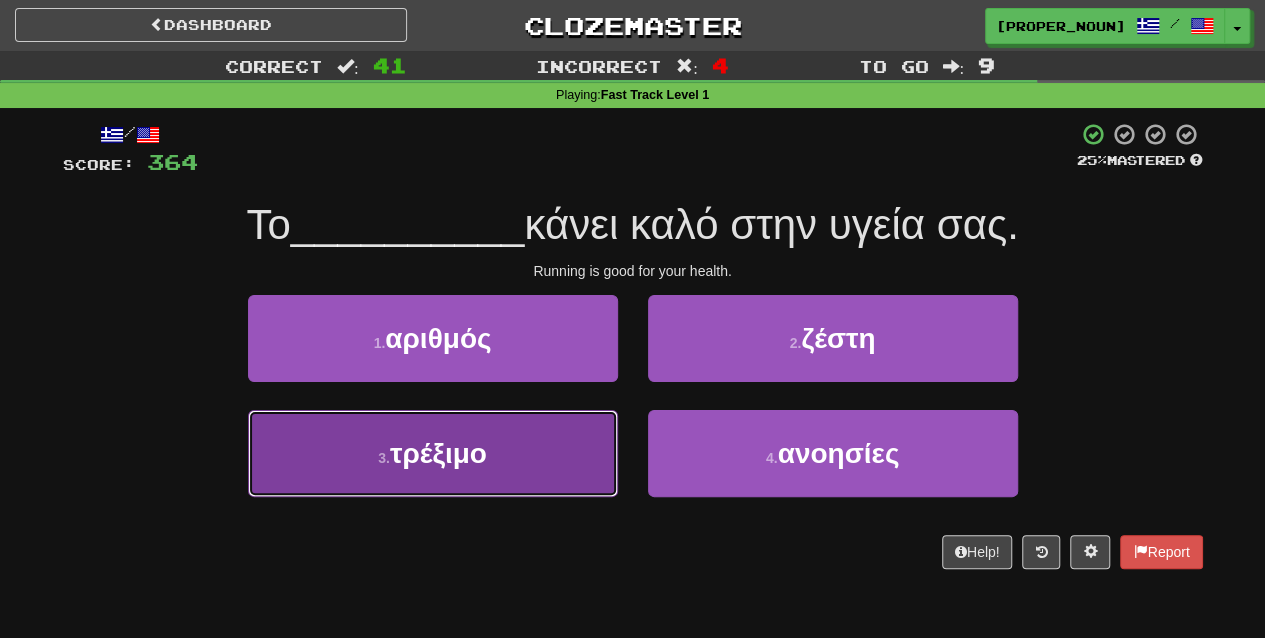 click on "3 .  τρέξιμο" at bounding box center (433, 453) 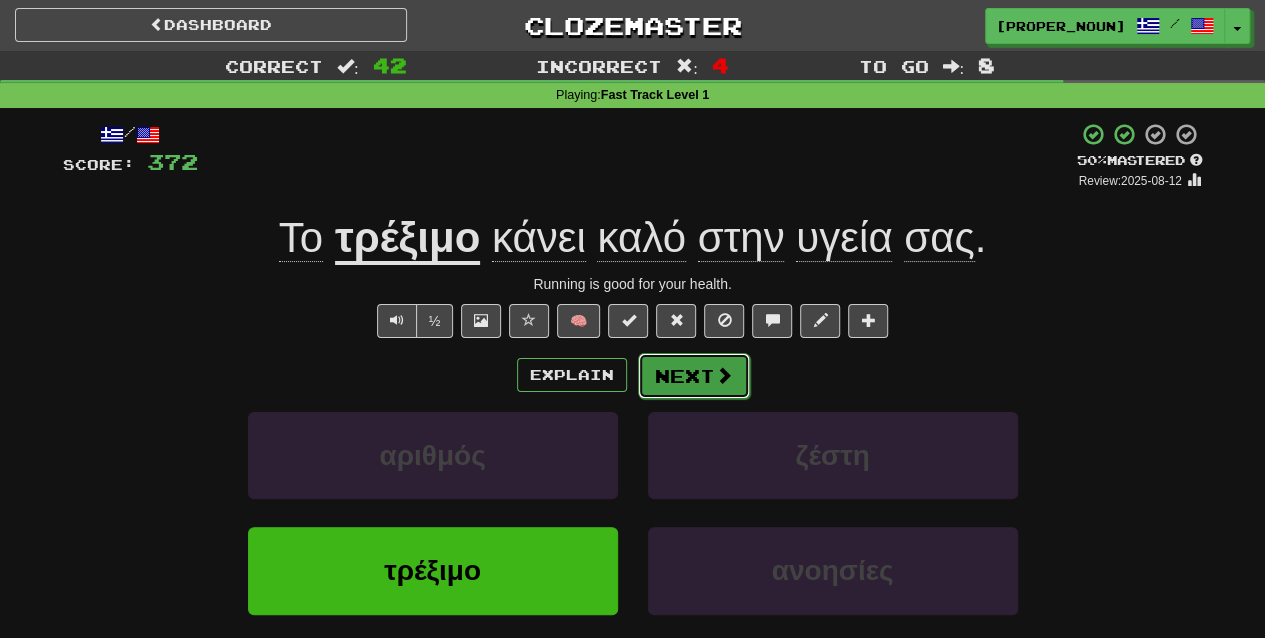 click on "Next" at bounding box center (694, 376) 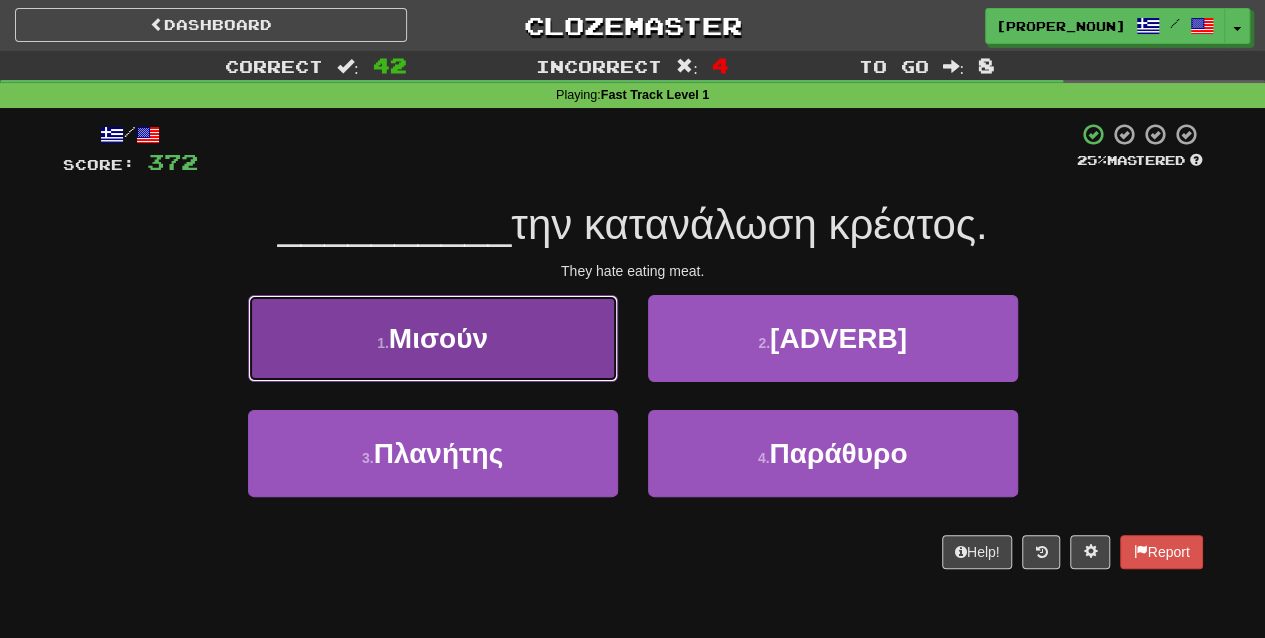 click on "1 .  Μισούν" at bounding box center (433, 338) 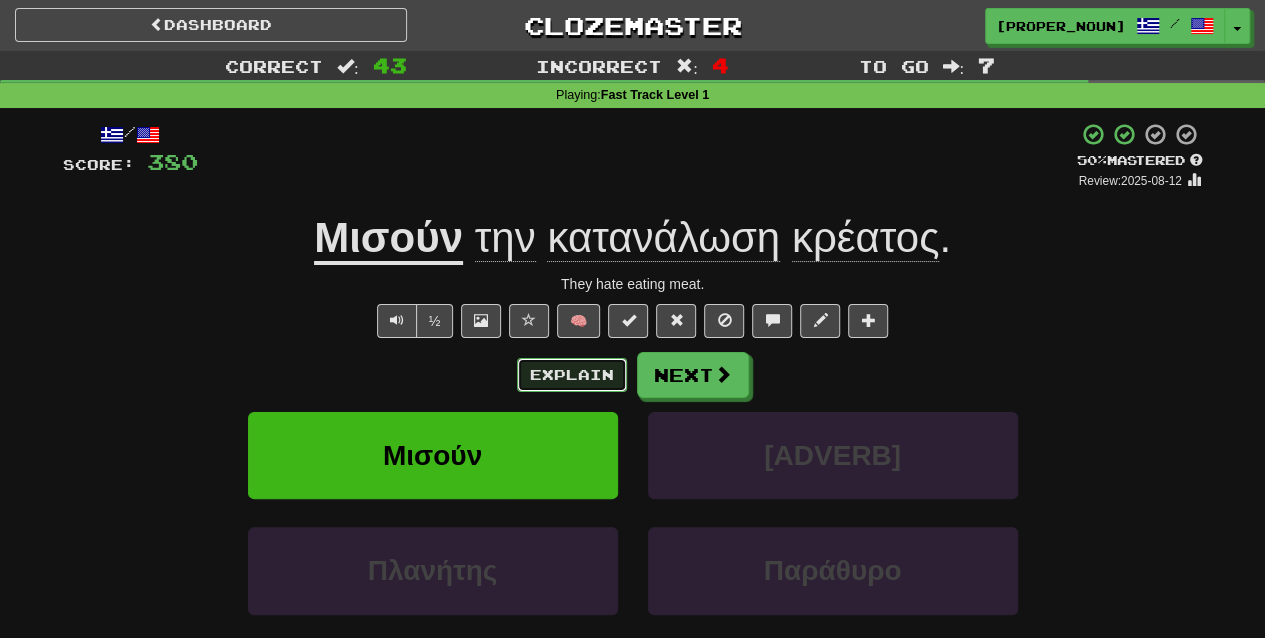 click on "Explain" at bounding box center (572, 375) 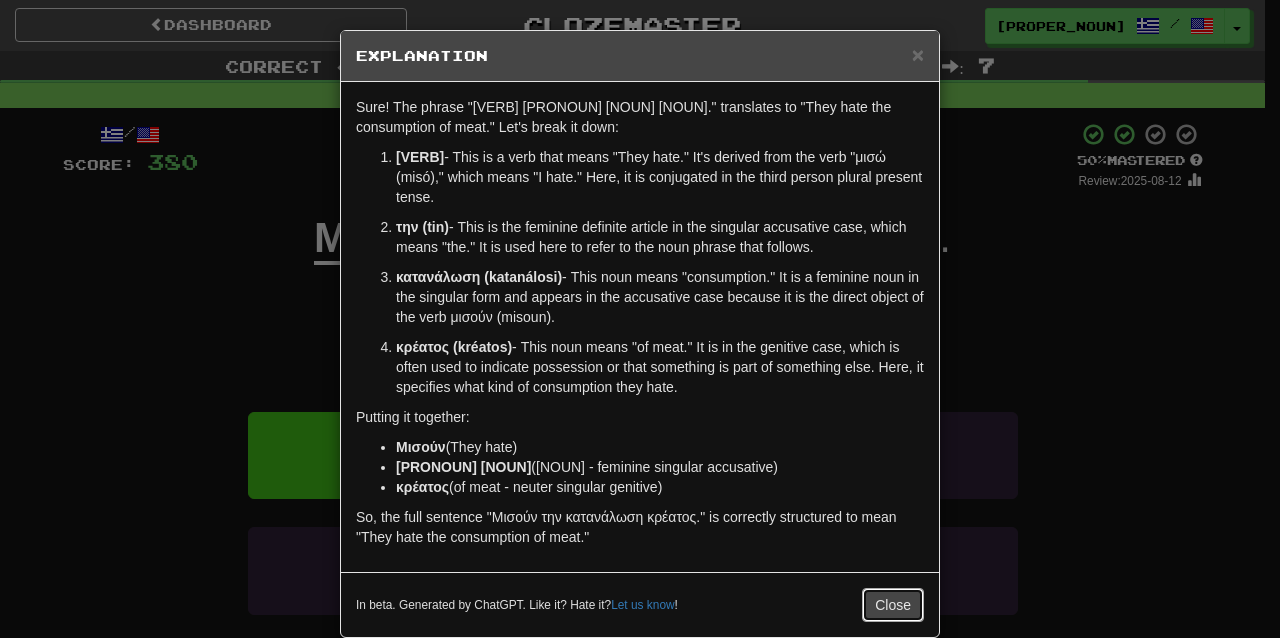 click on "Close" at bounding box center [893, 605] 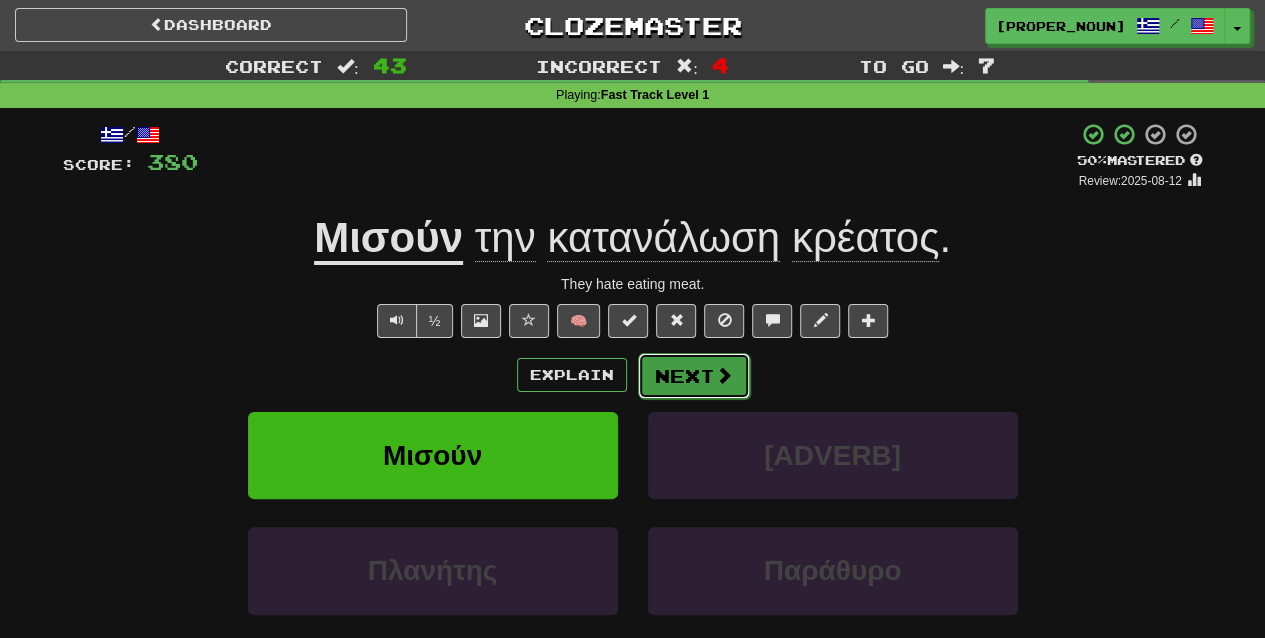click on "Next" at bounding box center [694, 376] 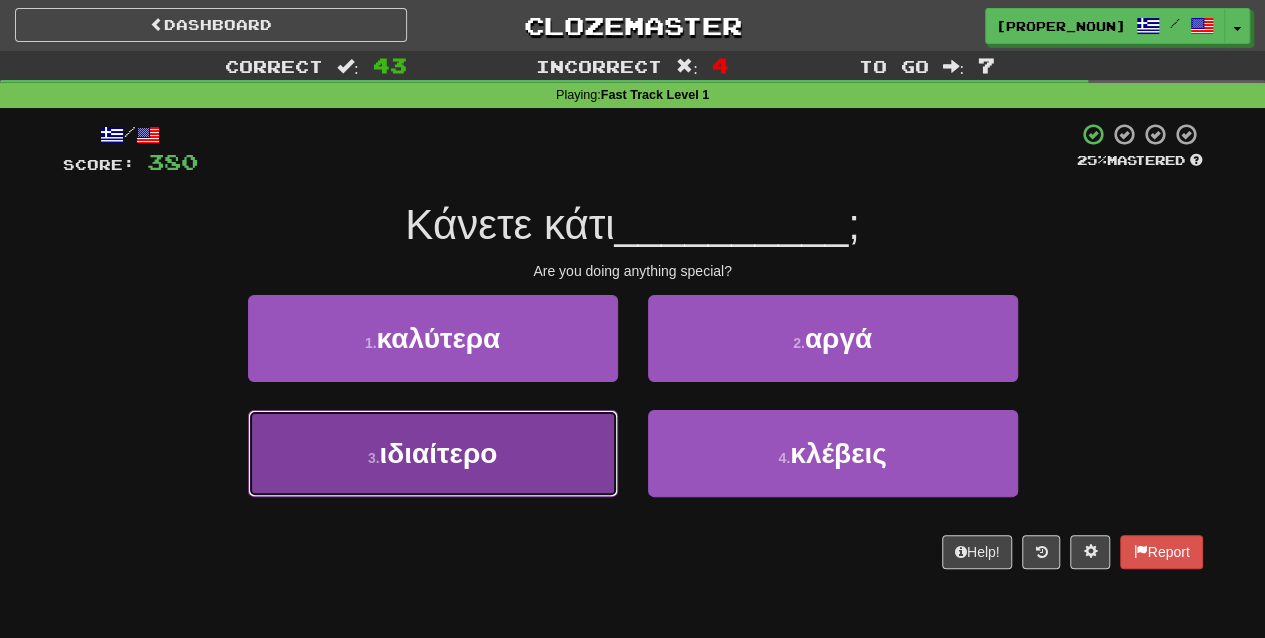 click on "3 .  ιδιαίτερο" at bounding box center [433, 453] 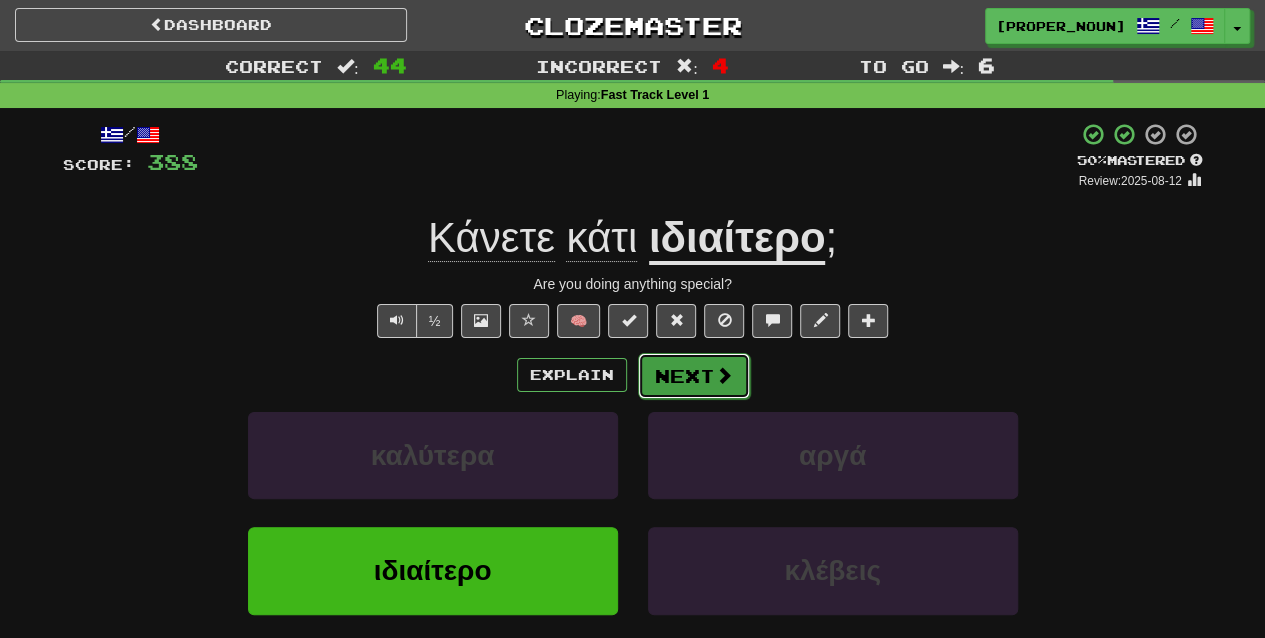 click on "Next" at bounding box center (694, 376) 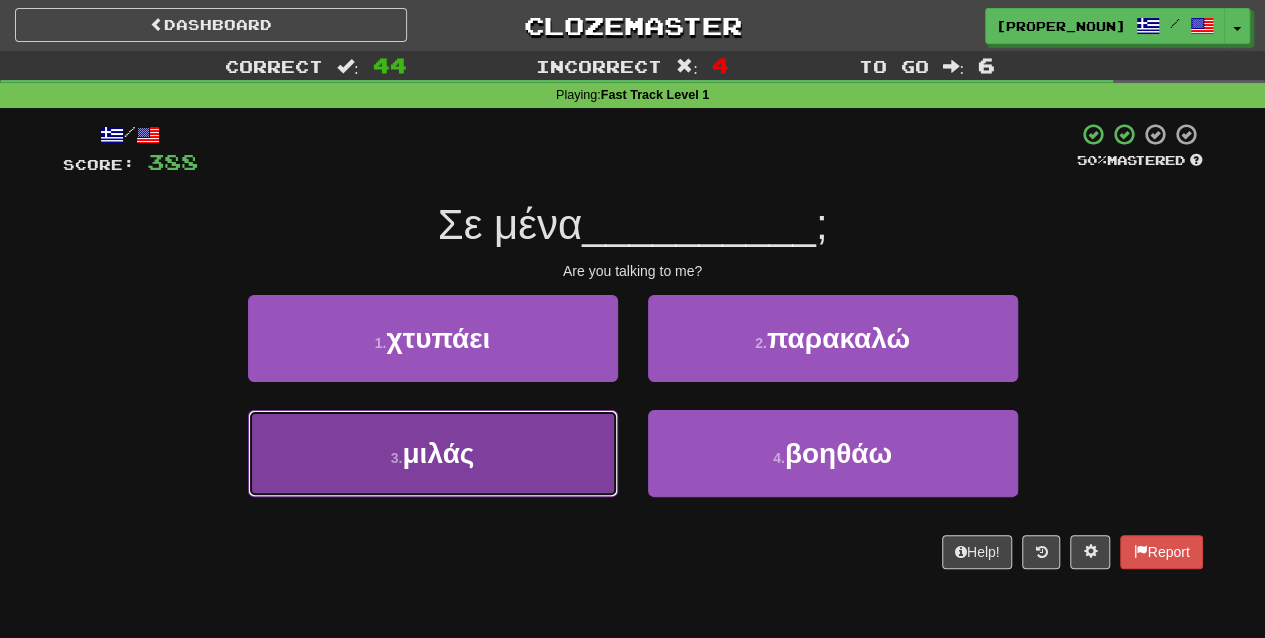click on "3 .  [VERB]" at bounding box center (433, 453) 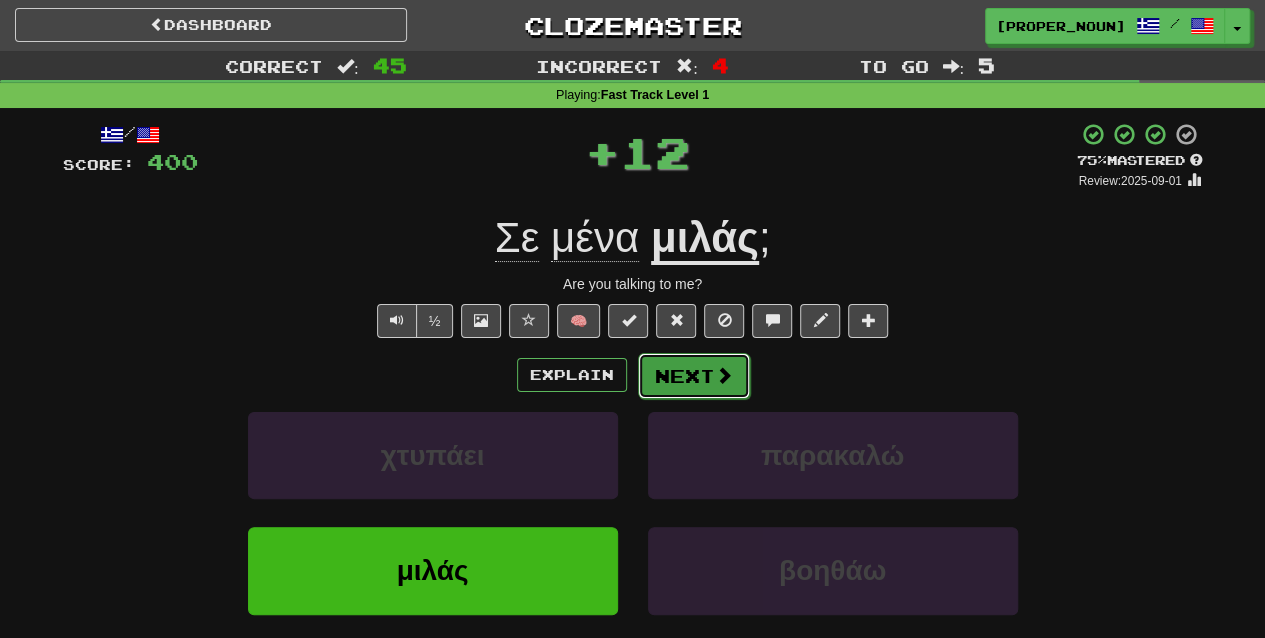 click at bounding box center [724, 375] 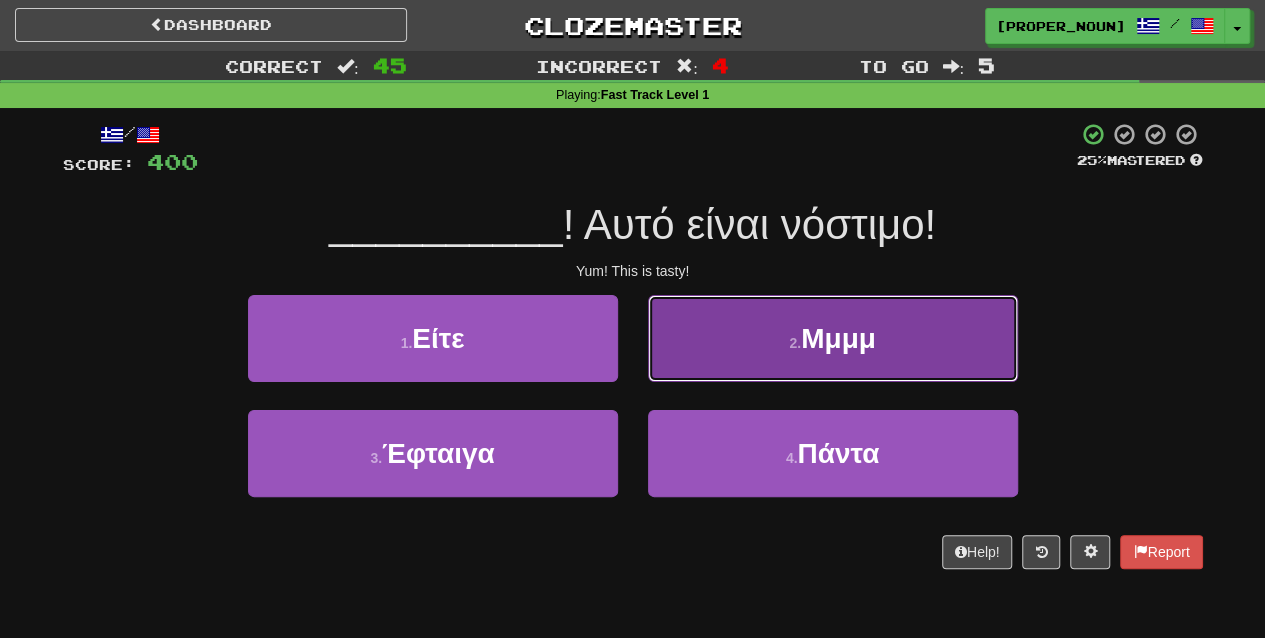 click on "2 .  [INTERJECTION]" at bounding box center (833, 338) 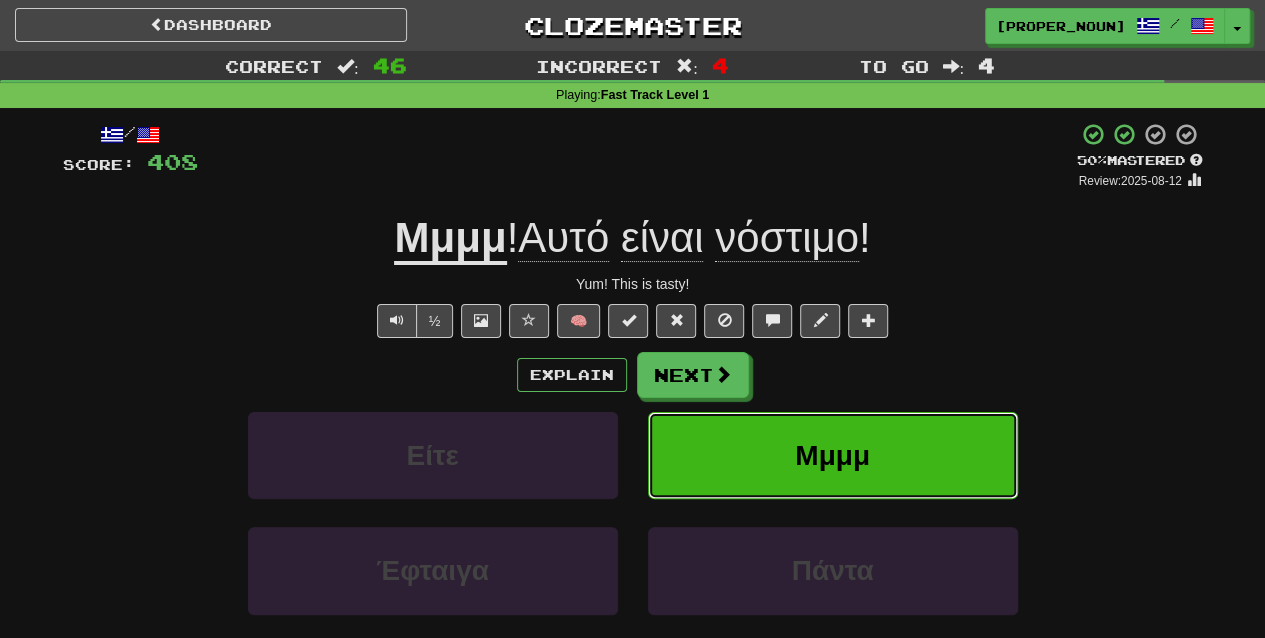 type 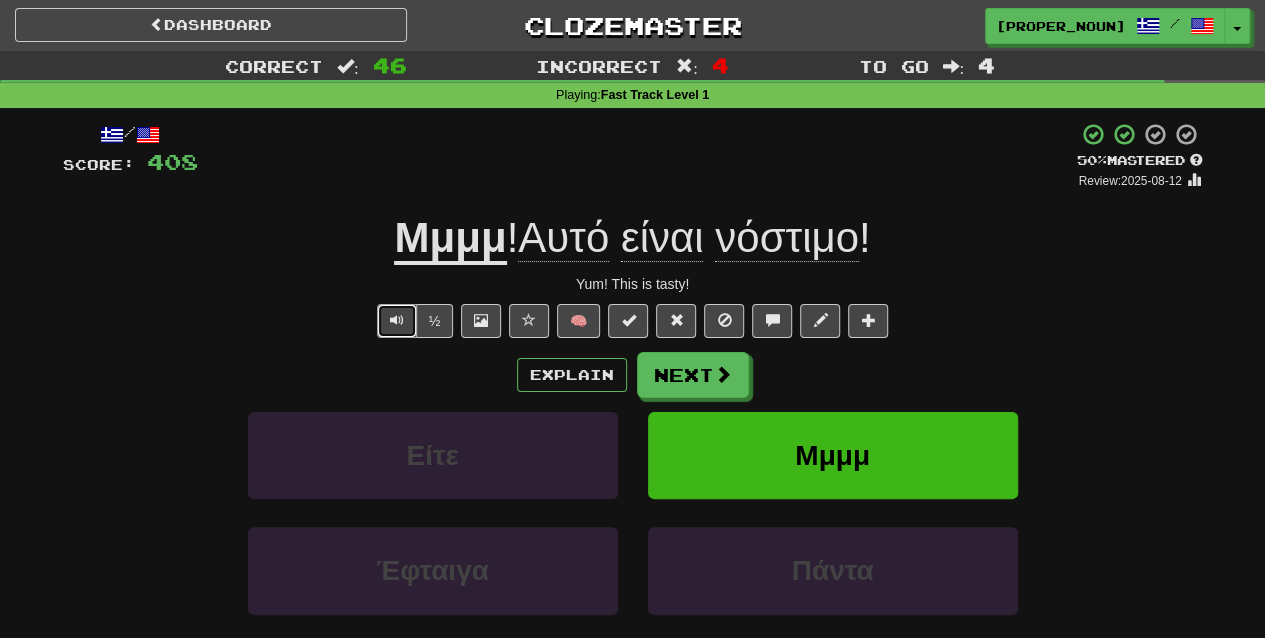click at bounding box center (397, 321) 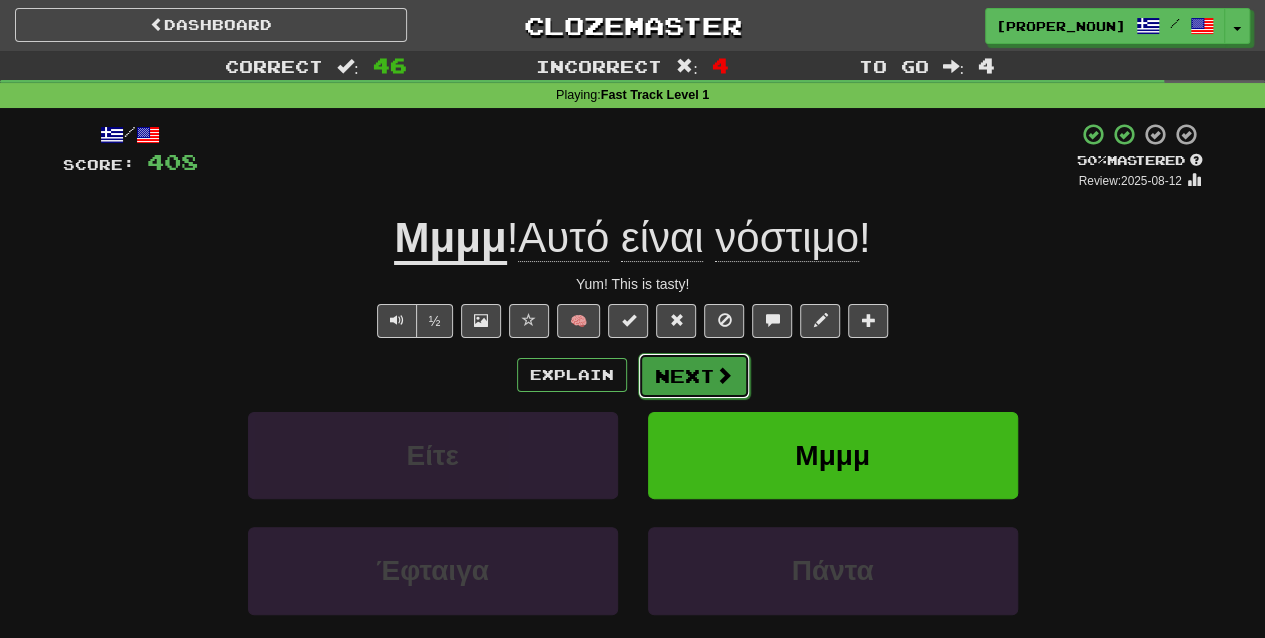 click at bounding box center (724, 375) 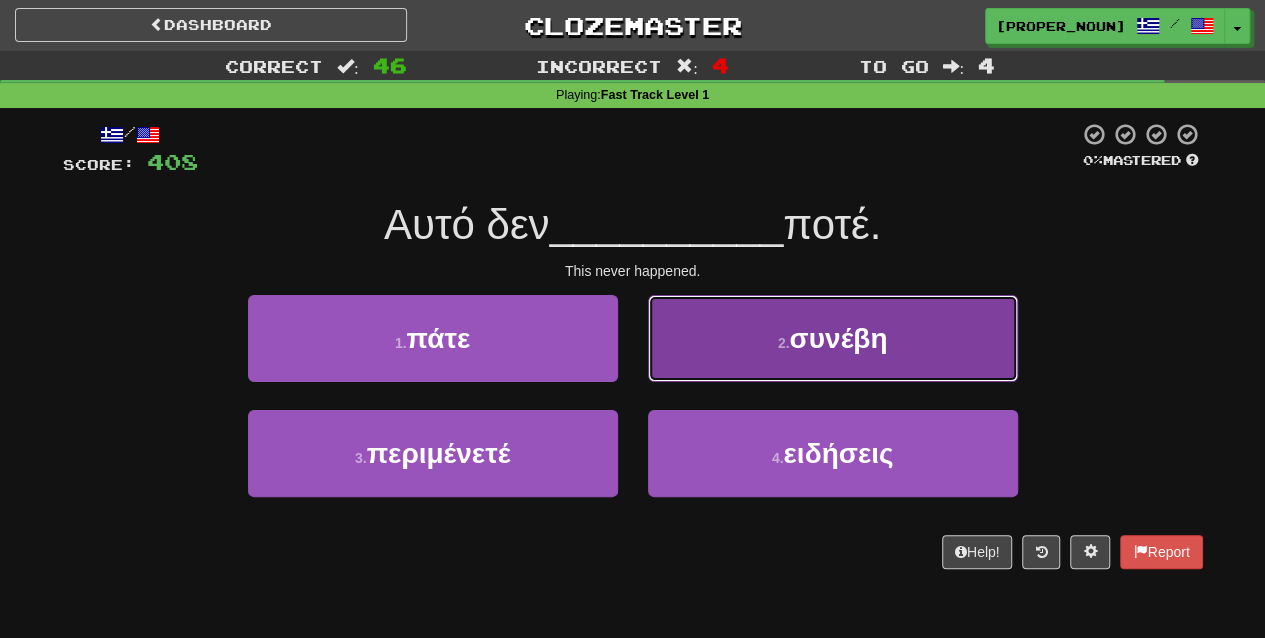 click on "2 .  συνέβη" at bounding box center [833, 338] 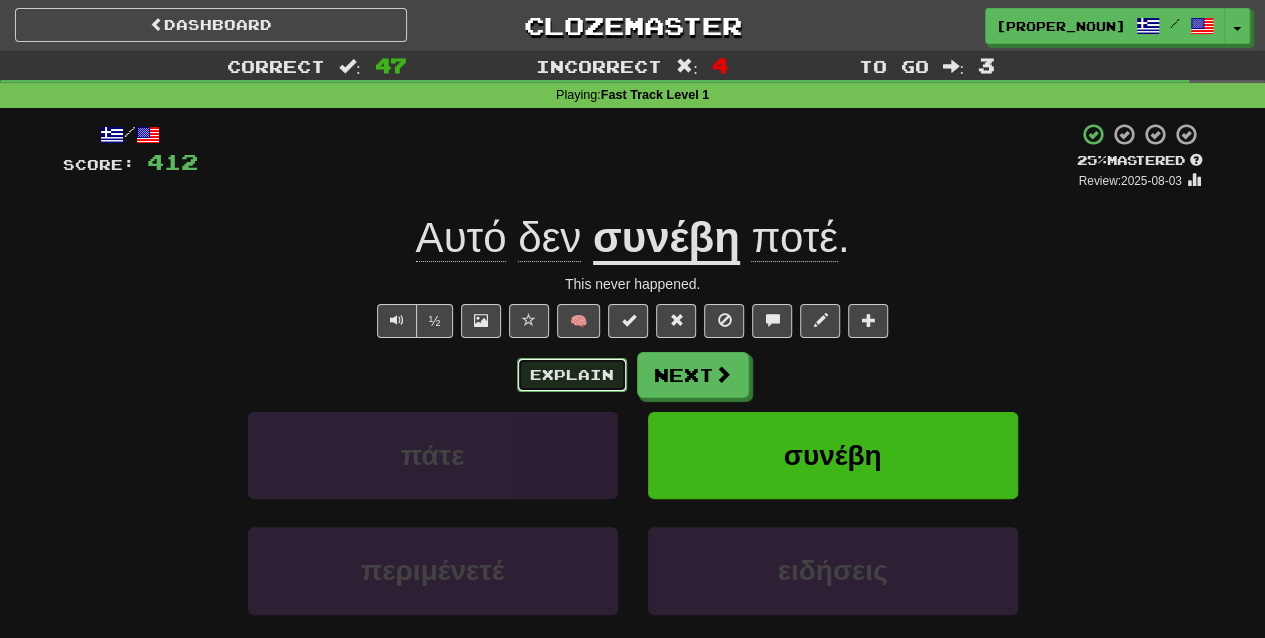 click on "Explain" at bounding box center (572, 375) 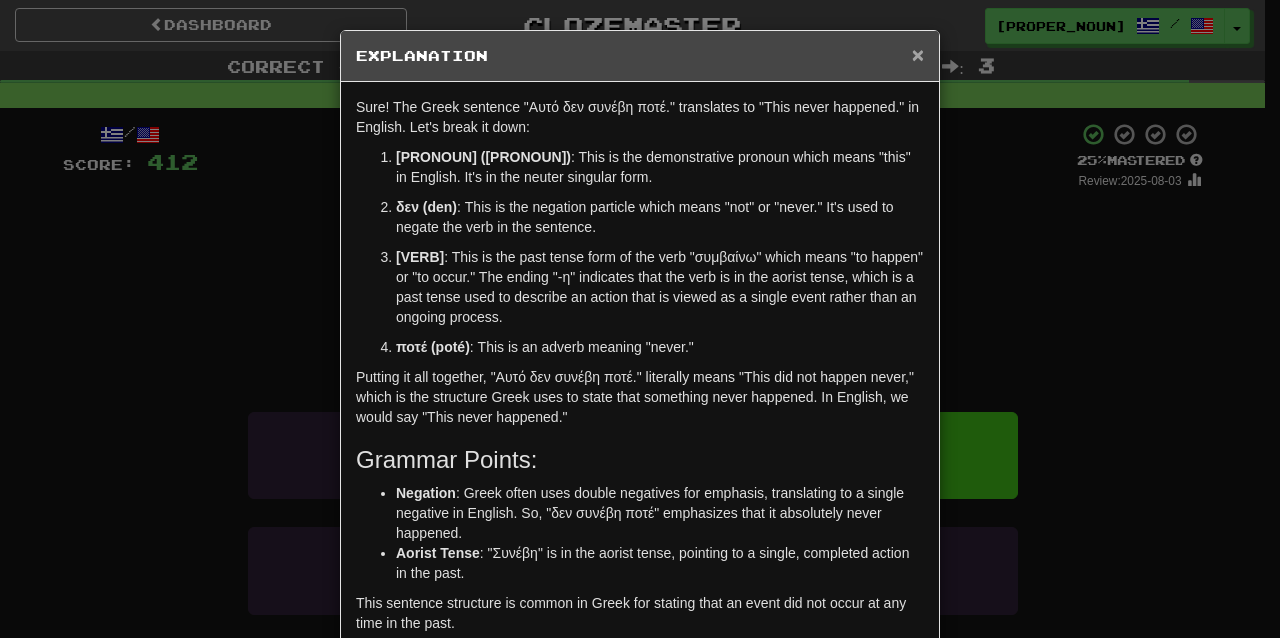 click on "×" at bounding box center [918, 54] 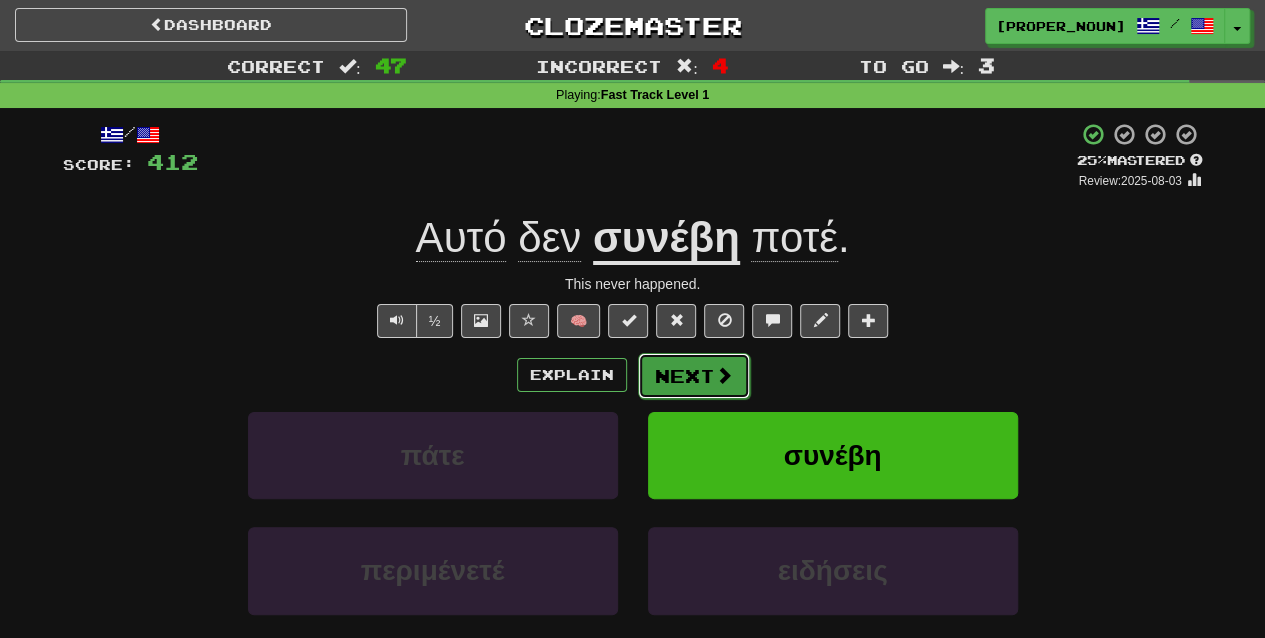 click on "Next" at bounding box center (694, 376) 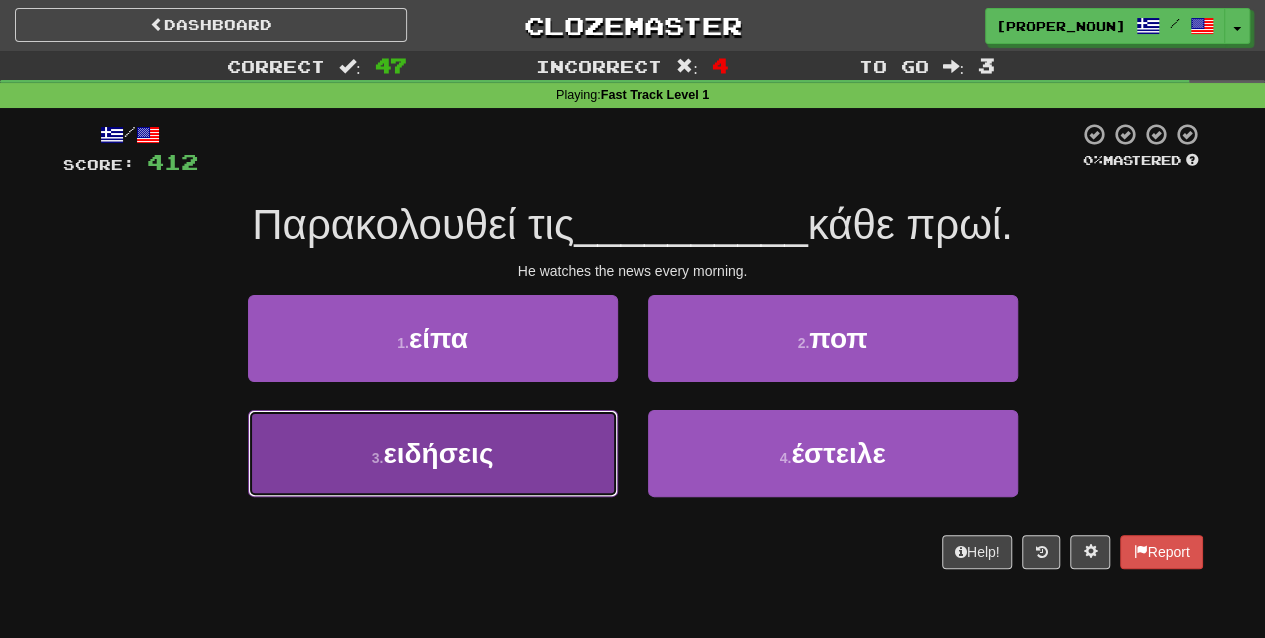 click on "3 .  [NOUN]" at bounding box center (433, 453) 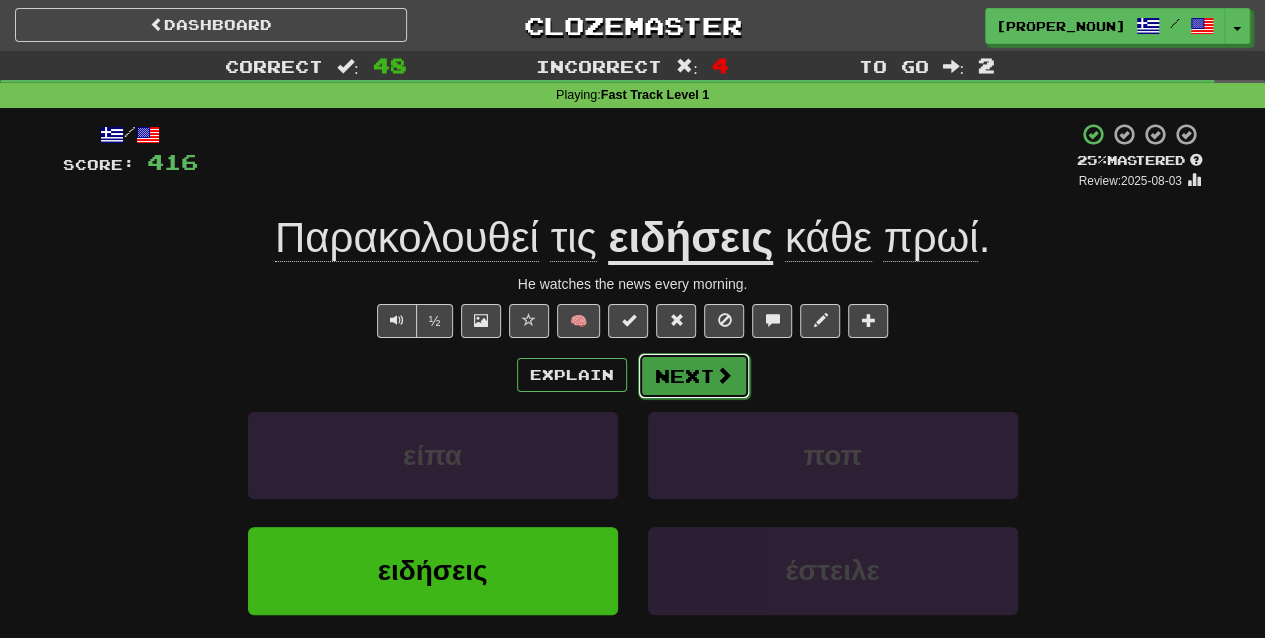 click at bounding box center [724, 375] 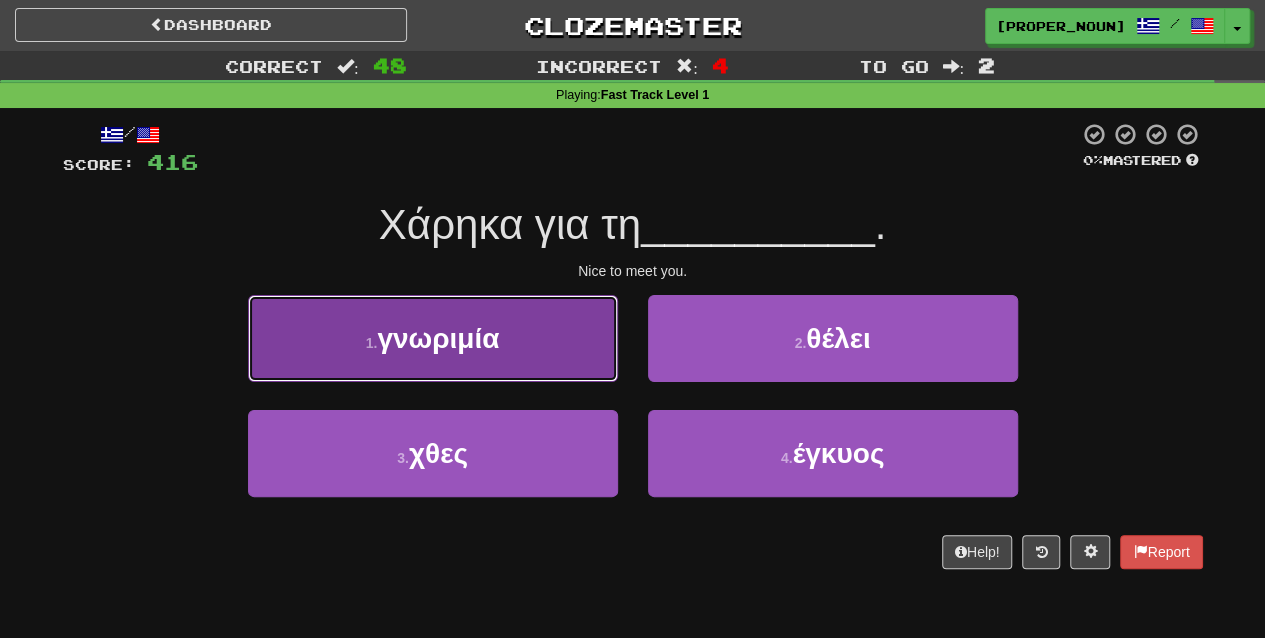 click on "1 .  γνωριμία" at bounding box center (433, 338) 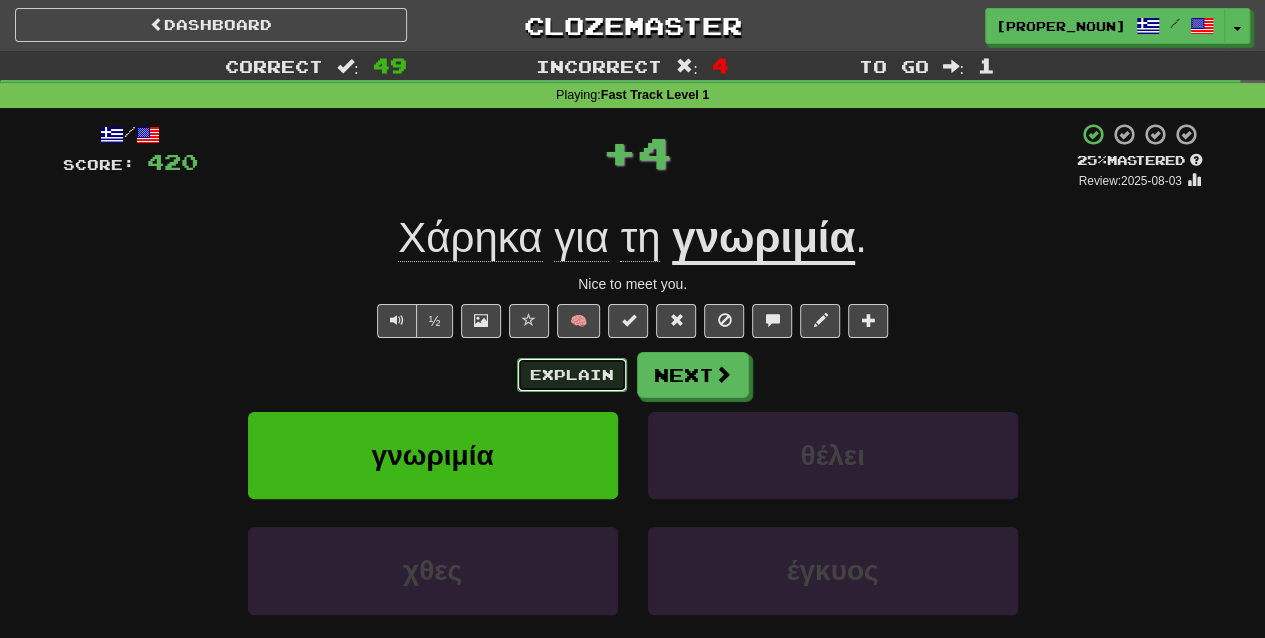 click on "Explain" at bounding box center (572, 375) 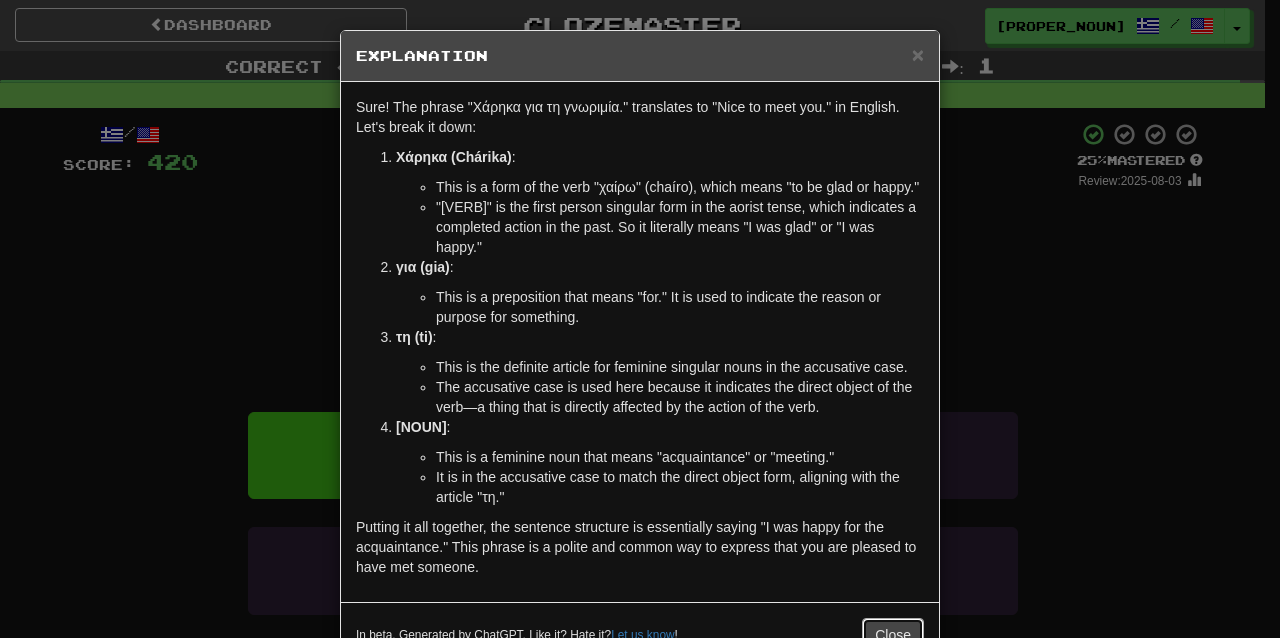 click on "Close" at bounding box center (893, 635) 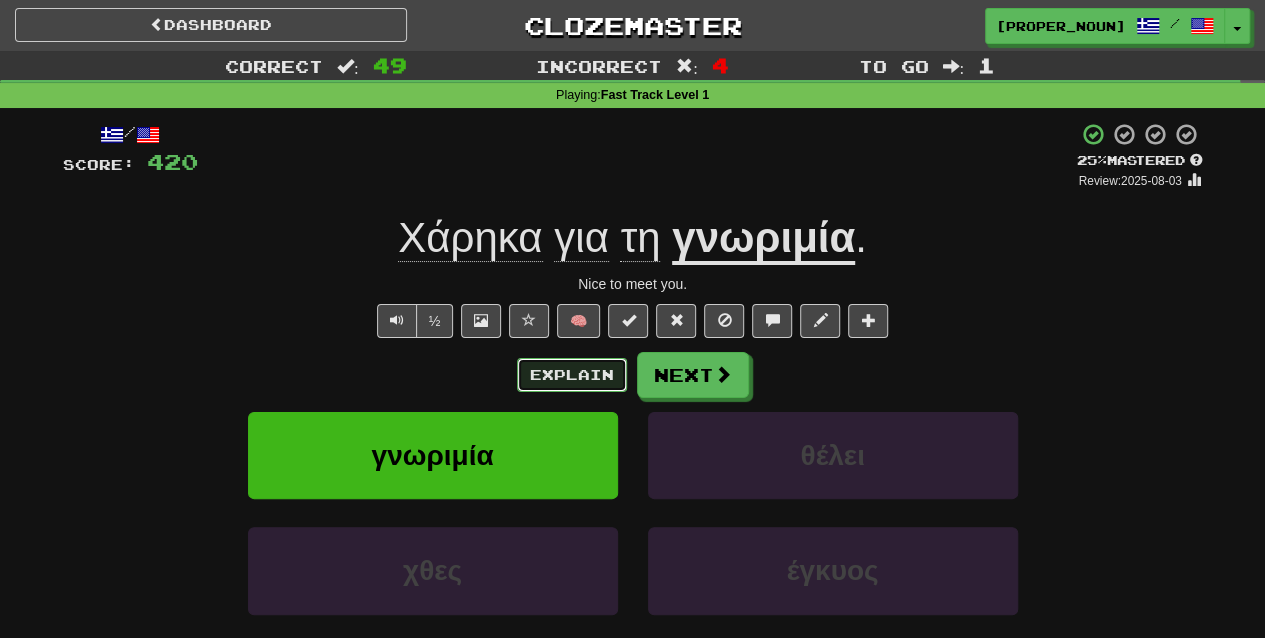 click on "Explain" at bounding box center (572, 375) 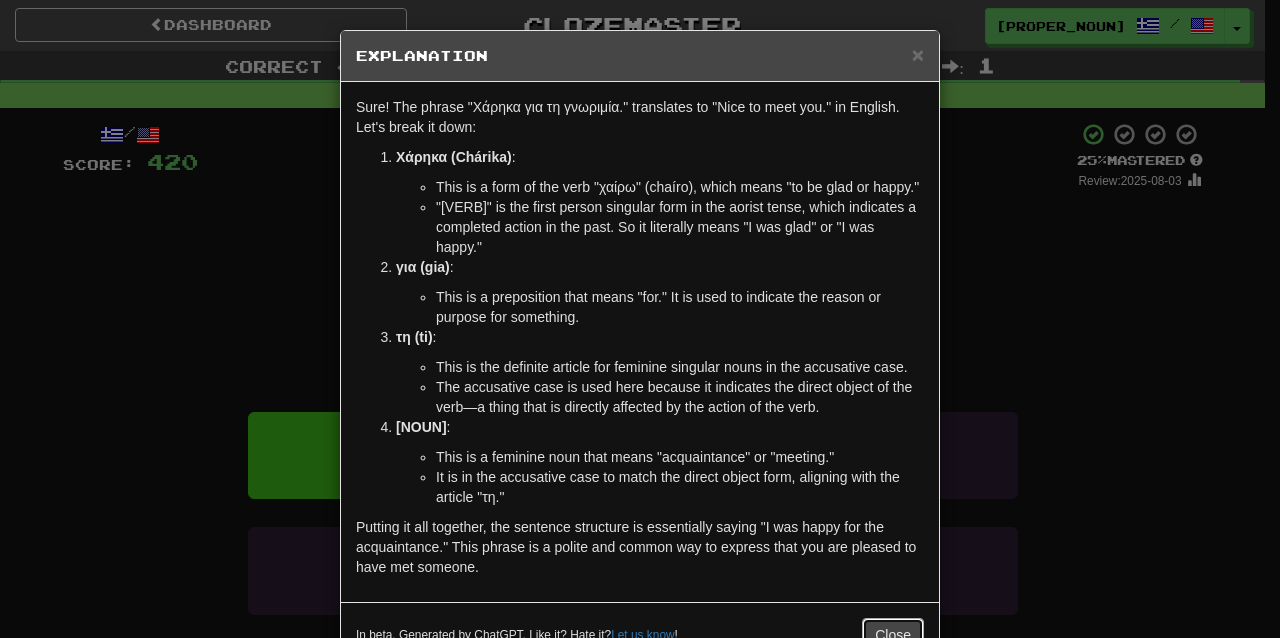 click on "Close" at bounding box center (893, 635) 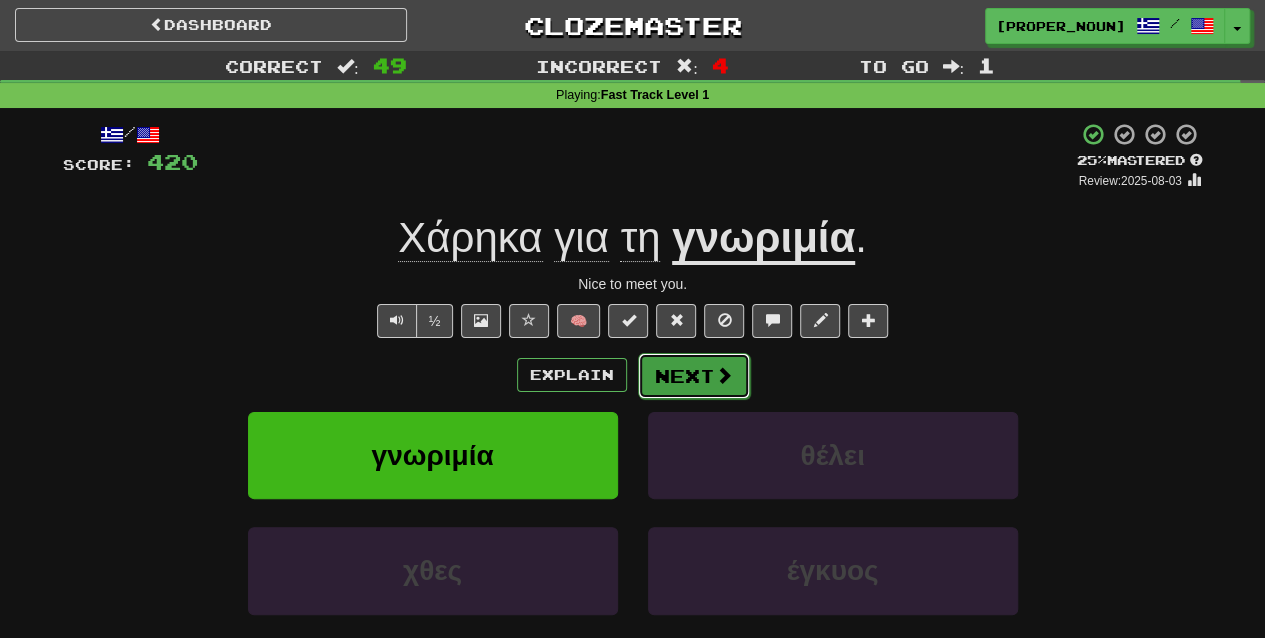 click at bounding box center [724, 375] 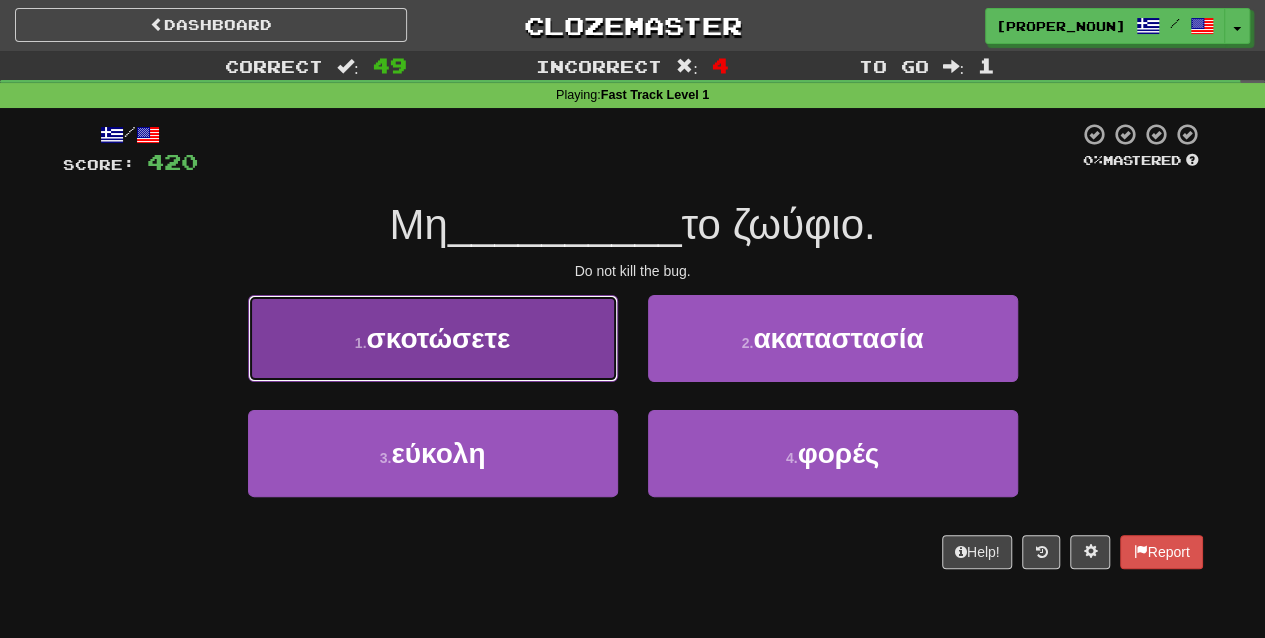 click on "1 .  σκοτώσετε" at bounding box center [433, 338] 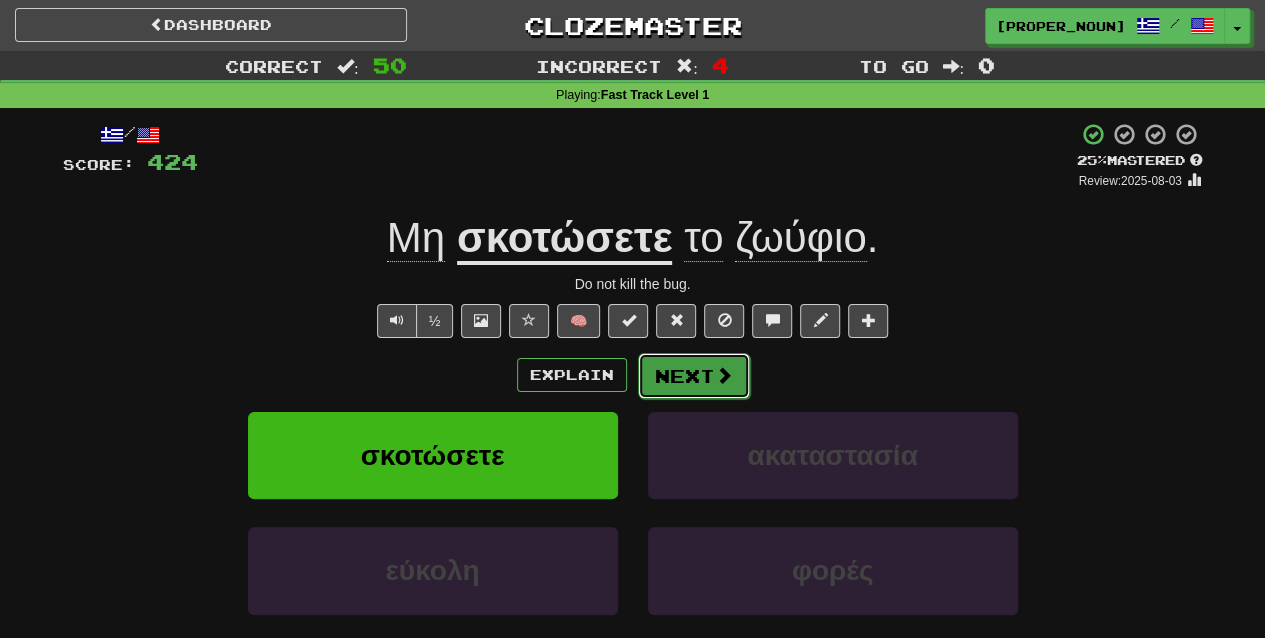 click at bounding box center (724, 375) 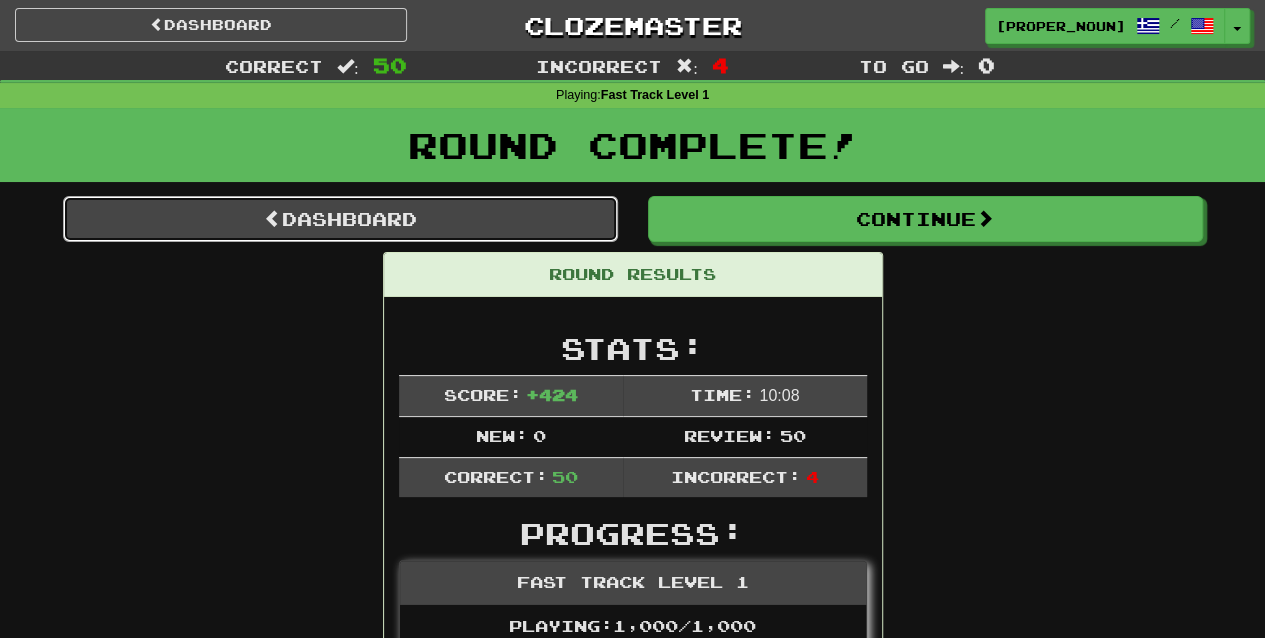 click on "Dashboard" at bounding box center (340, 219) 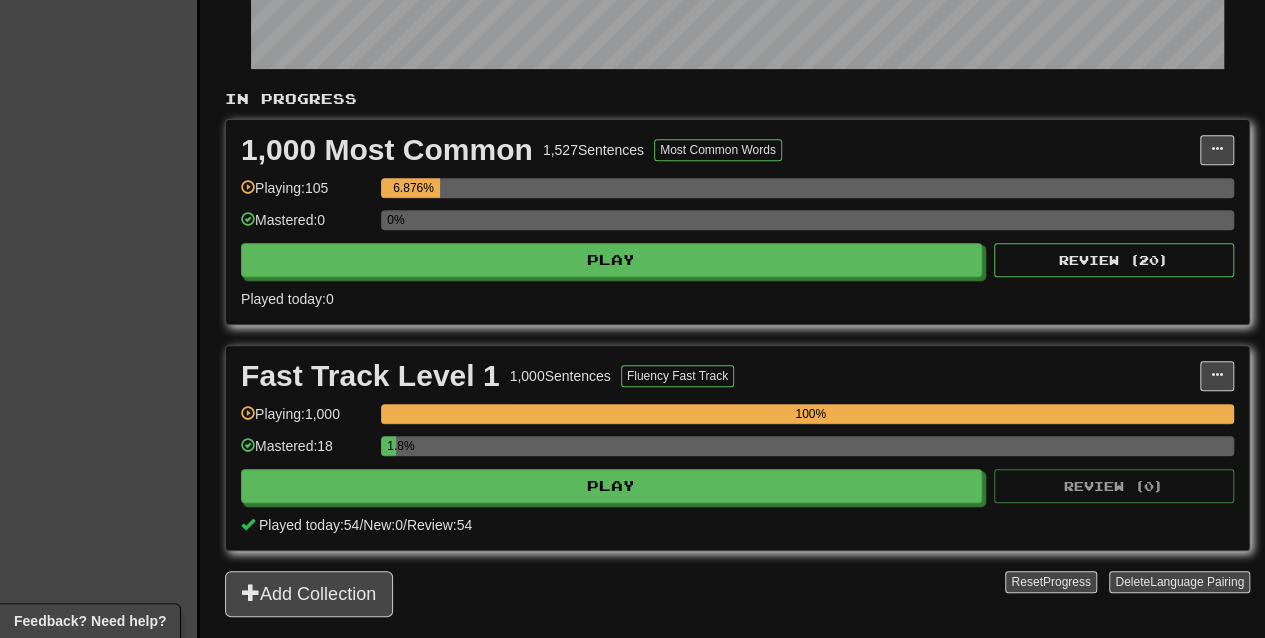 scroll, scrollTop: 353, scrollLeft: 0, axis: vertical 